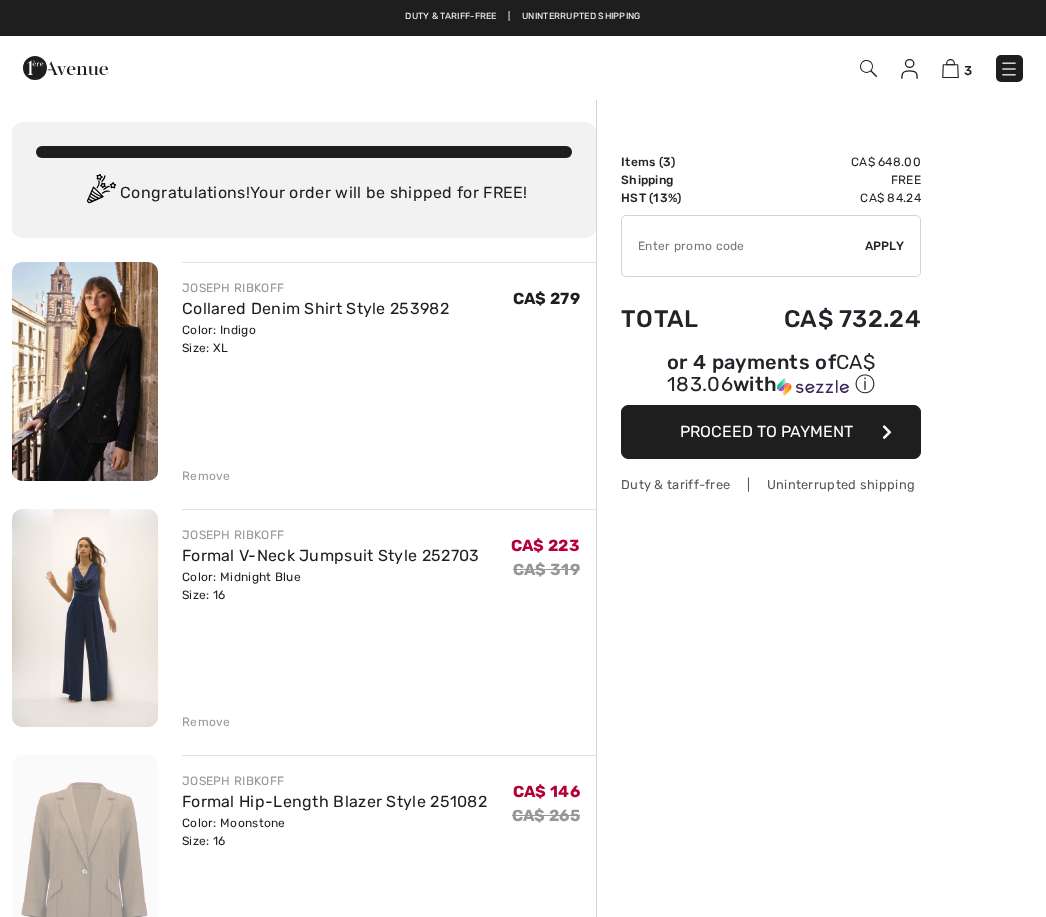 scroll, scrollTop: 0, scrollLeft: 0, axis: both 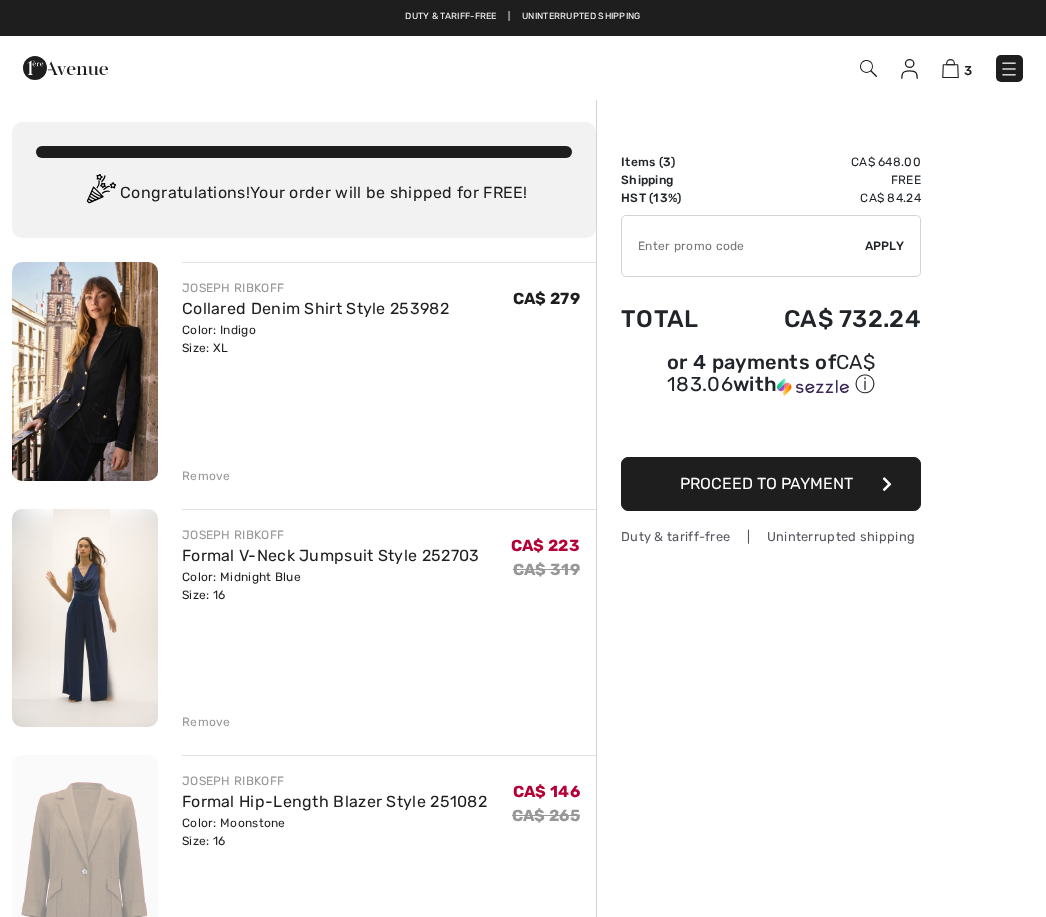 click at bounding box center (868, 68) 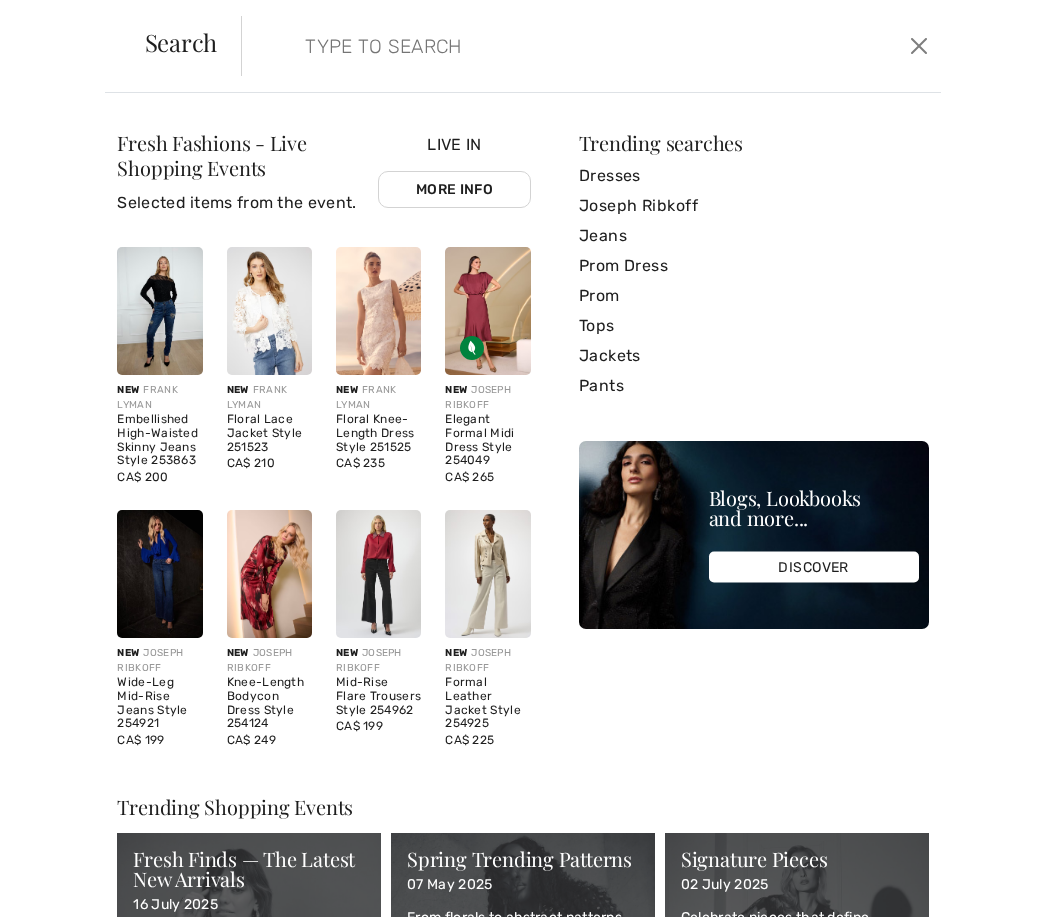 click at bounding box center [520, 46] 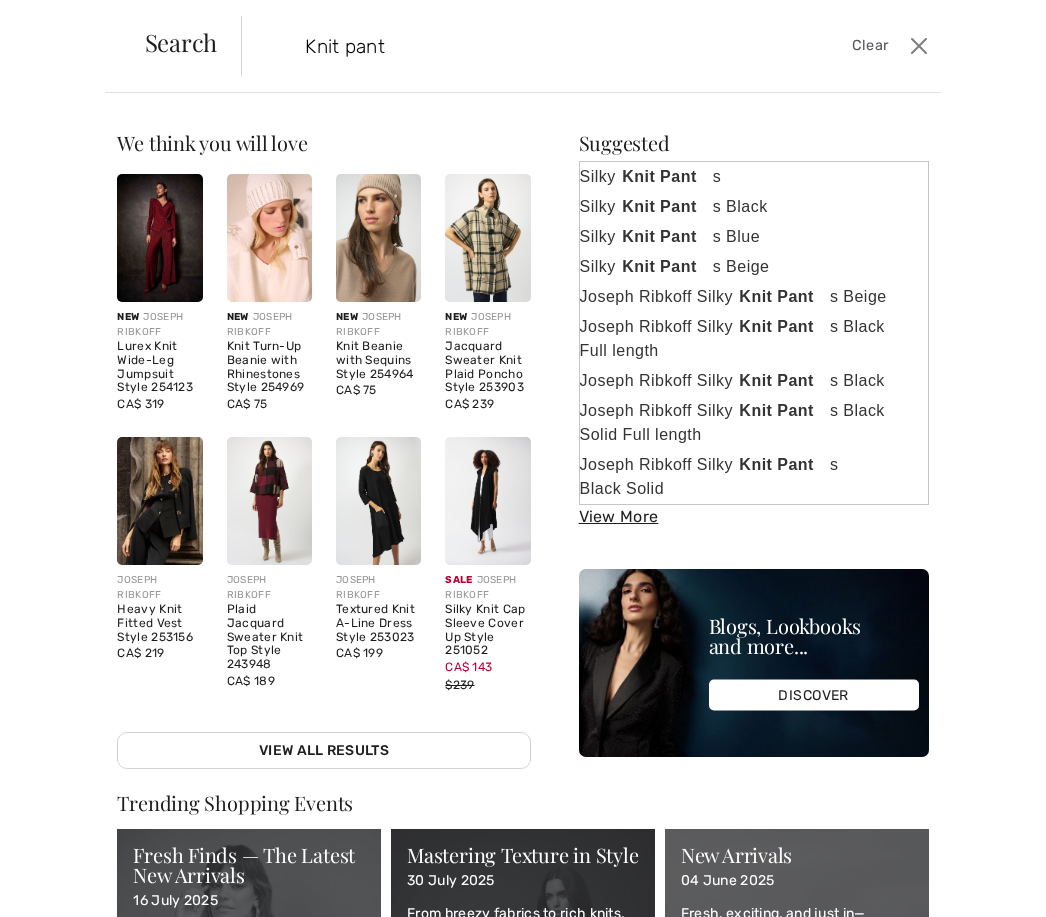 type on "Knit pant" 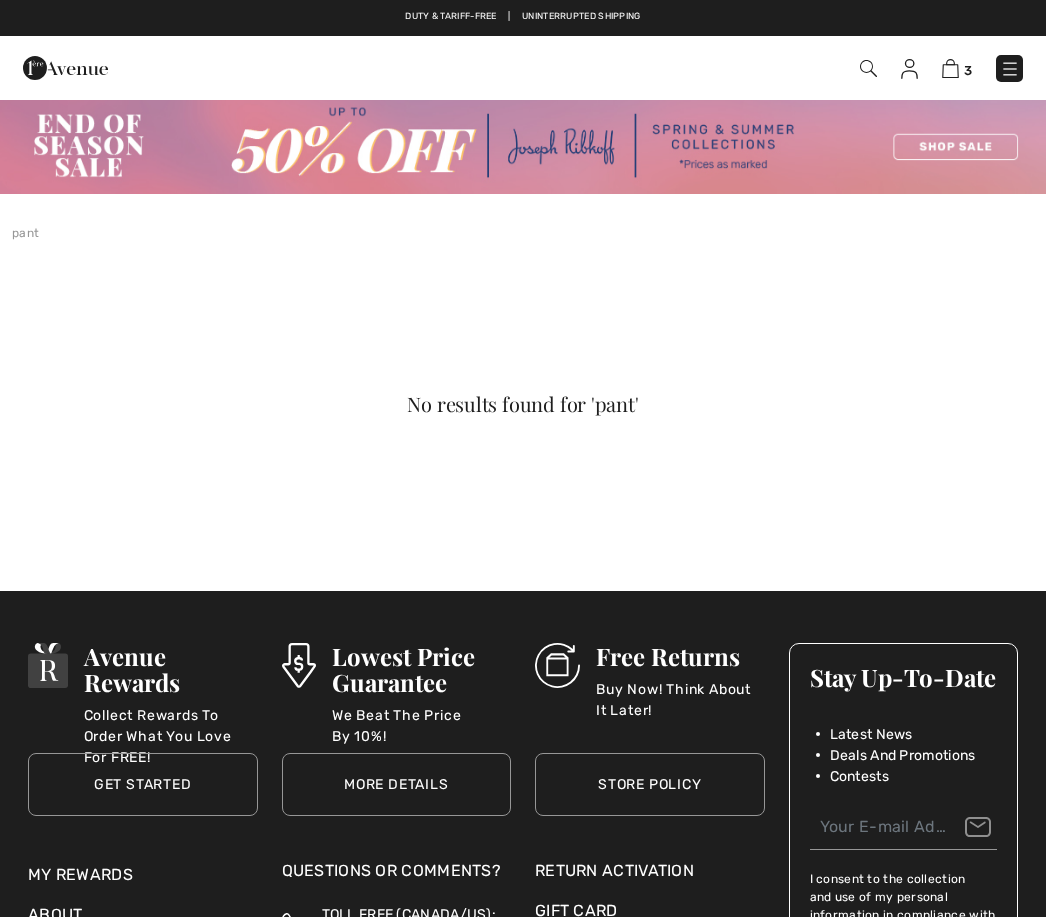 checkbox on "true" 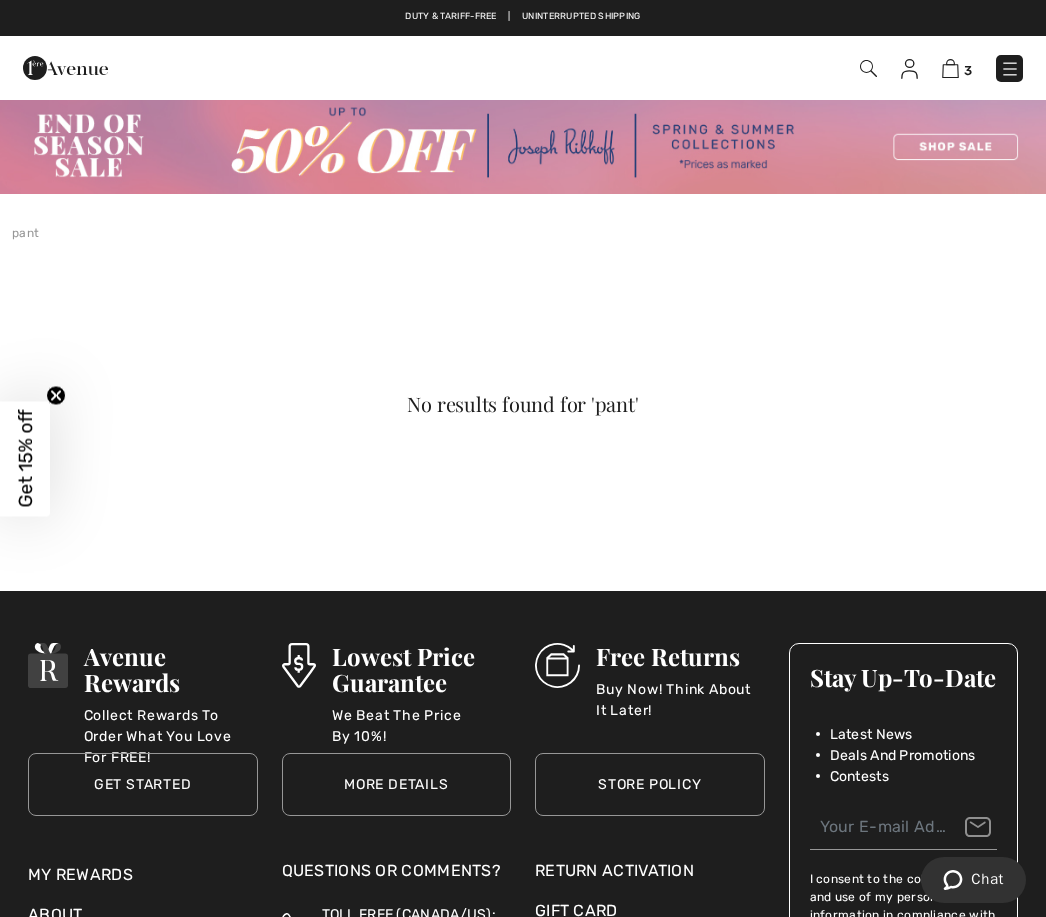 scroll, scrollTop: 0, scrollLeft: 0, axis: both 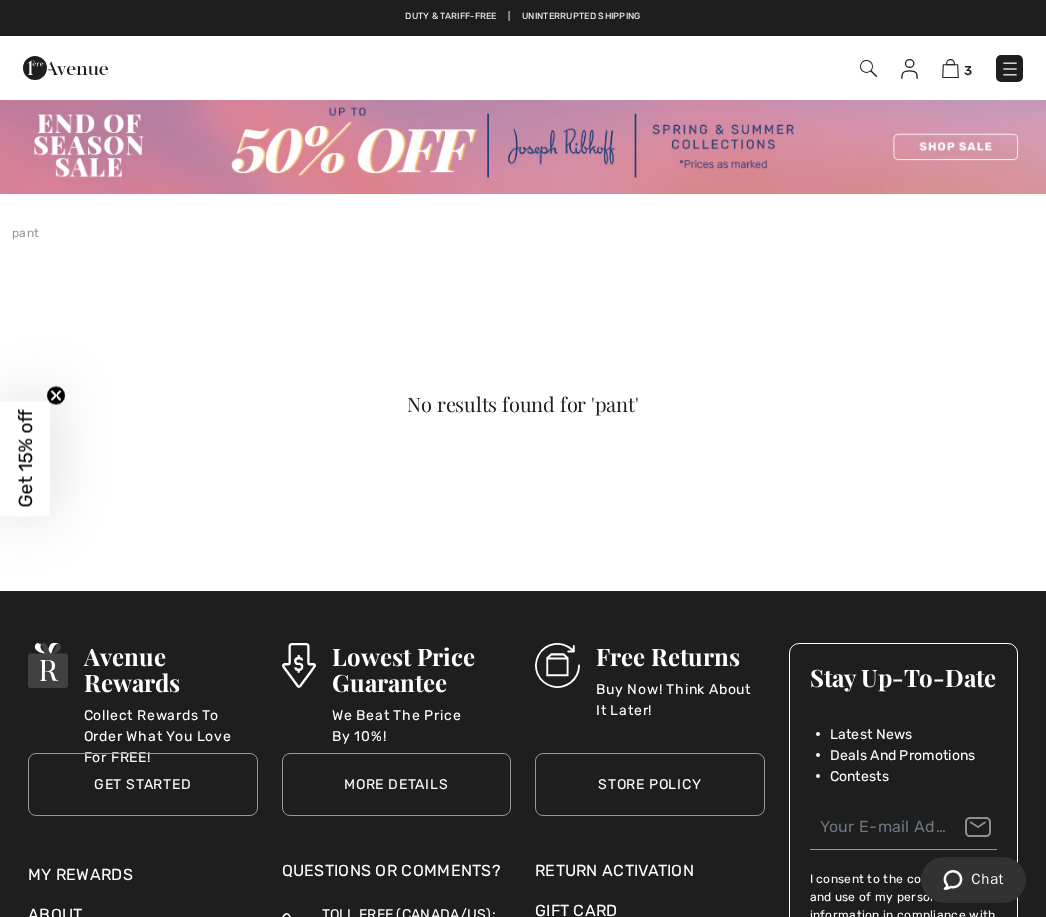 click at bounding box center (1010, 69) 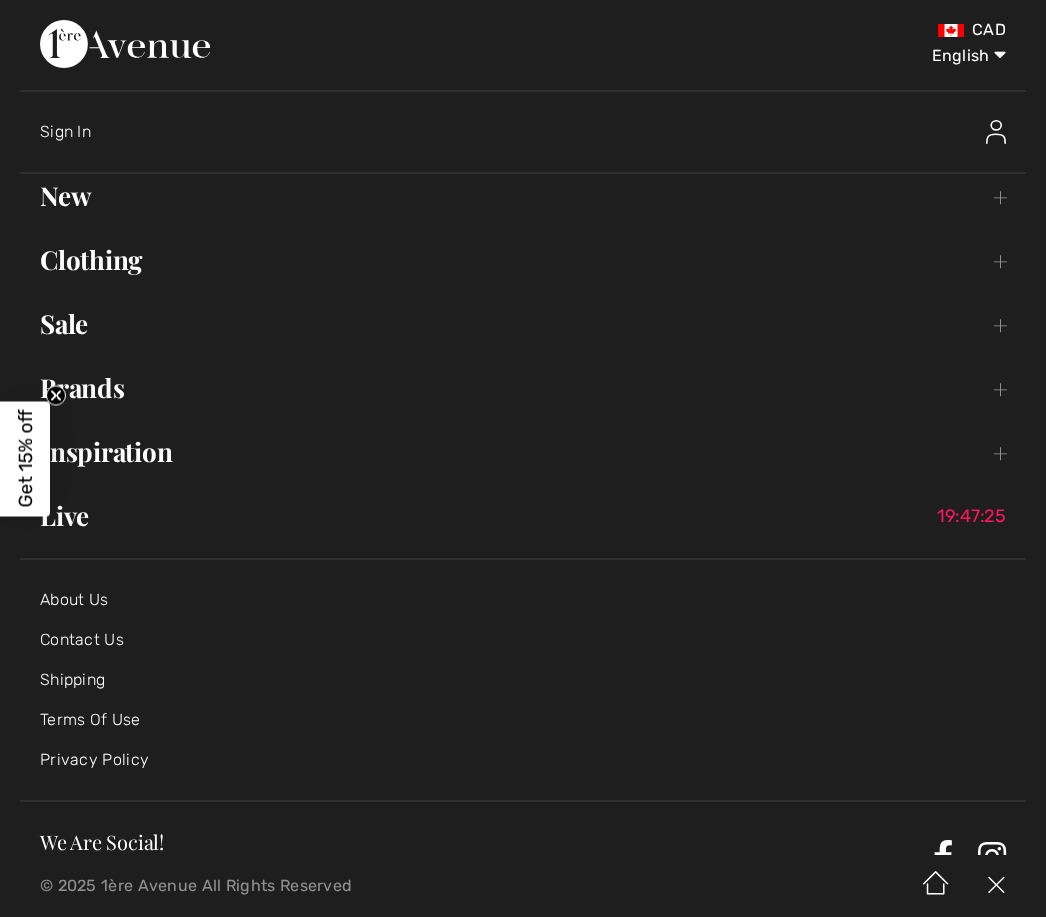click on "Clothing Toggle submenu" at bounding box center (523, 260) 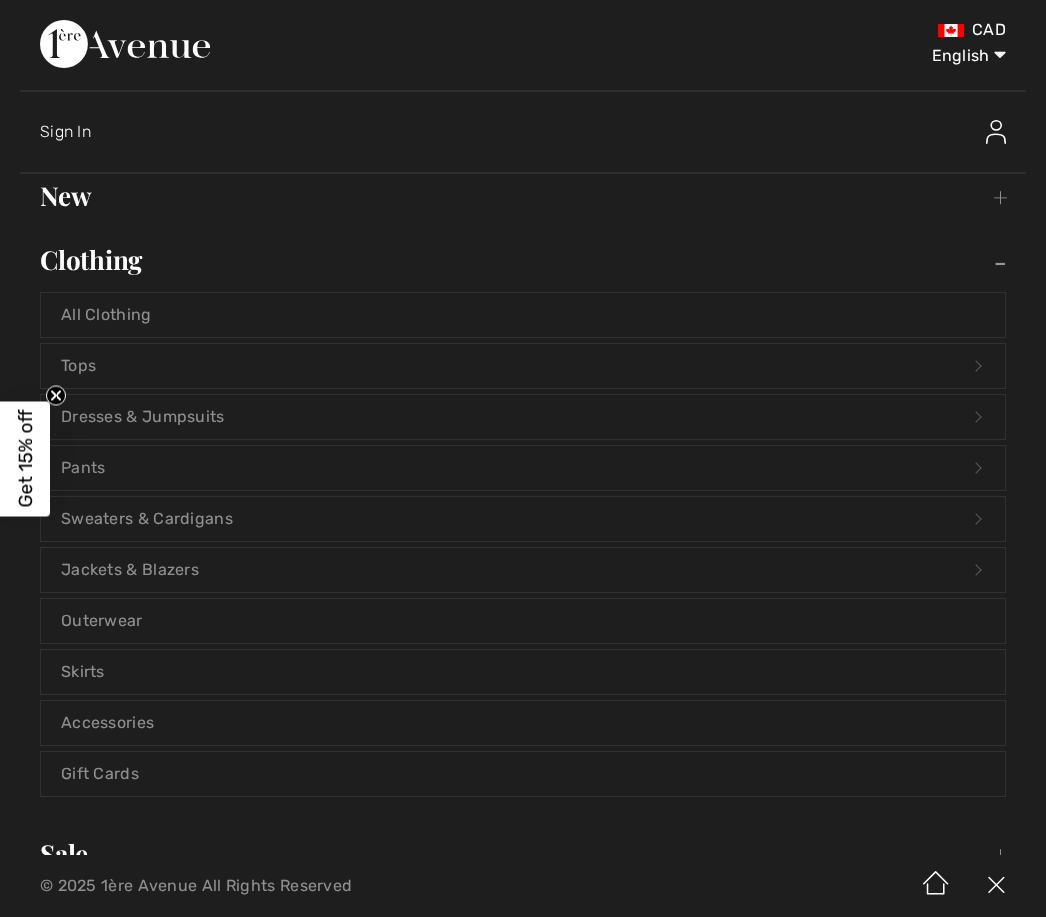 click on "Pants Open submenu" at bounding box center (523, 468) 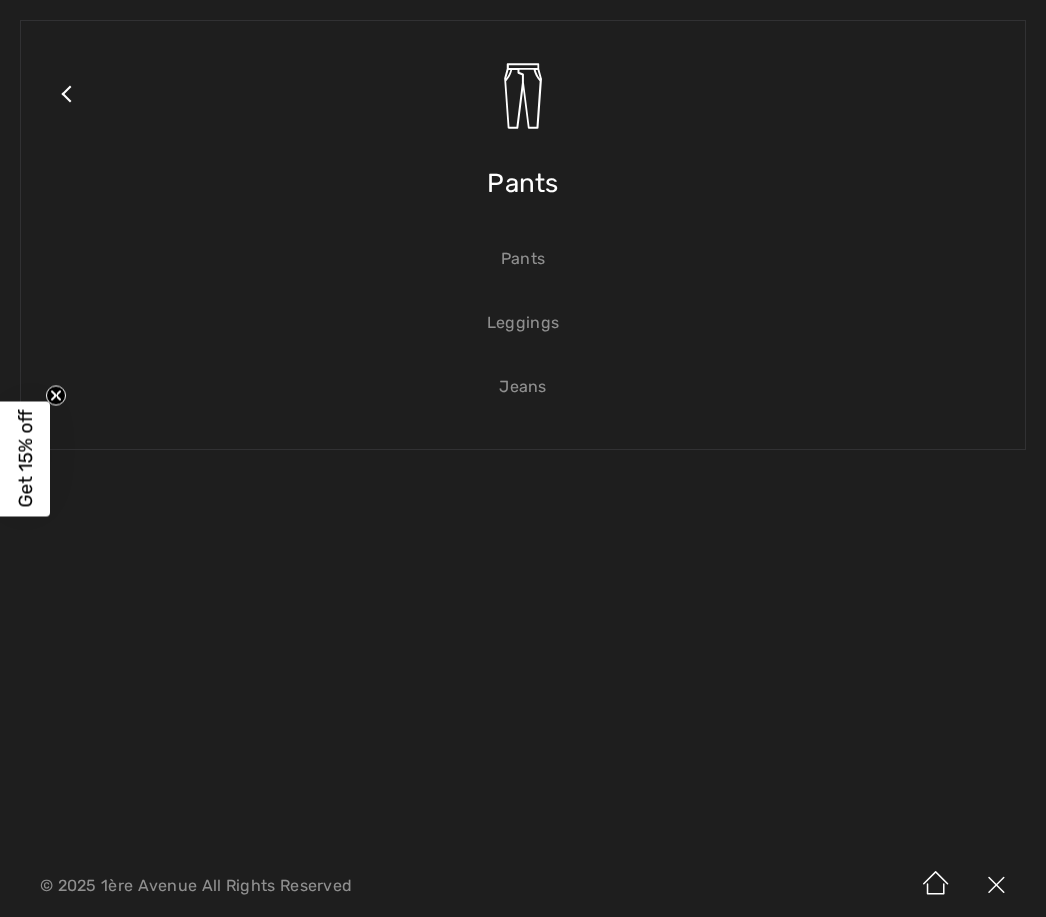 click on "Pants" at bounding box center [523, 259] 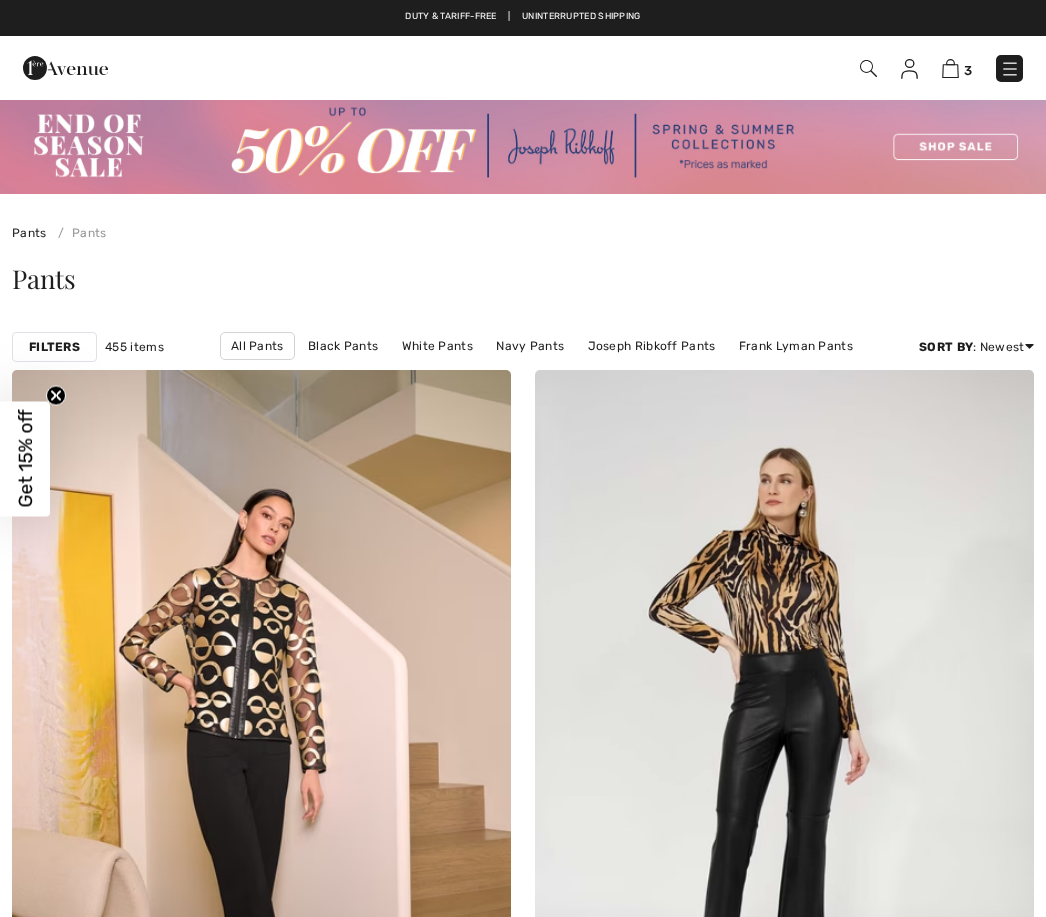 scroll, scrollTop: 0, scrollLeft: 0, axis: both 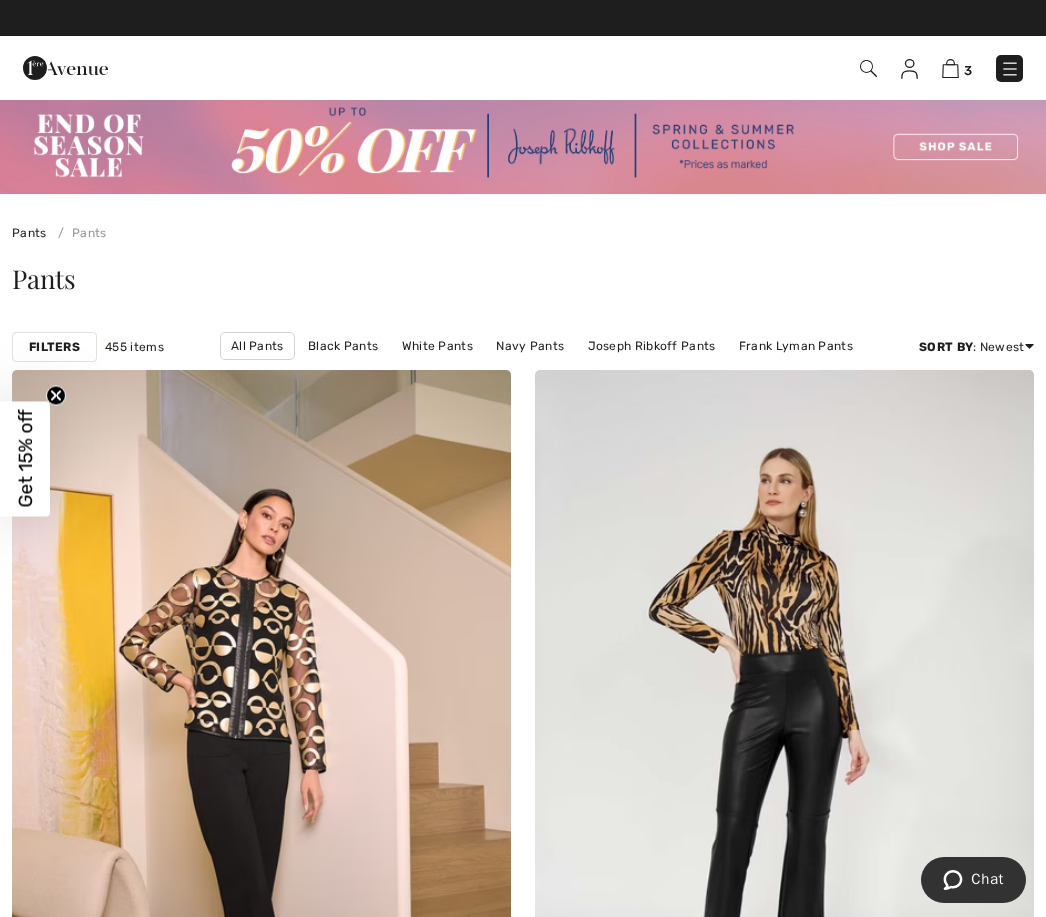 click on "Joseph Ribkoff Pants" at bounding box center (652, 346) 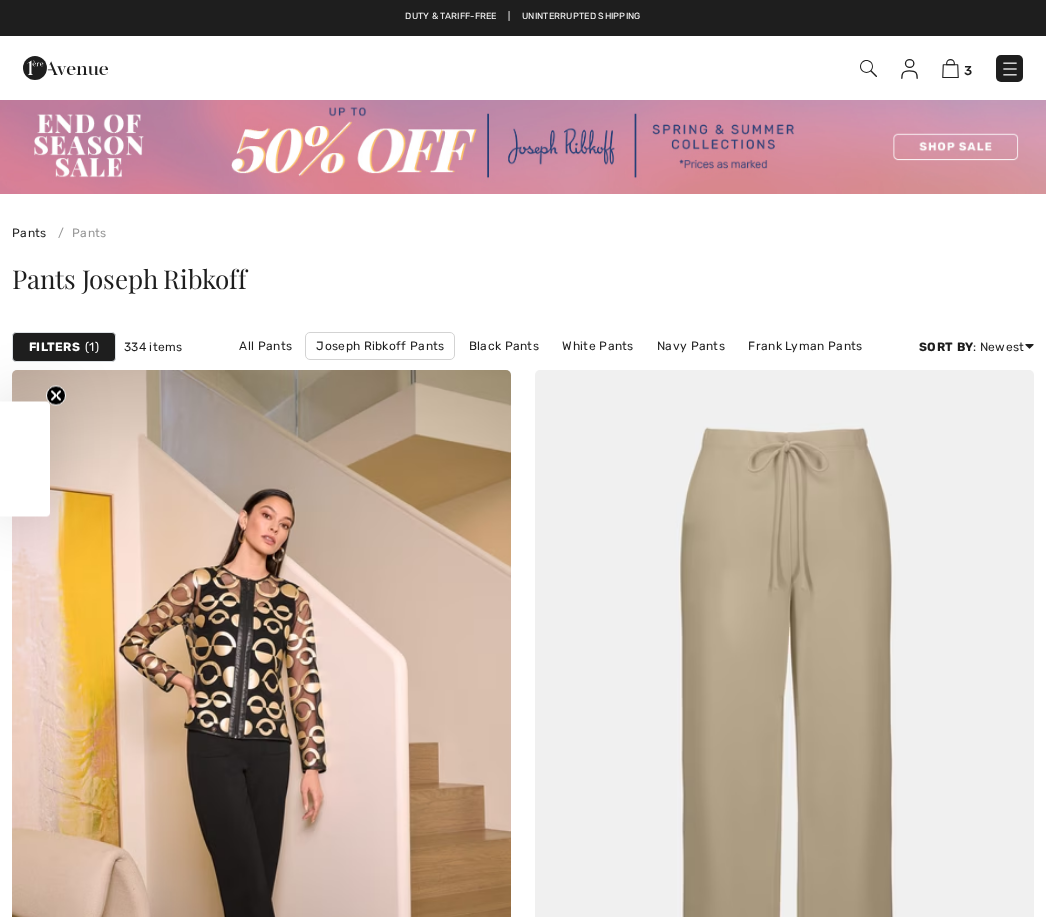 checkbox on "true" 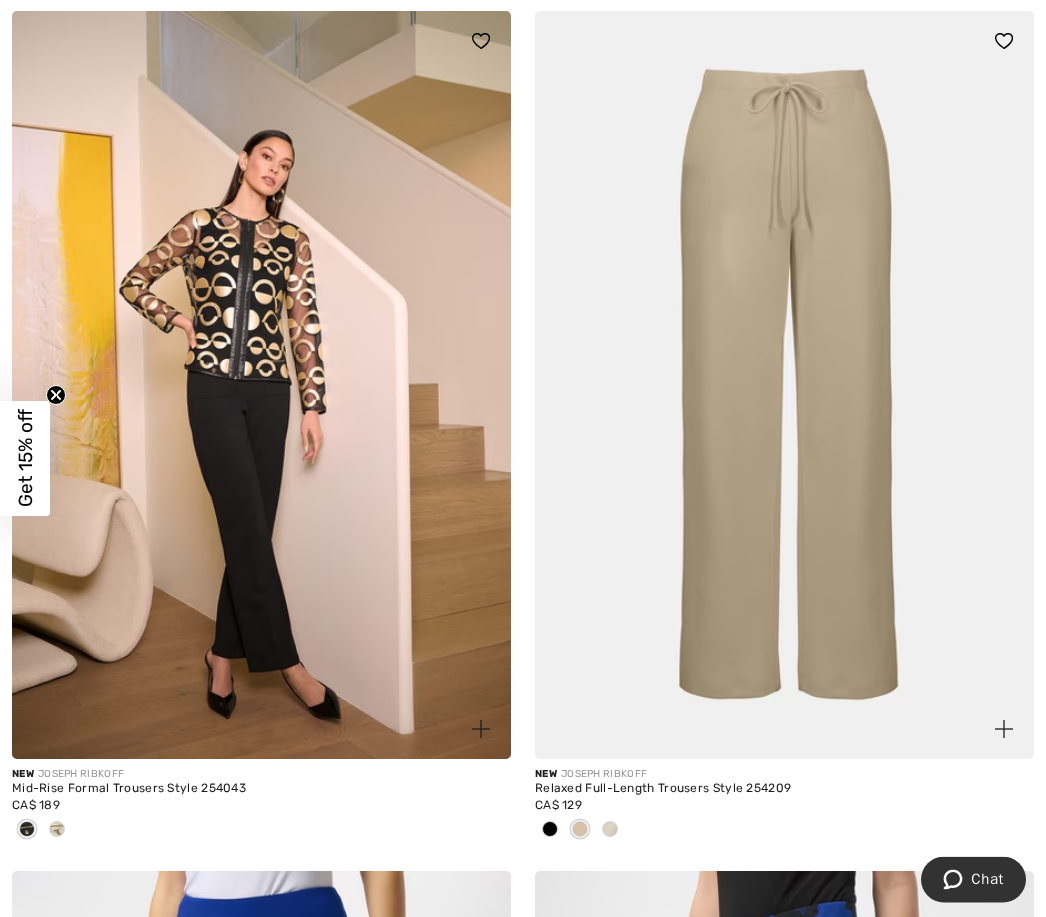 scroll, scrollTop: 359, scrollLeft: 0, axis: vertical 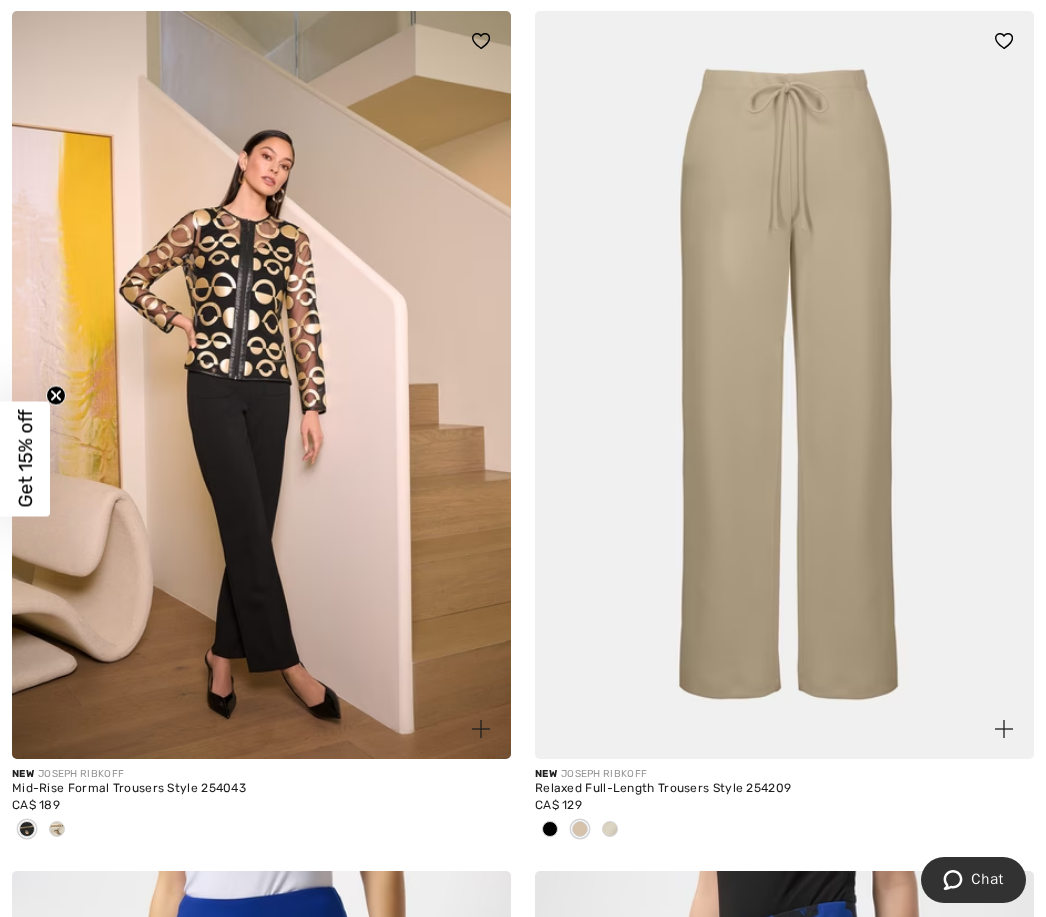 click at bounding box center [784, 385] 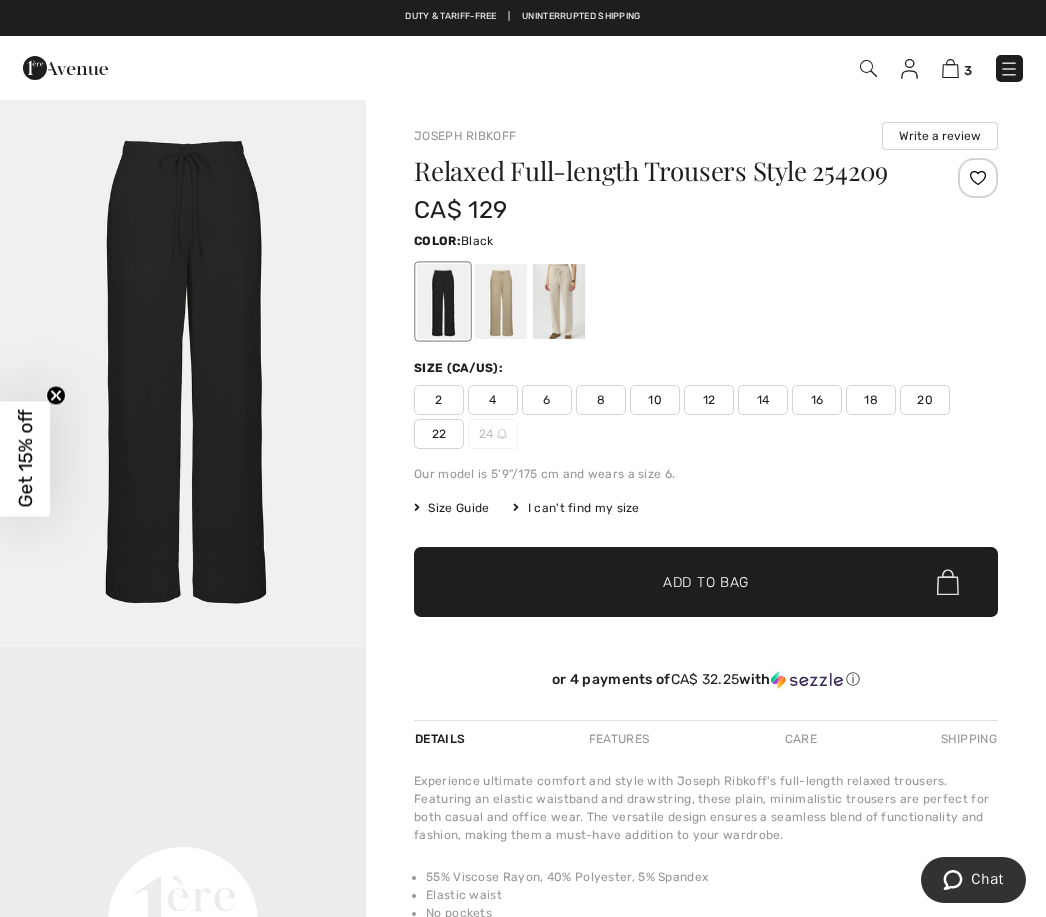 scroll, scrollTop: 0, scrollLeft: 0, axis: both 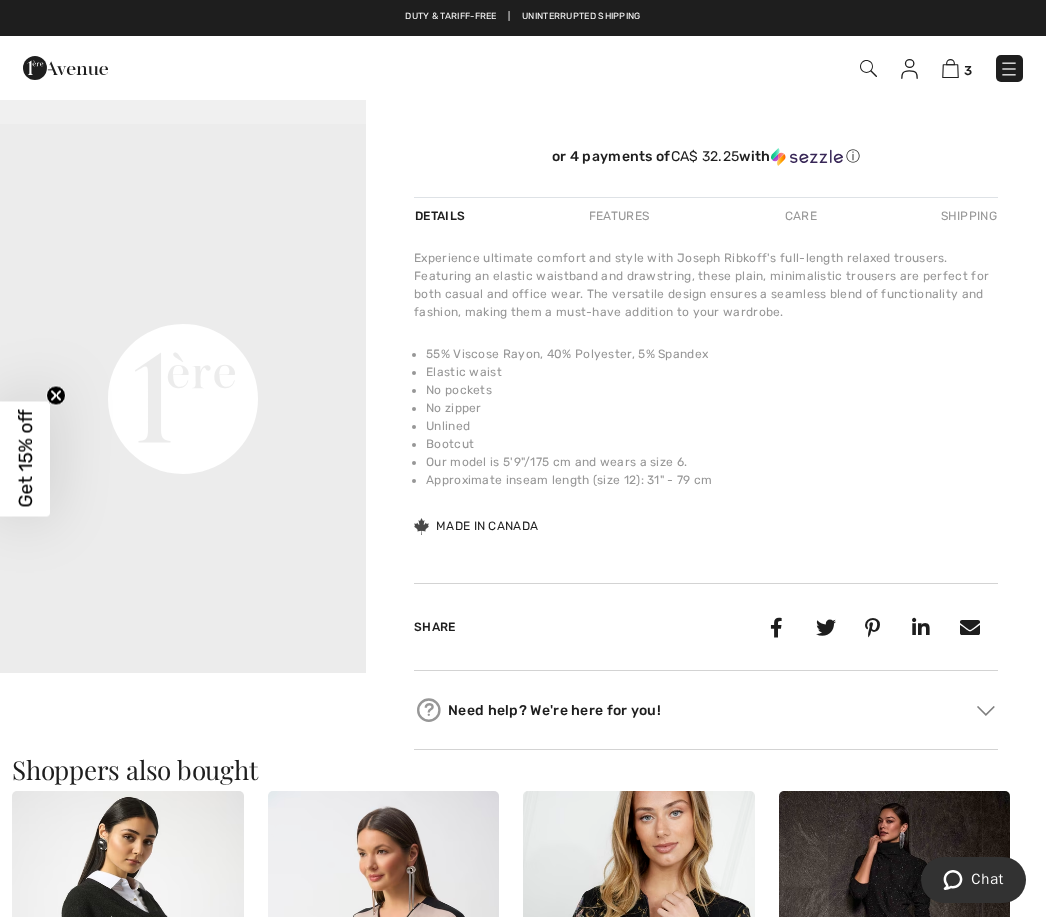 click on "Your browser does not support the video tag." at bounding box center [183, 215] 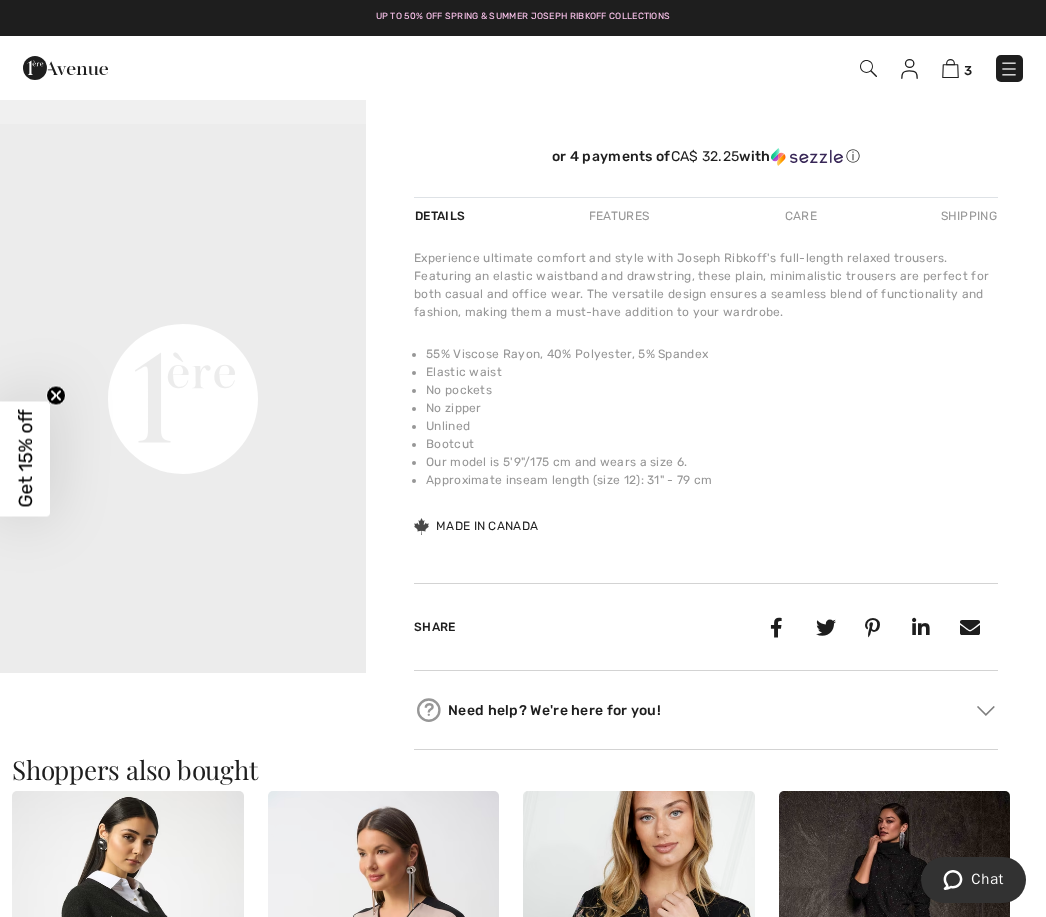 scroll, scrollTop: 0, scrollLeft: 0, axis: both 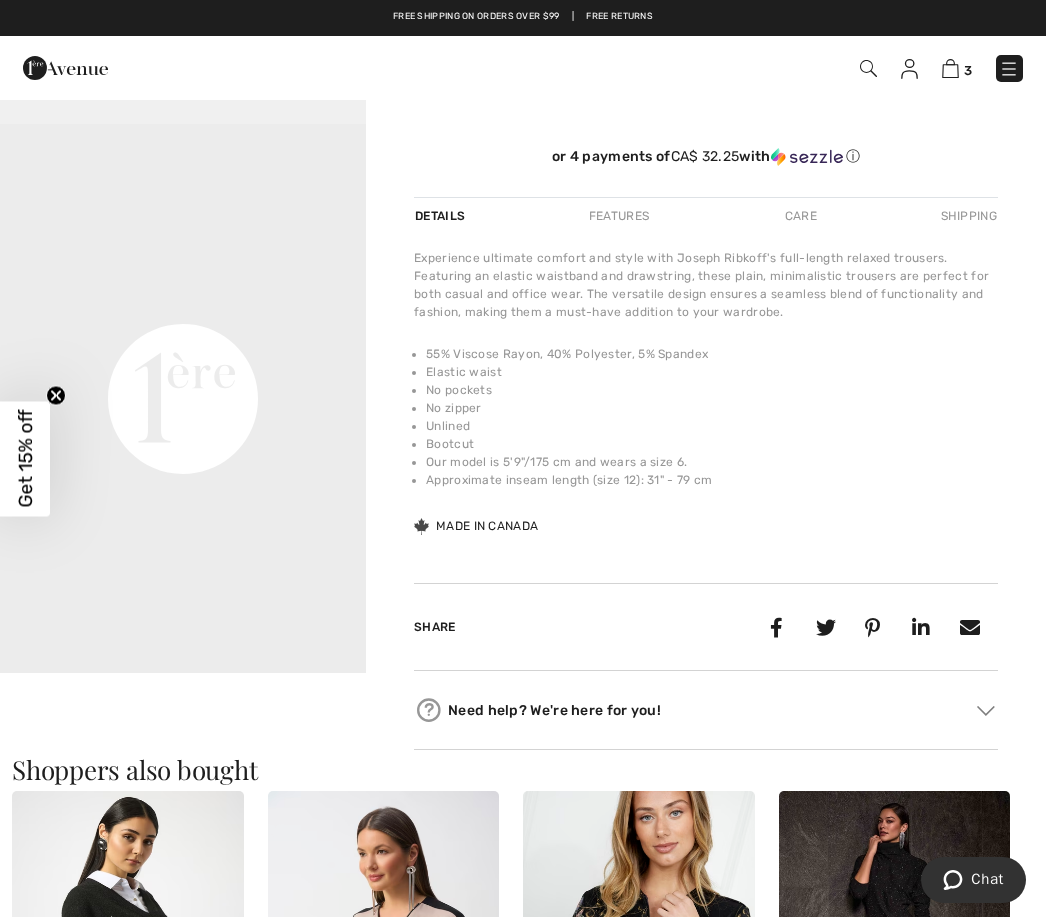 click 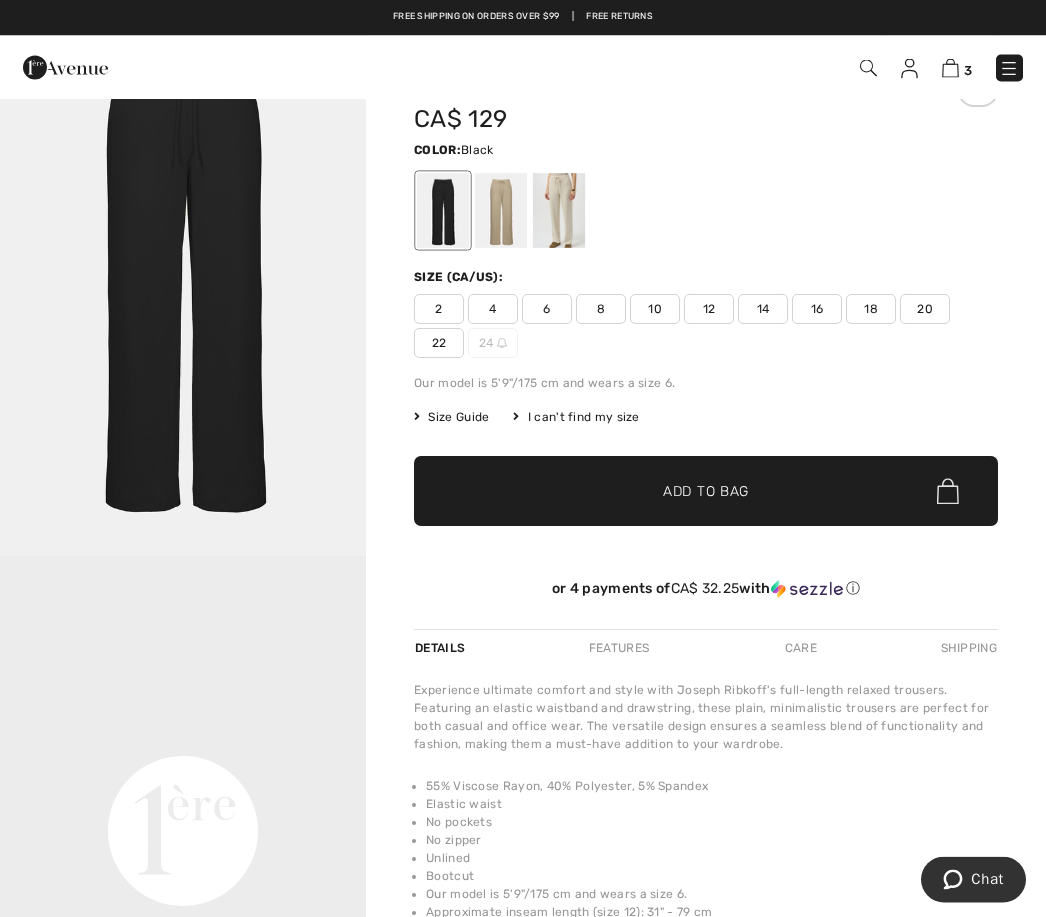 scroll, scrollTop: 0, scrollLeft: 0, axis: both 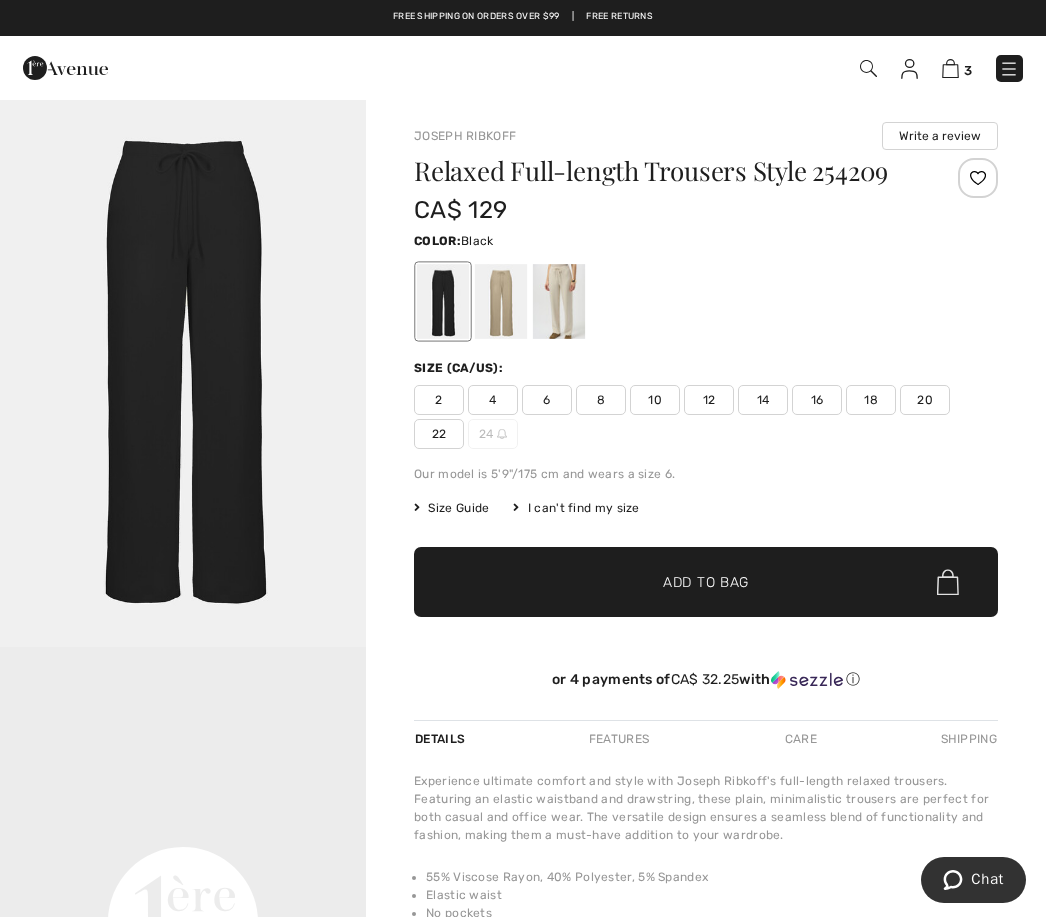 click at bounding box center [501, 301] 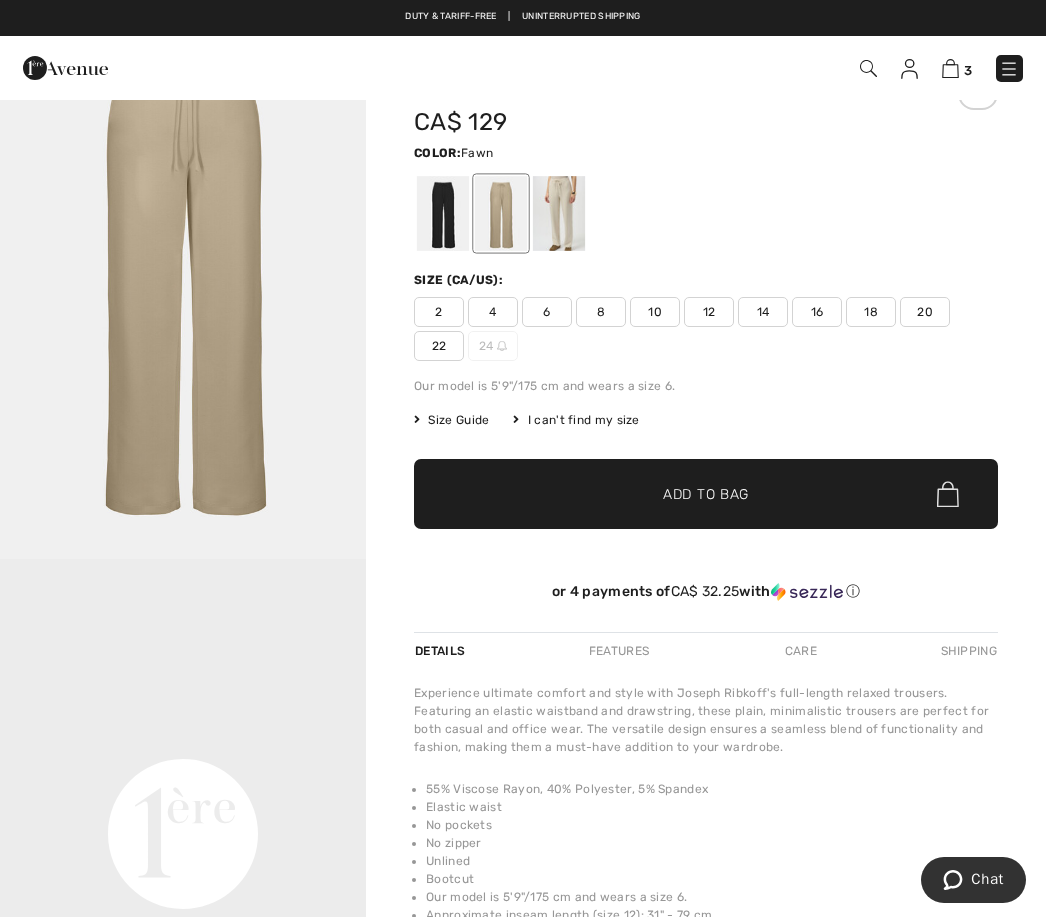 scroll, scrollTop: 0, scrollLeft: 0, axis: both 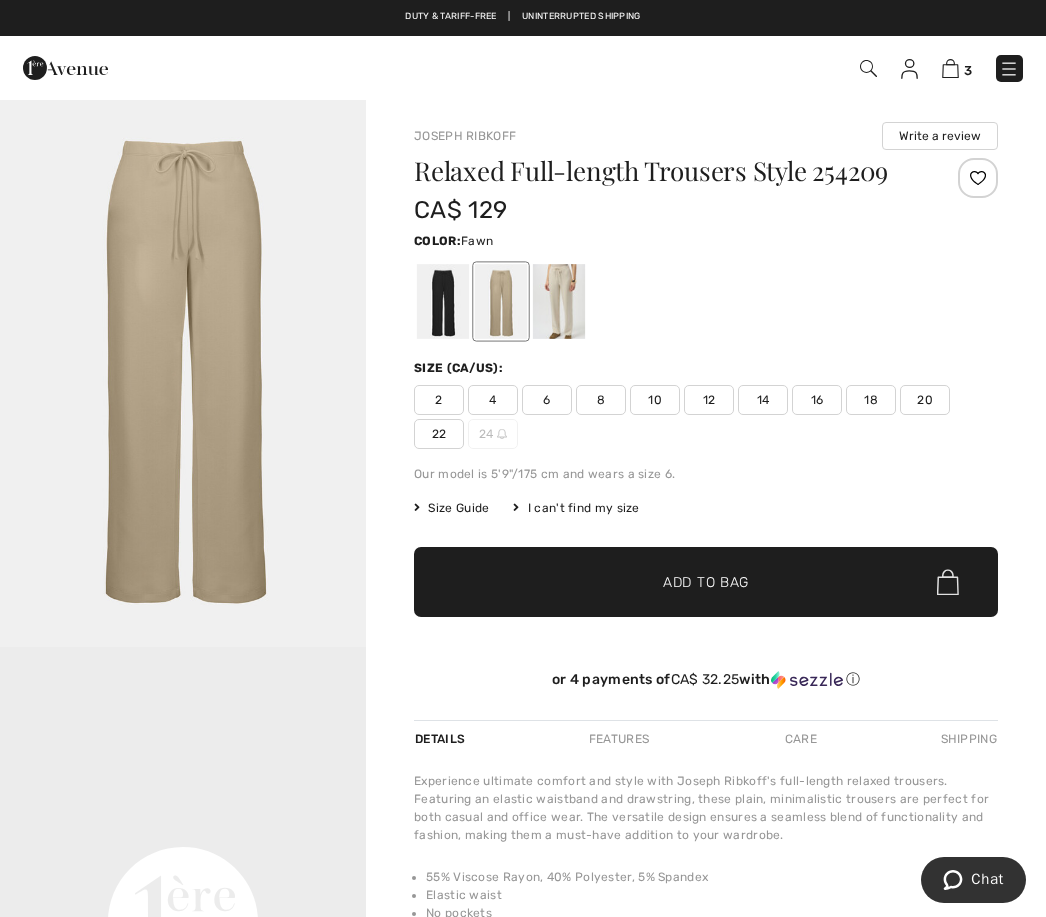 click at bounding box center [706, 301] 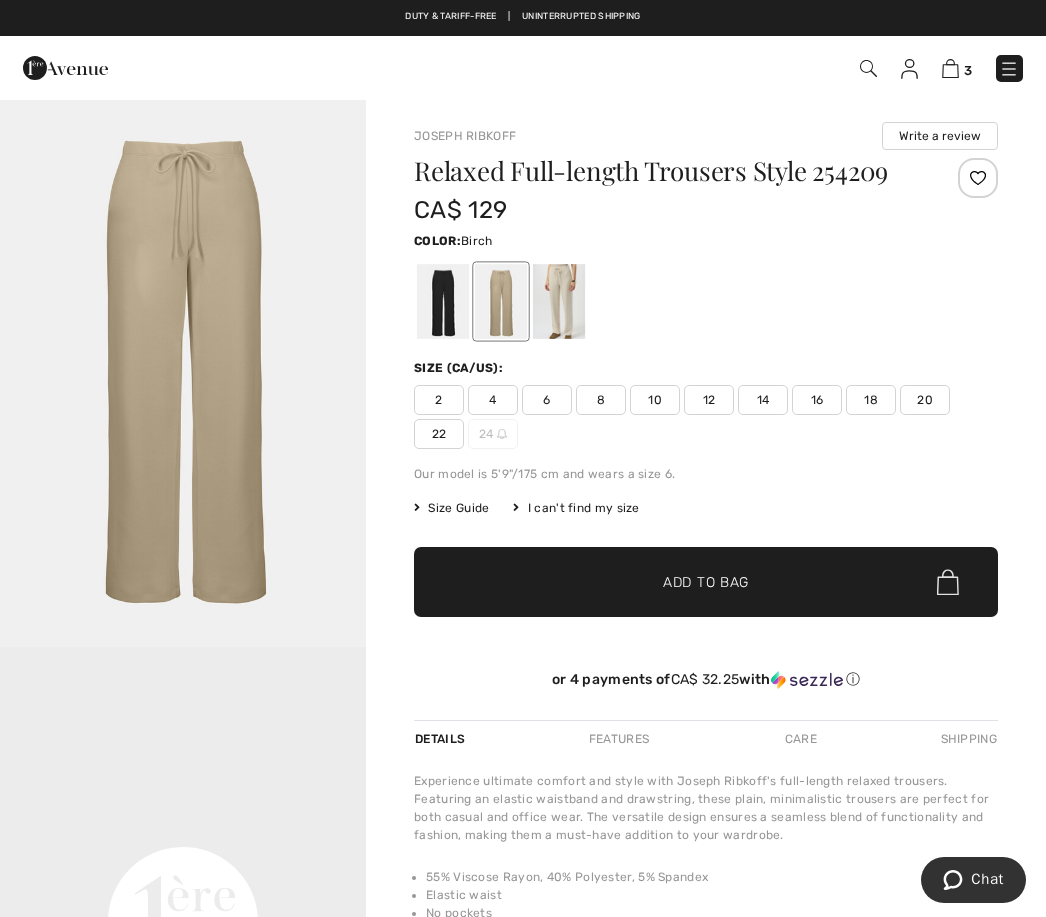 click at bounding box center [559, 301] 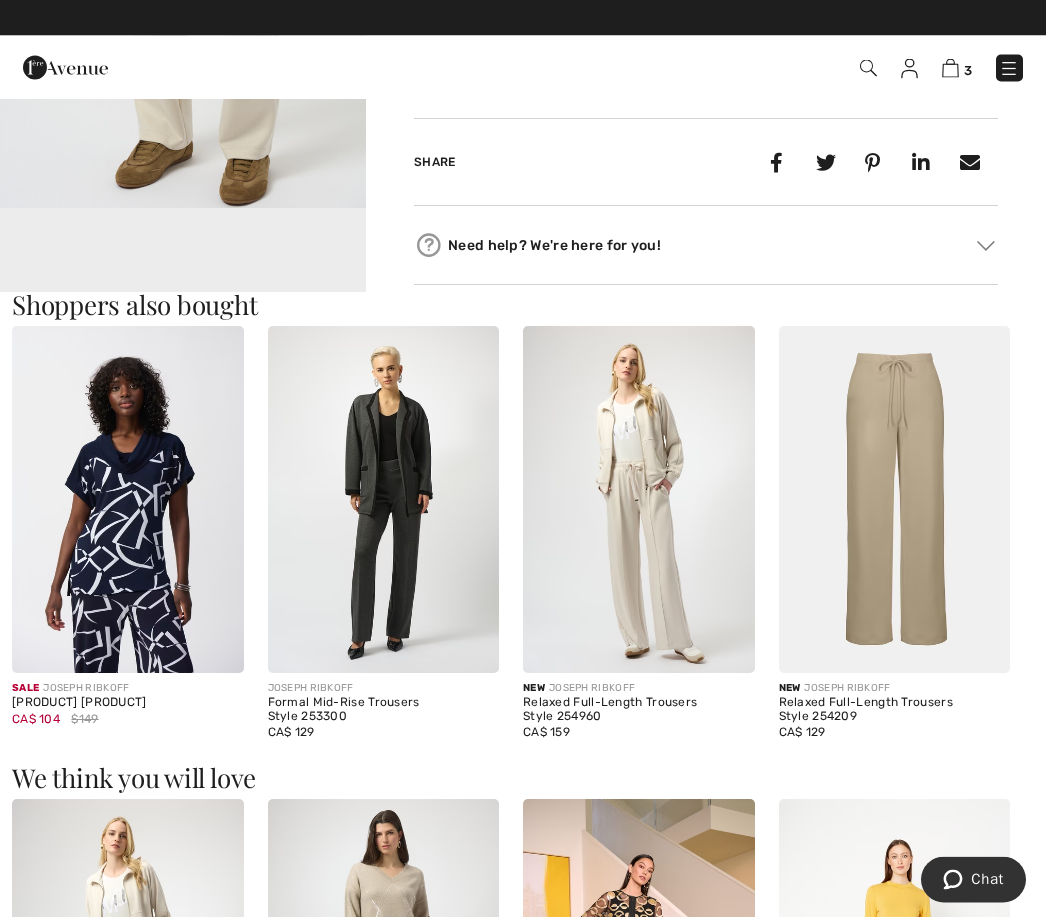 scroll, scrollTop: 988, scrollLeft: 0, axis: vertical 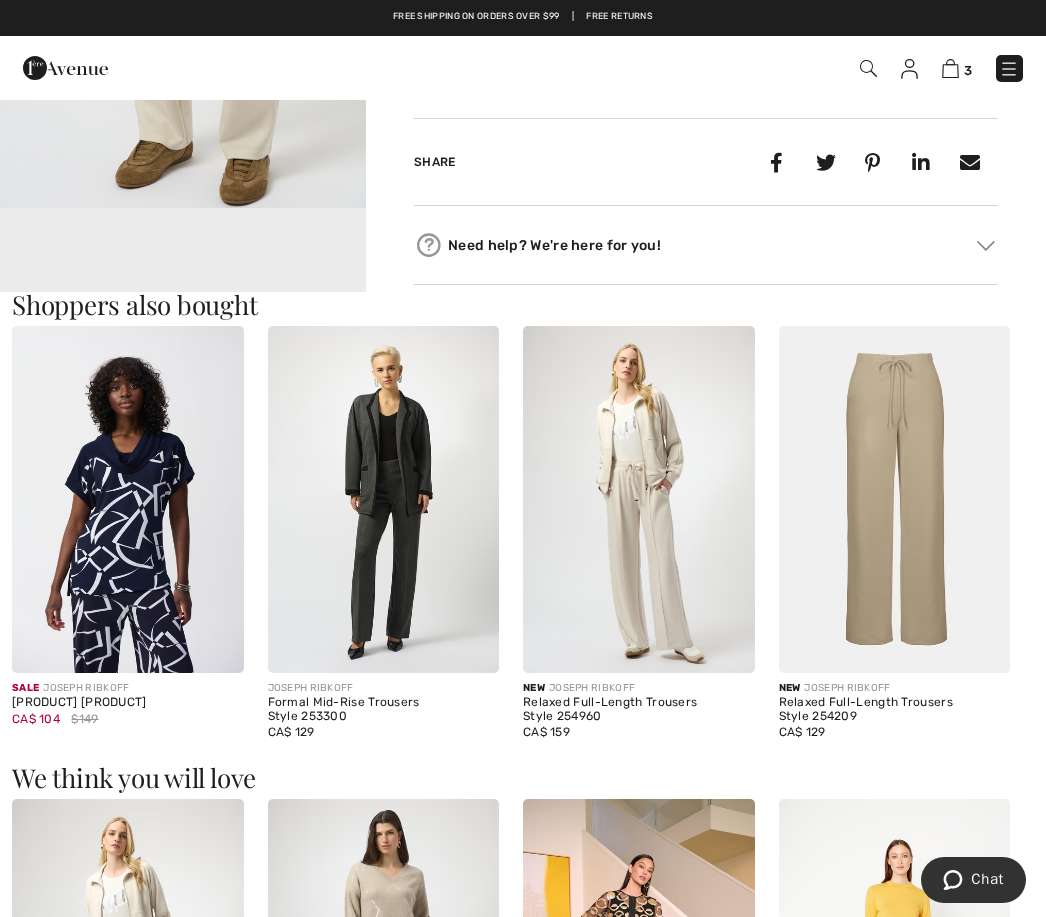 click at bounding box center (639, 499) 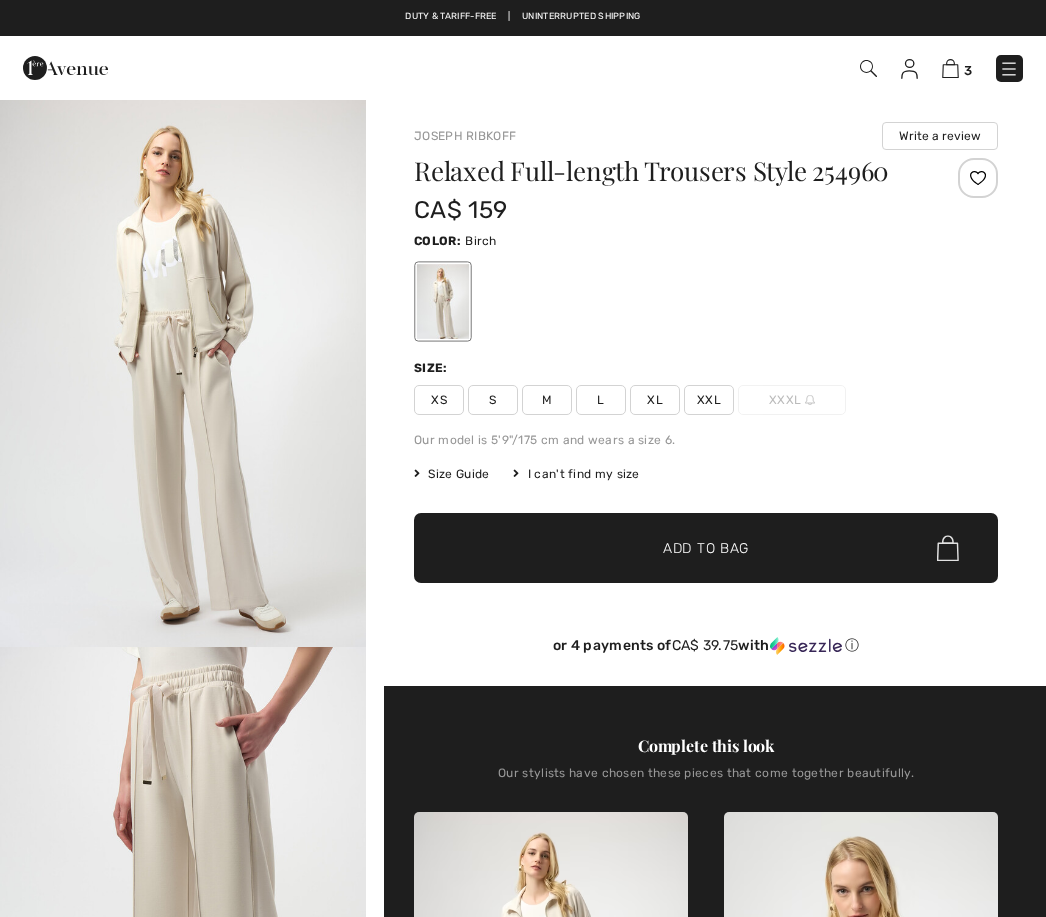 checkbox on "true" 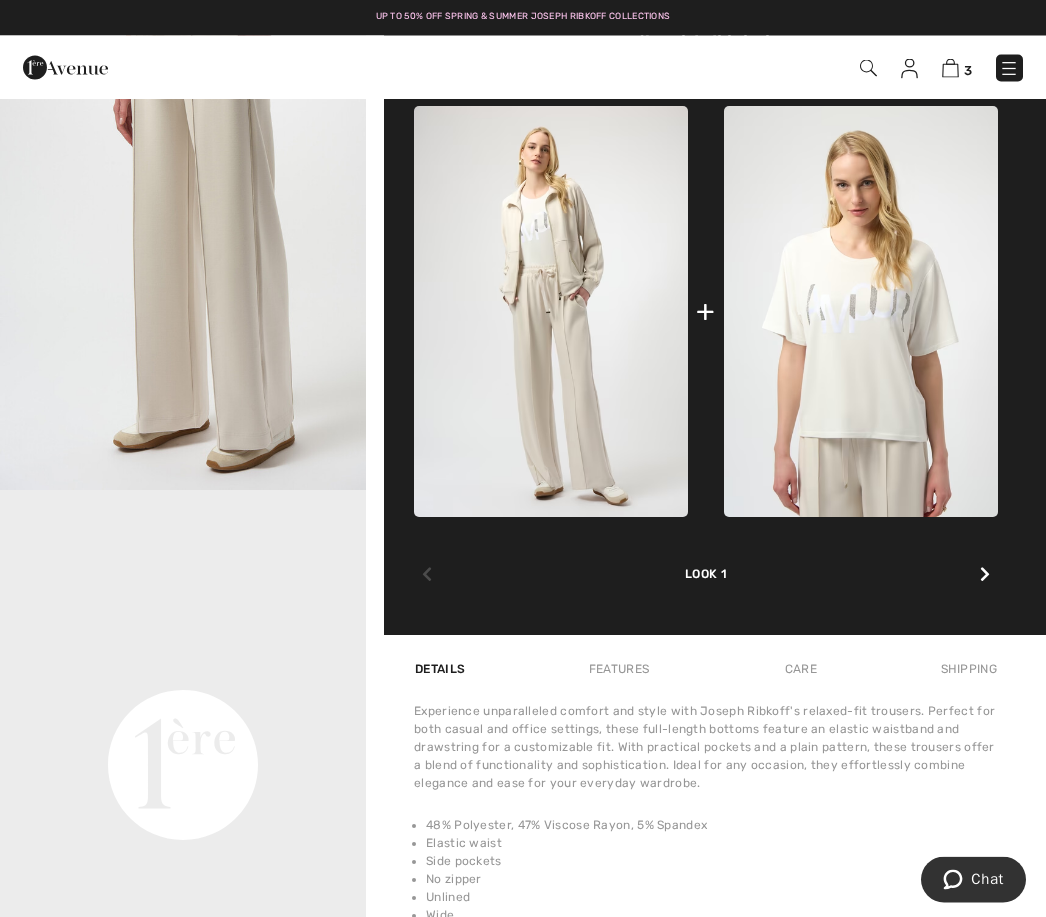 scroll, scrollTop: 706, scrollLeft: 0, axis: vertical 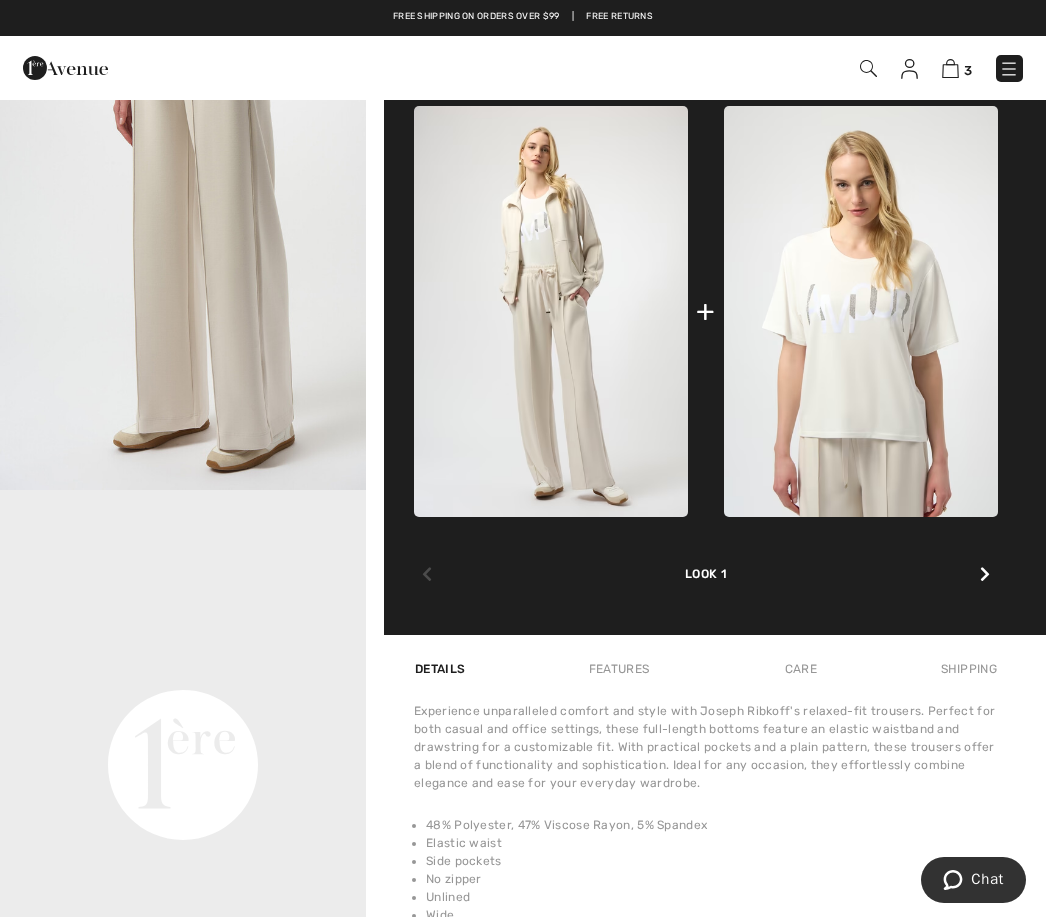 click at bounding box center (985, 574) 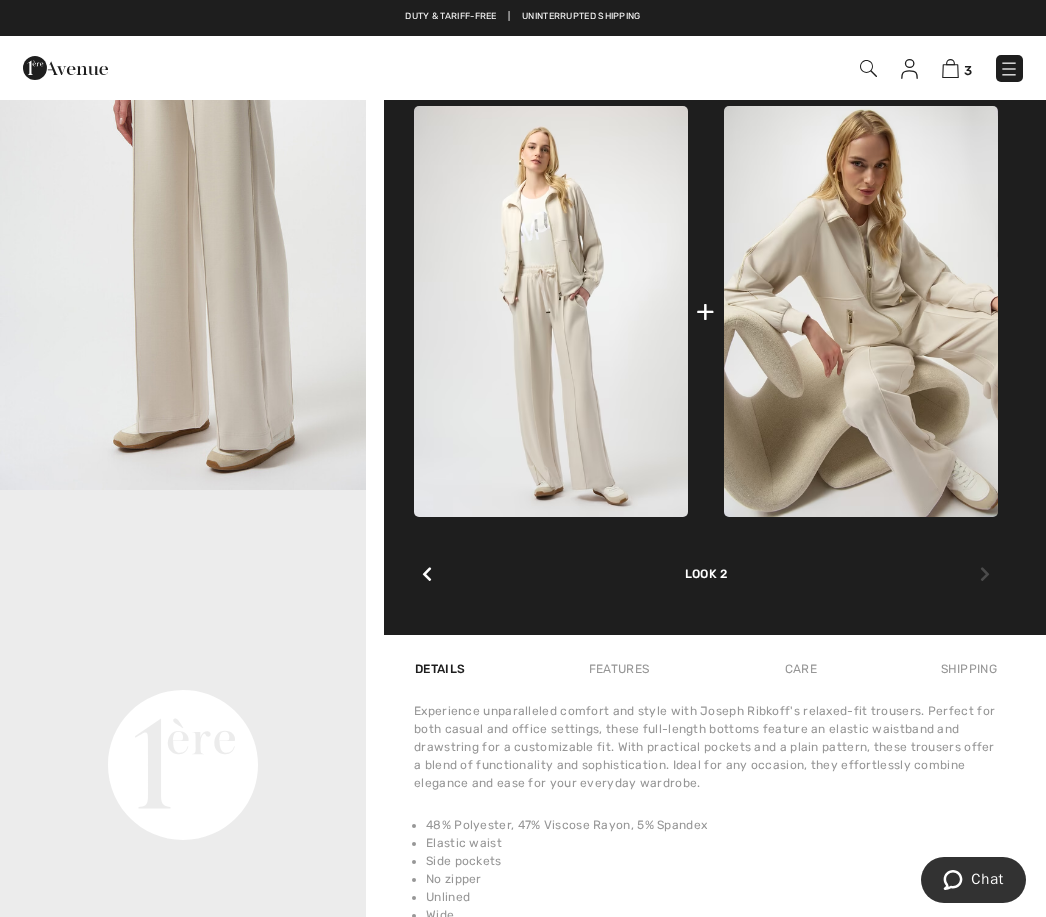 click at bounding box center (861, 311) 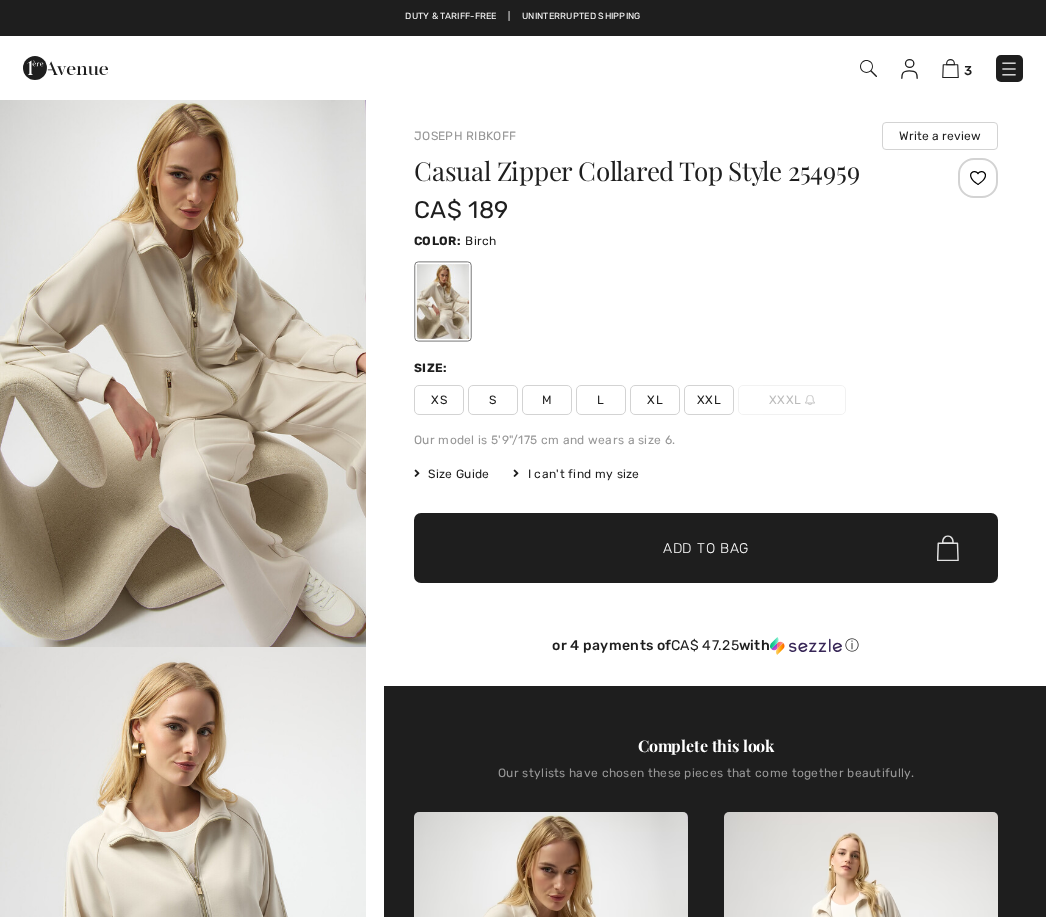 scroll, scrollTop: 0, scrollLeft: 0, axis: both 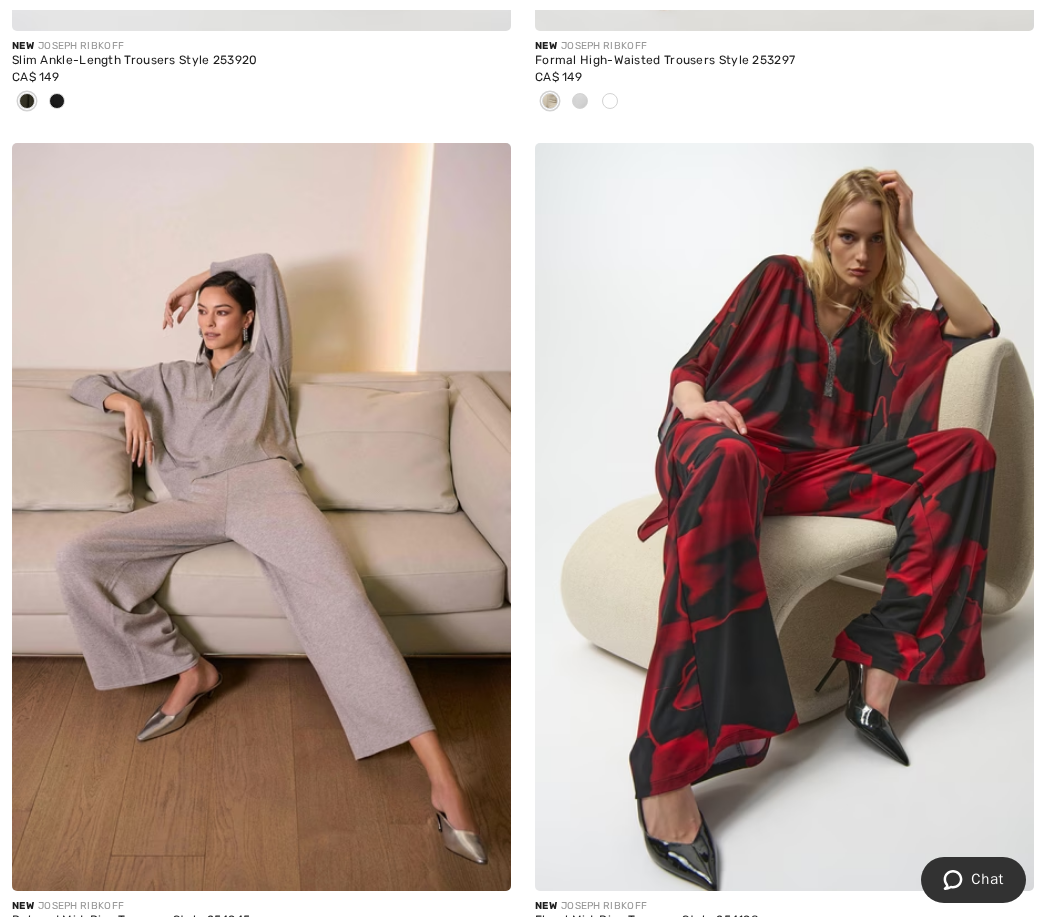 click on "Relaxed Mid-Rise Trousers Style 254945" at bounding box center (261, 921) 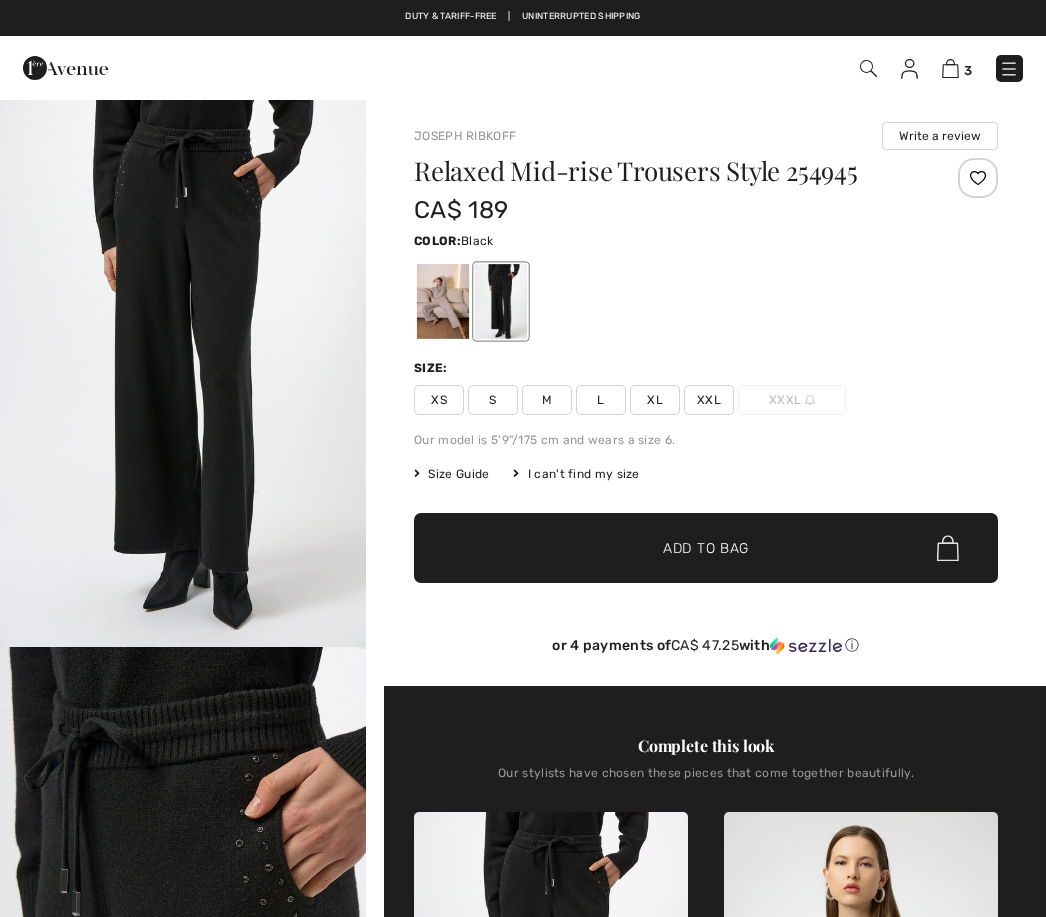 checkbox on "true" 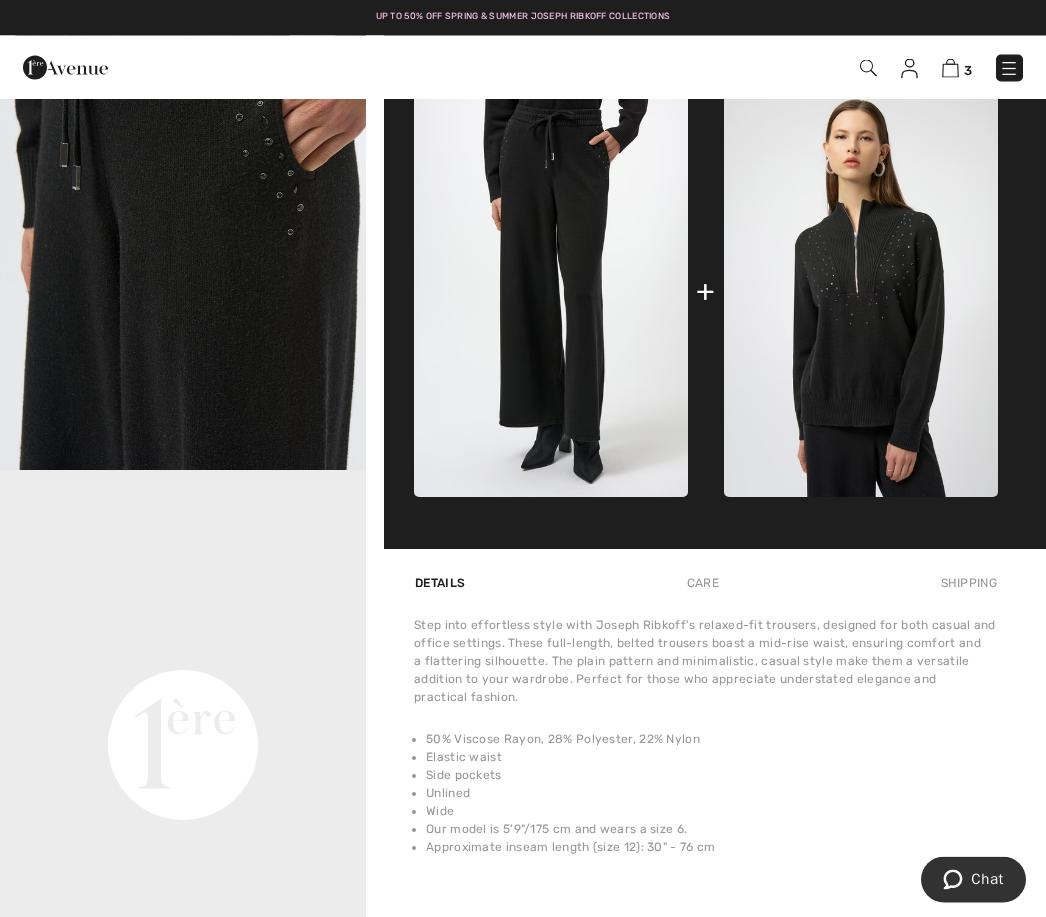 scroll, scrollTop: 722, scrollLeft: 0, axis: vertical 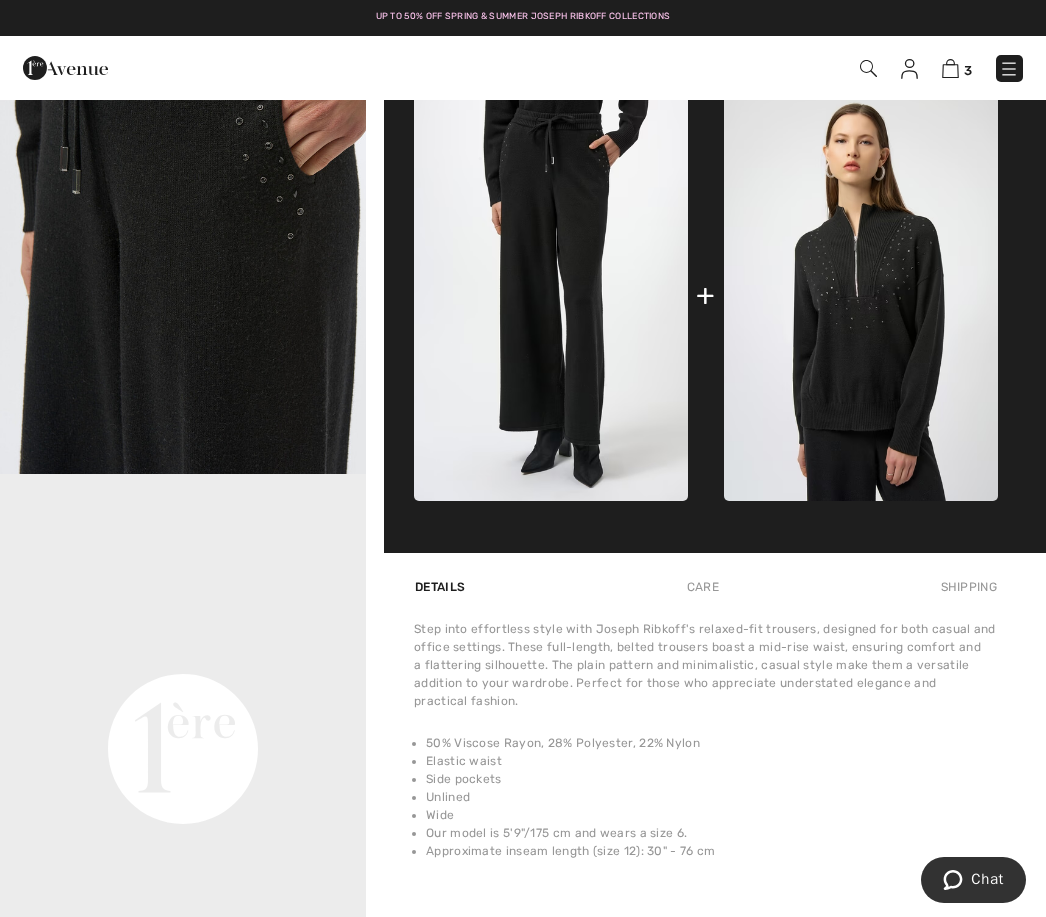 click at bounding box center [861, 295] 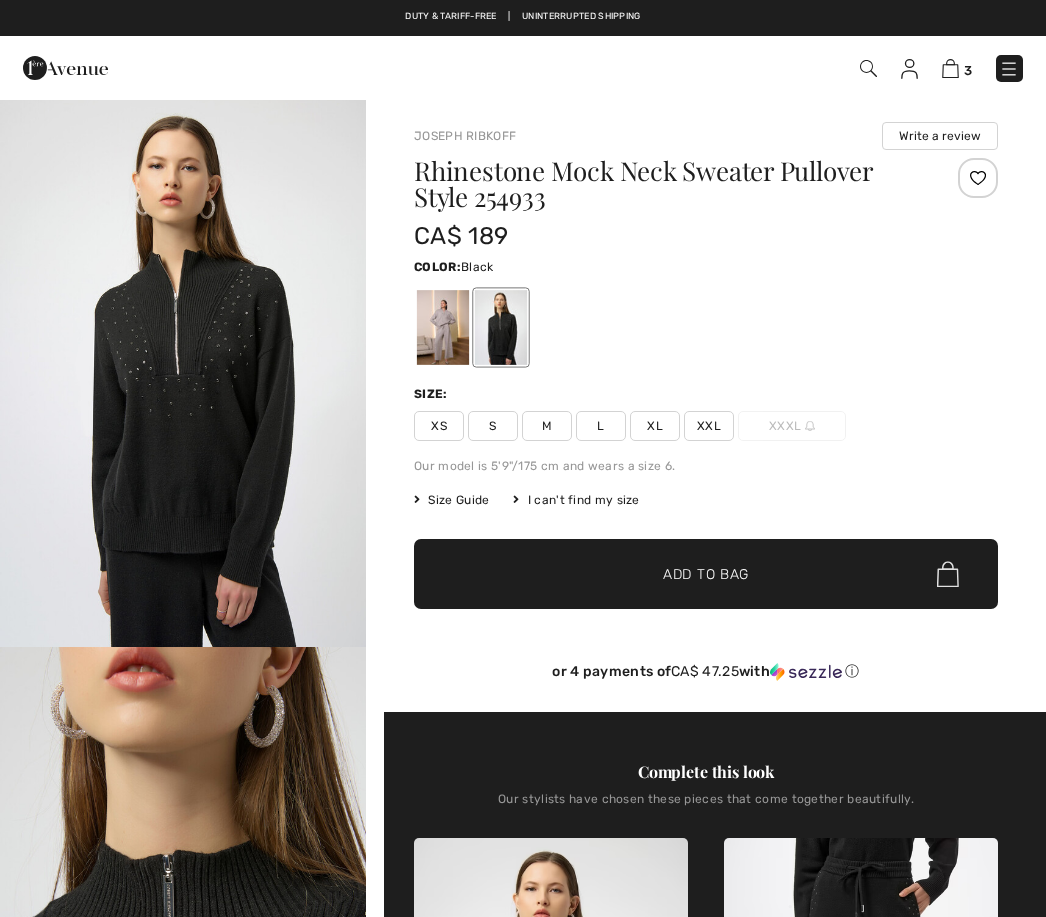 checkbox on "true" 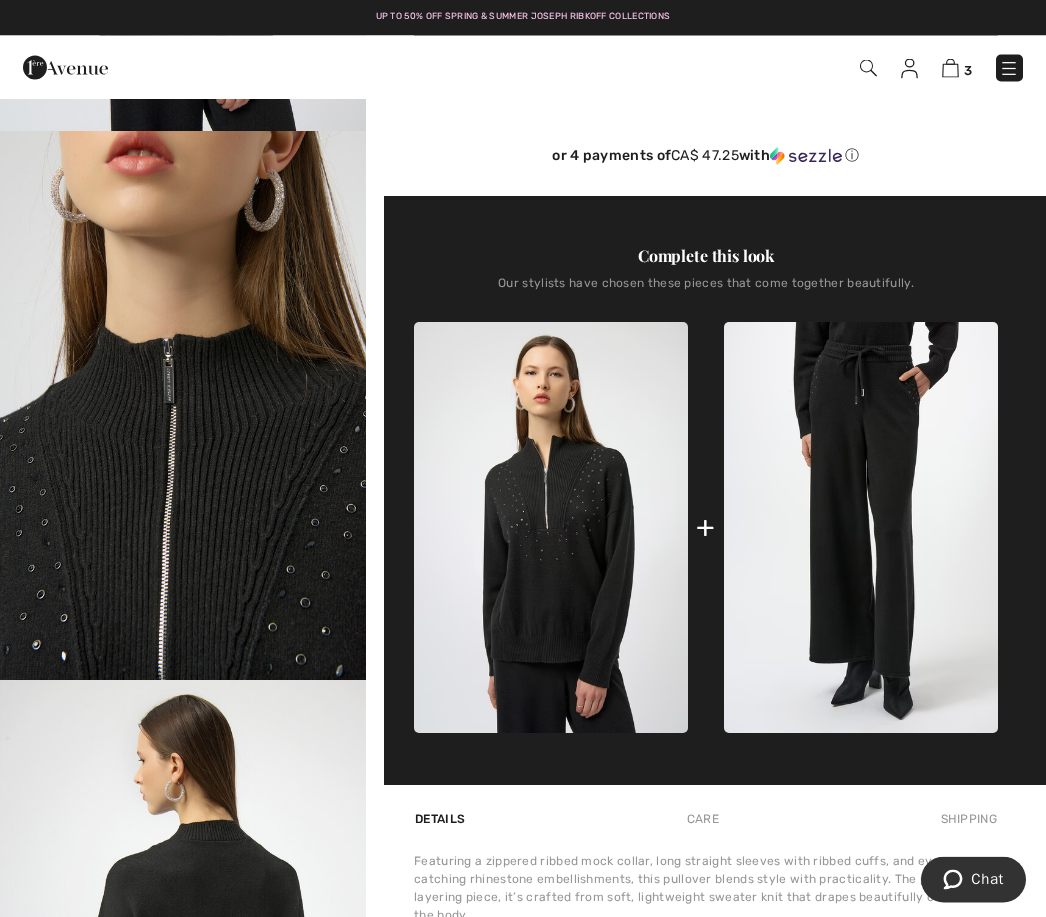 scroll, scrollTop: 516, scrollLeft: 0, axis: vertical 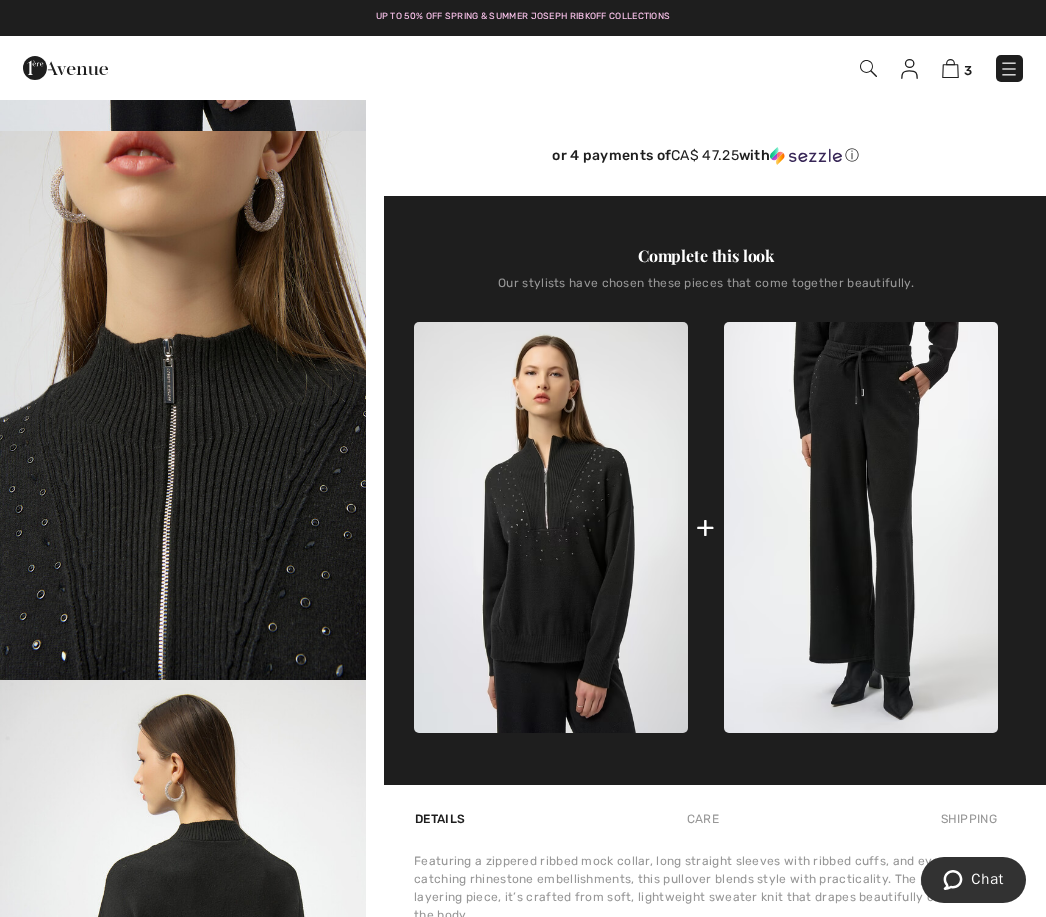 click at bounding box center (861, 527) 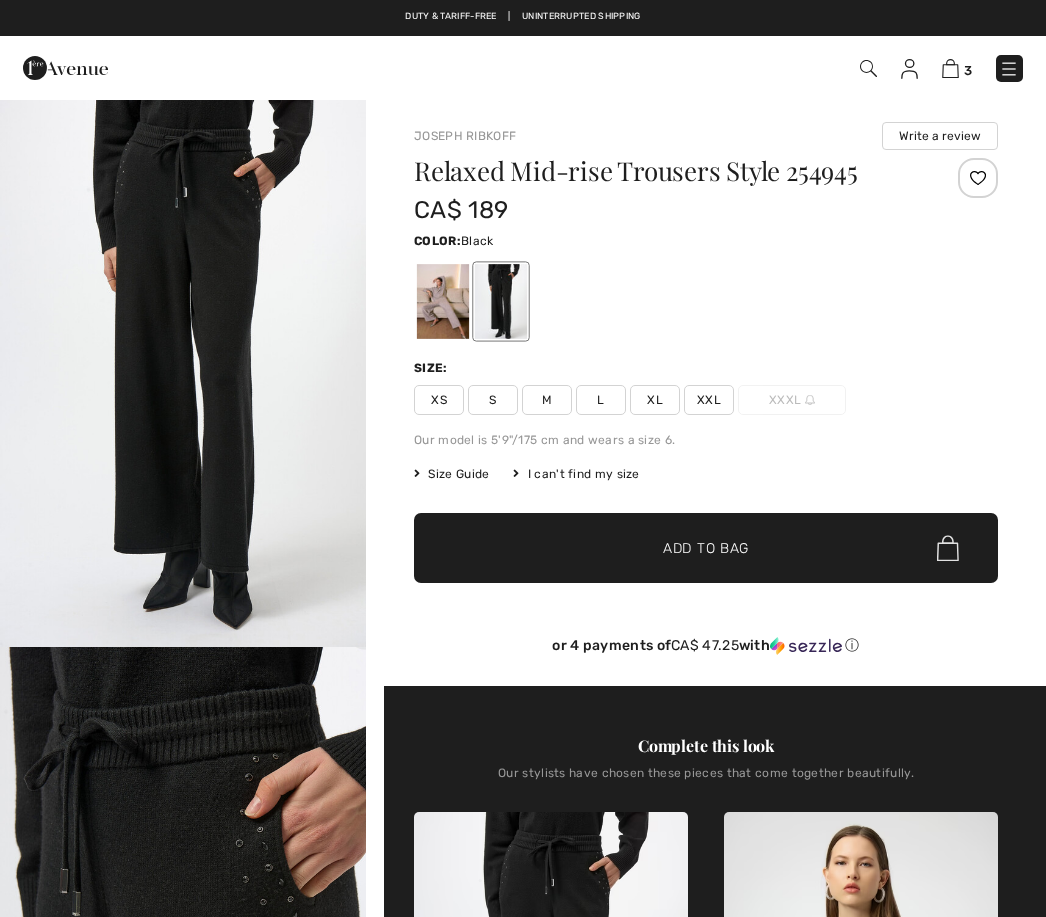 checkbox on "true" 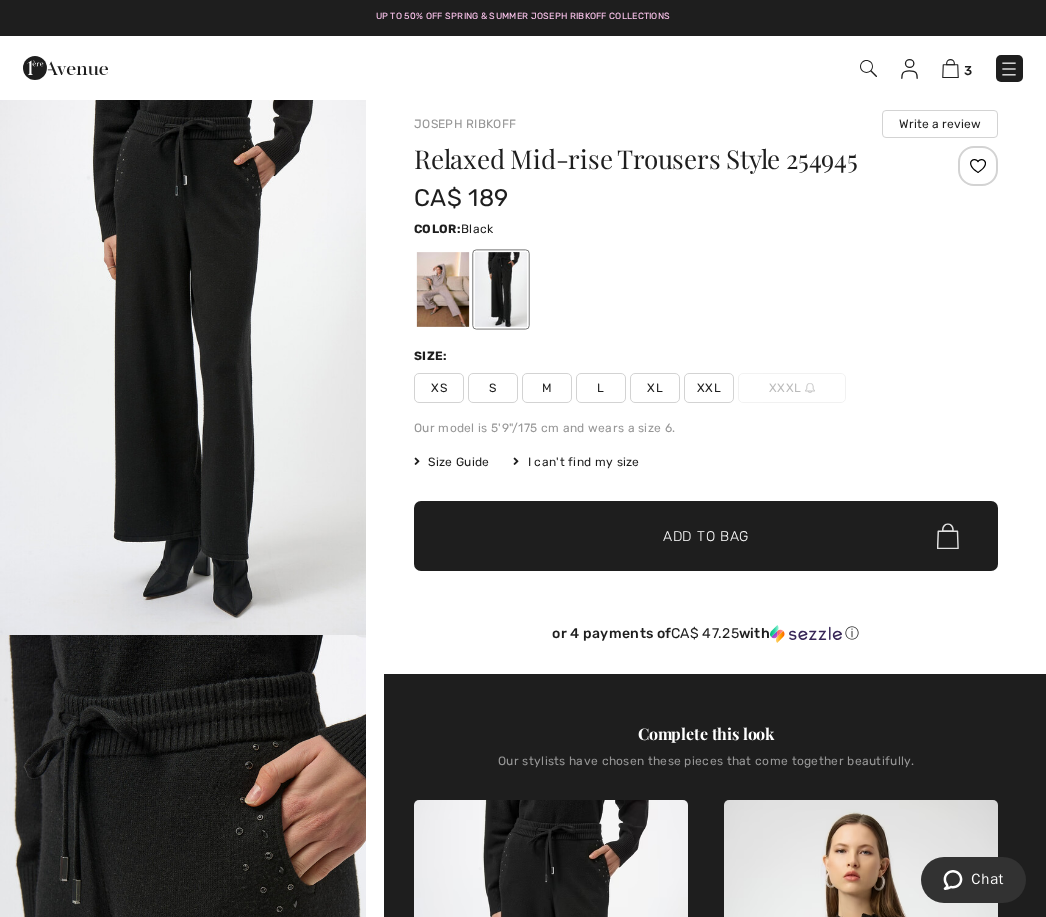 scroll, scrollTop: 0, scrollLeft: 0, axis: both 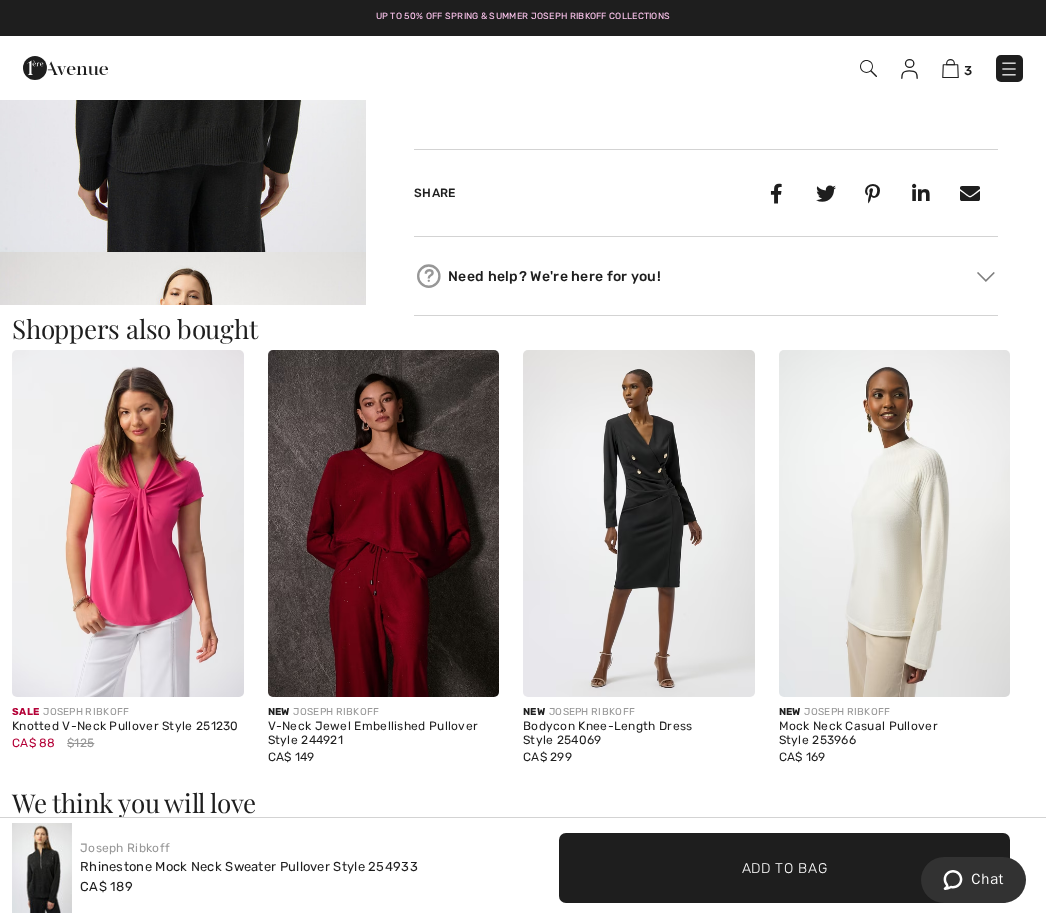 click at bounding box center (384, 523) 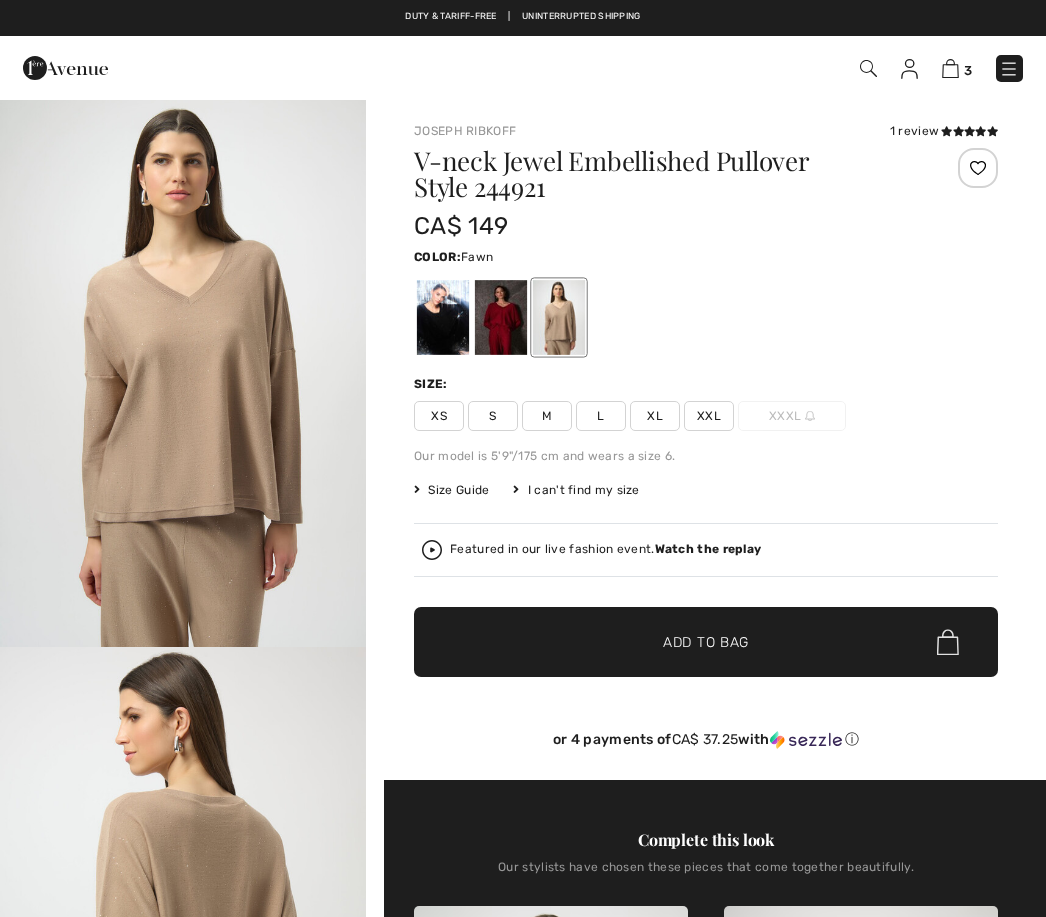 scroll, scrollTop: 0, scrollLeft: 0, axis: both 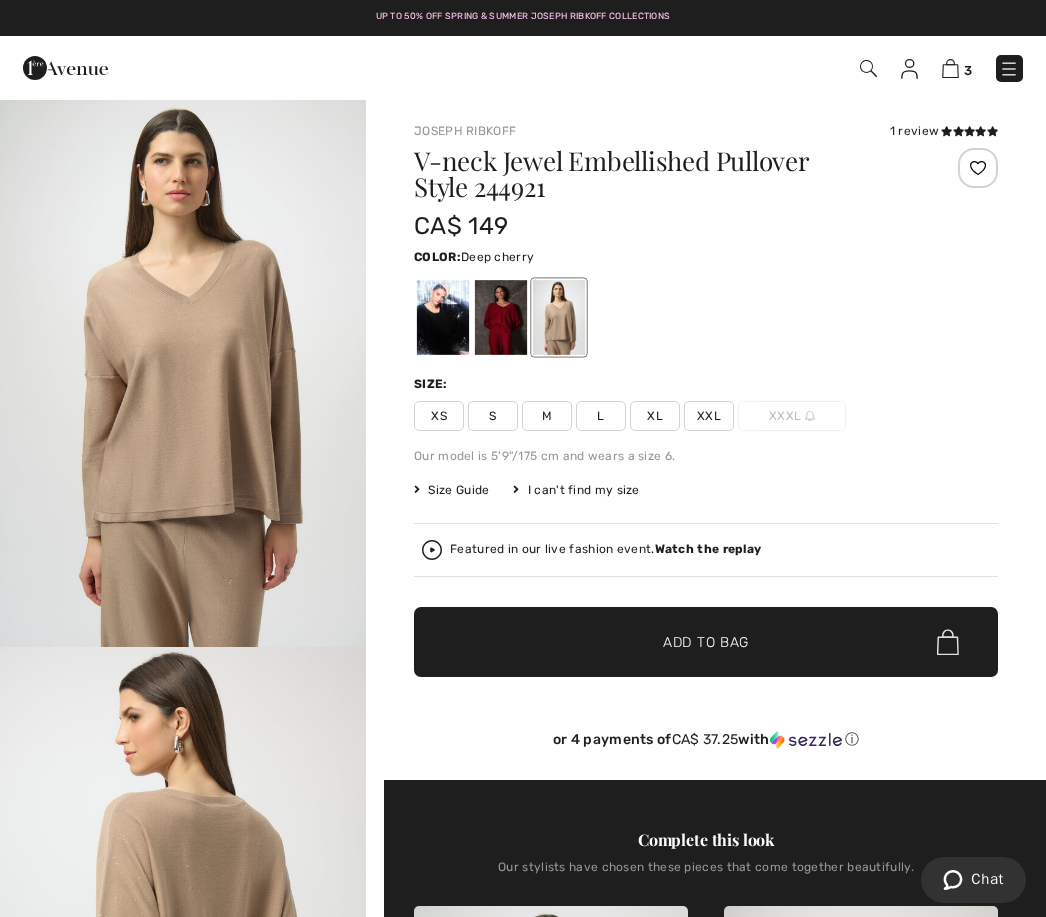 click at bounding box center (501, 317) 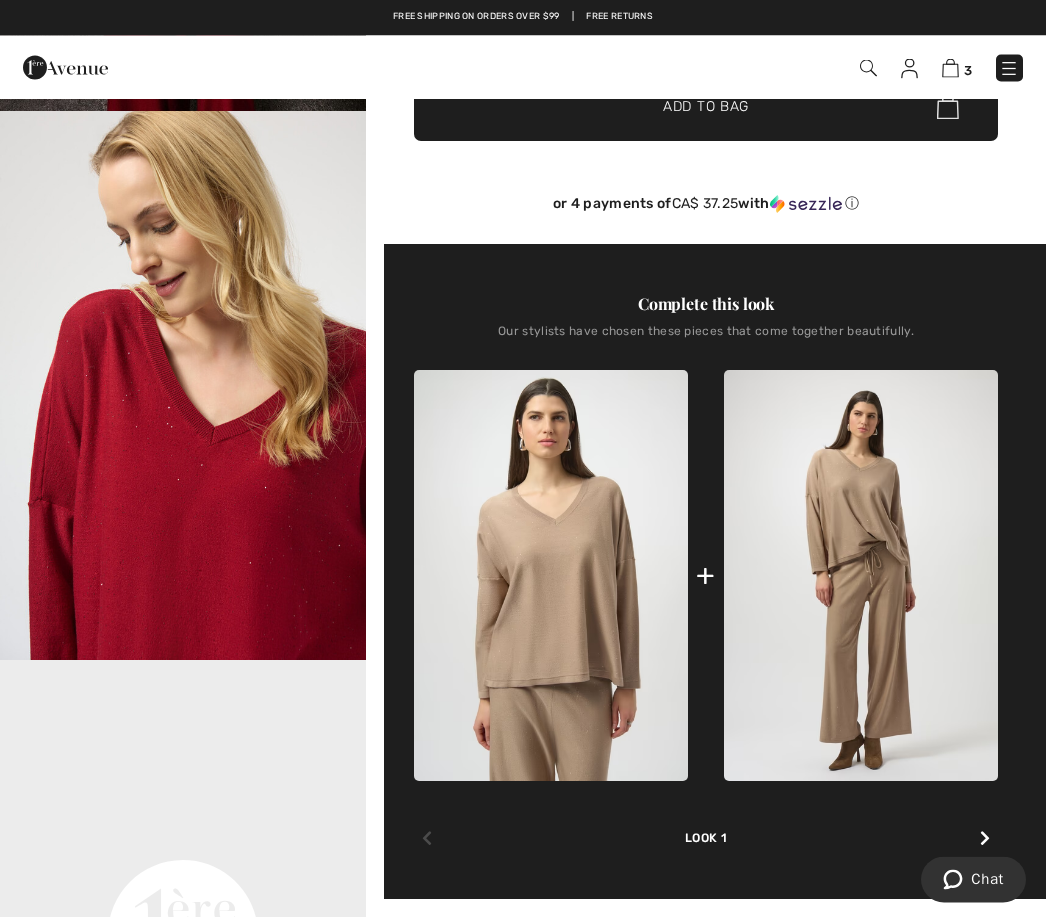 scroll, scrollTop: 536, scrollLeft: 0, axis: vertical 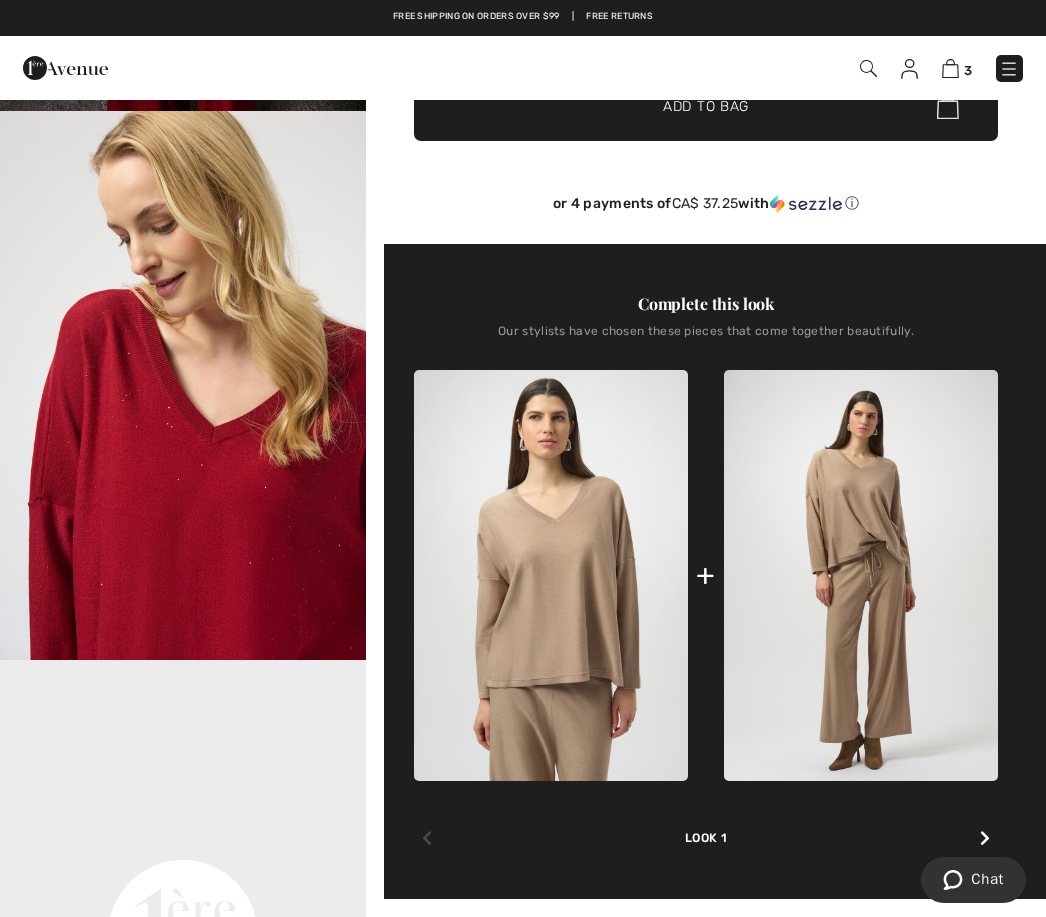click at bounding box center [861, 575] 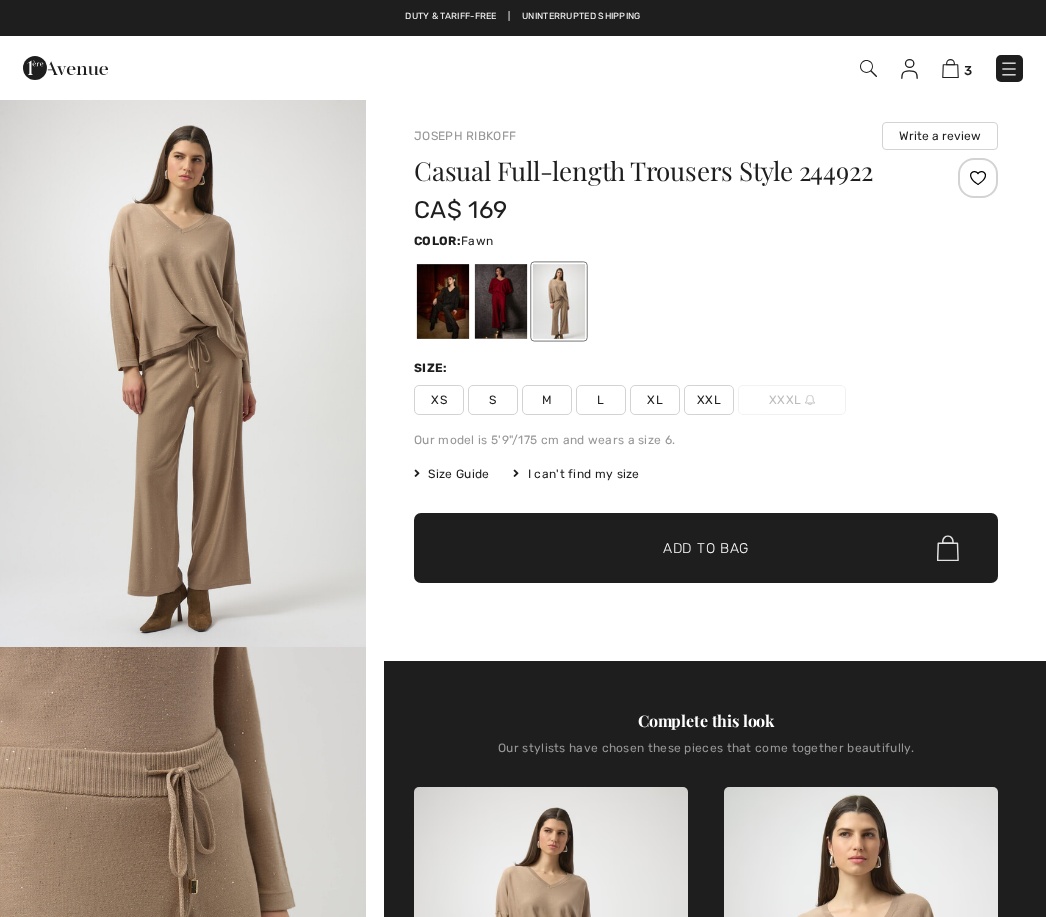scroll, scrollTop: 0, scrollLeft: 0, axis: both 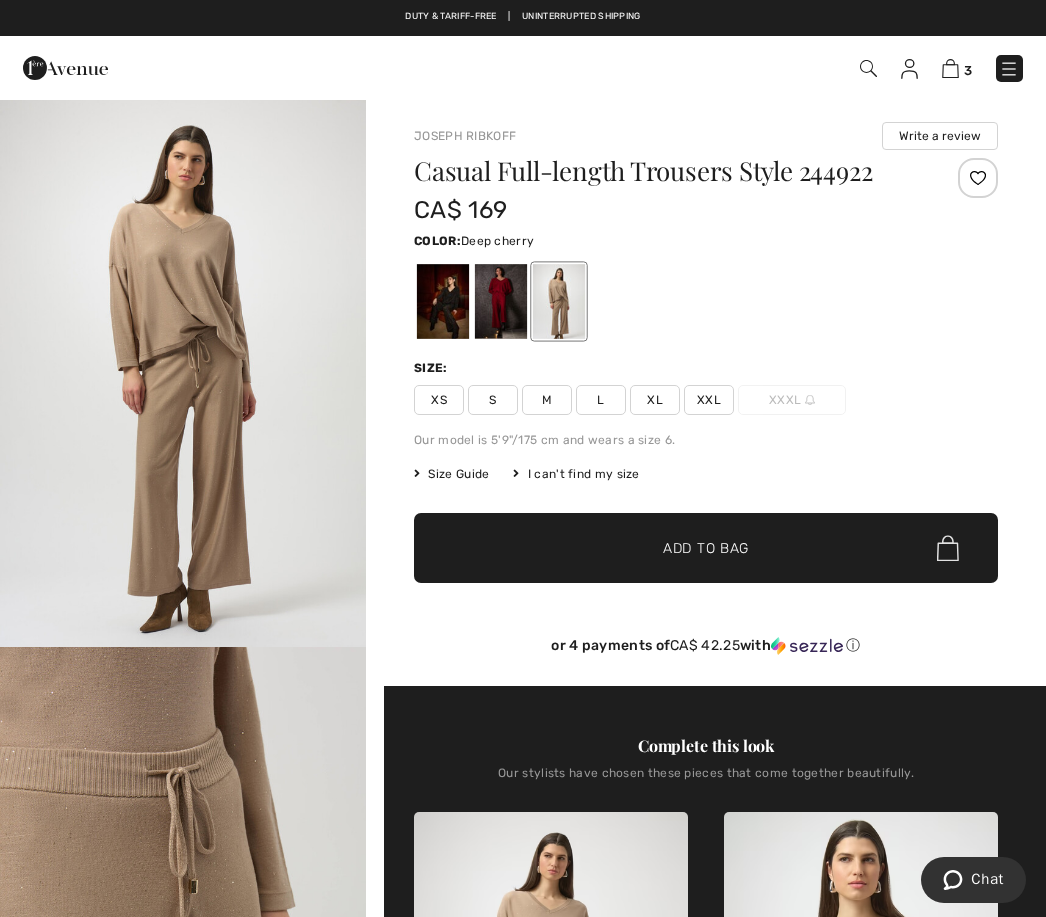 click at bounding box center (501, 301) 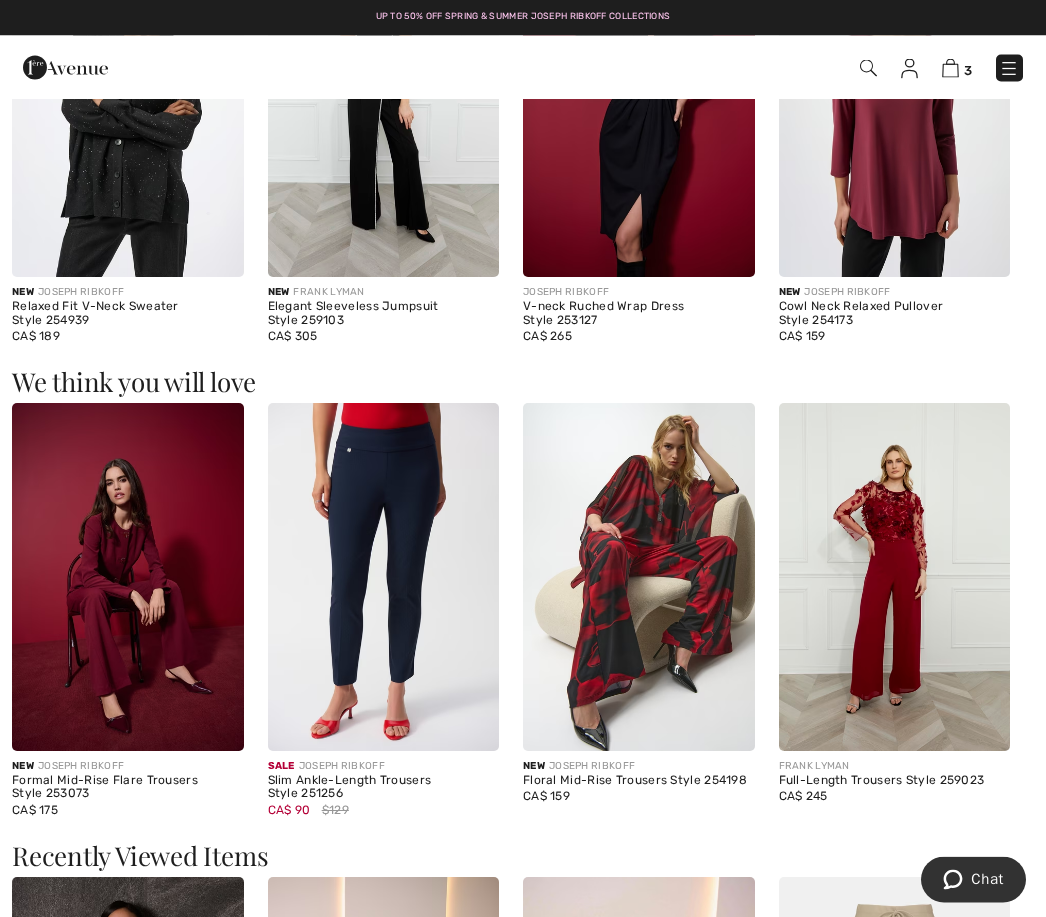 scroll, scrollTop: 1930, scrollLeft: 0, axis: vertical 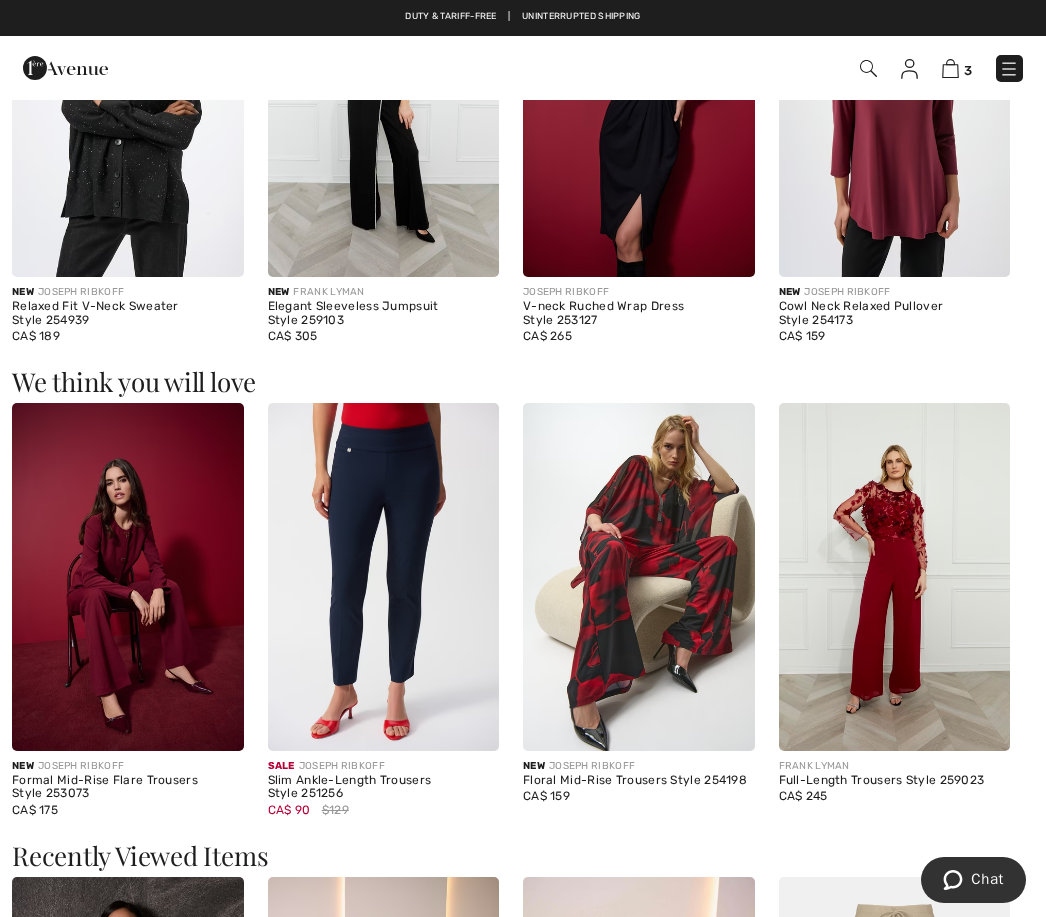 click at bounding box center [895, 576] 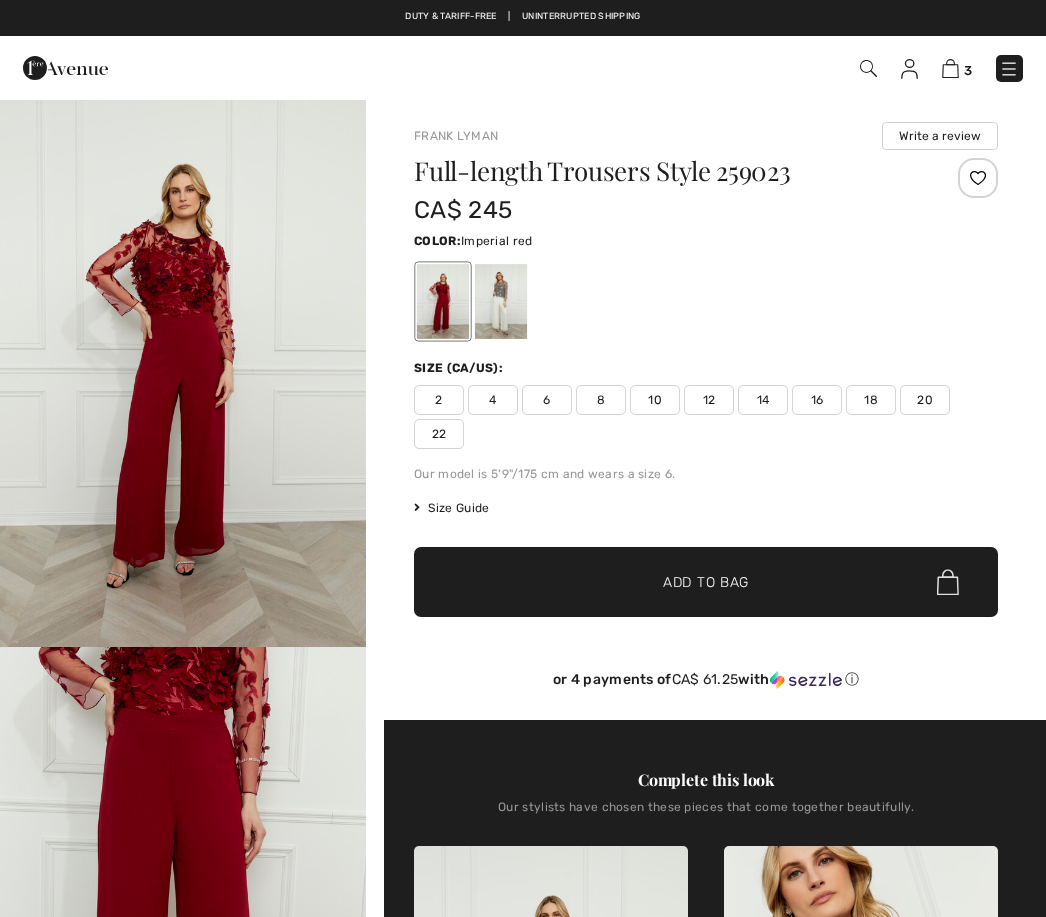 scroll, scrollTop: 0, scrollLeft: 0, axis: both 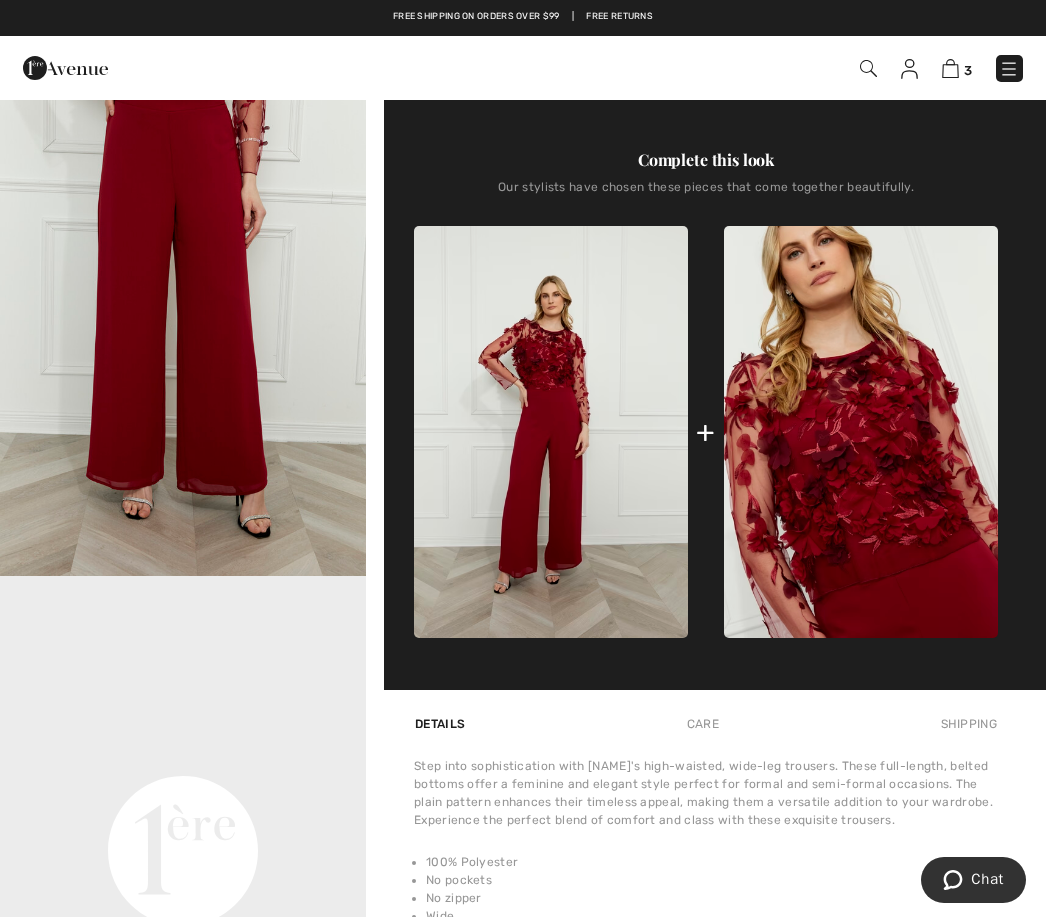 click at bounding box center (861, 431) 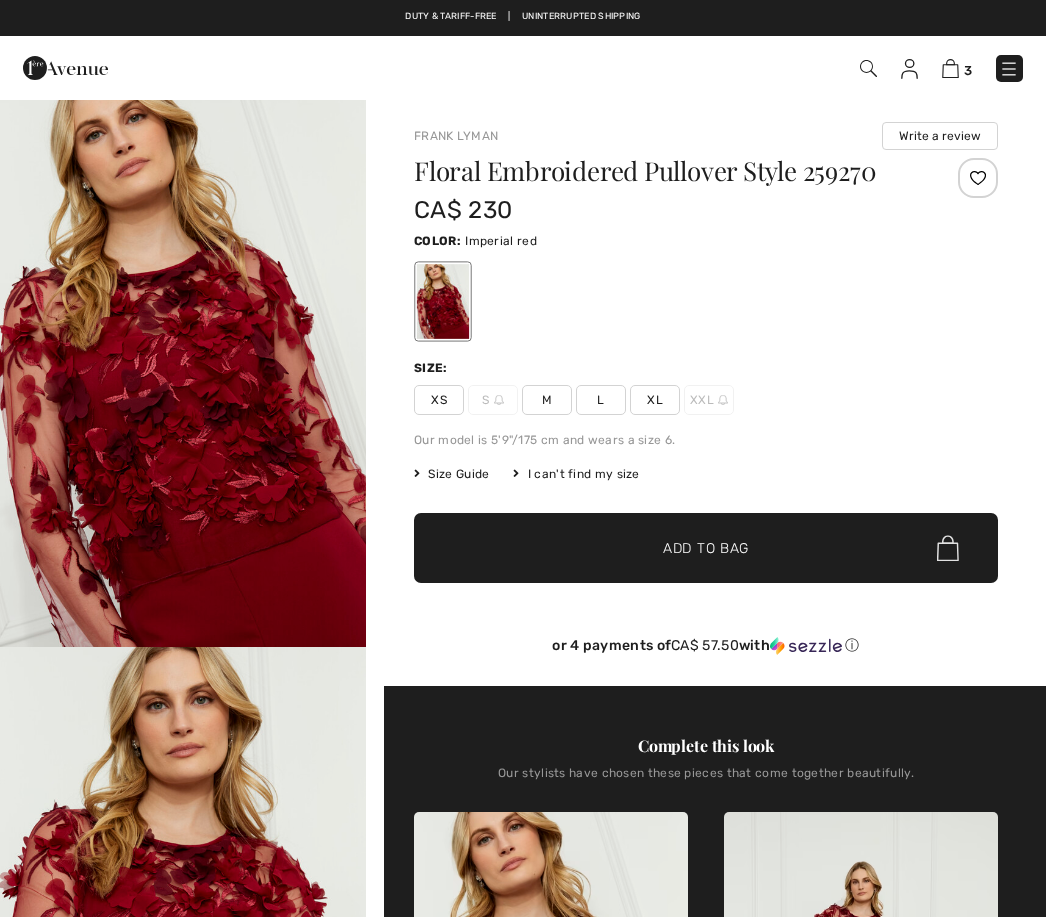 scroll, scrollTop: 0, scrollLeft: 0, axis: both 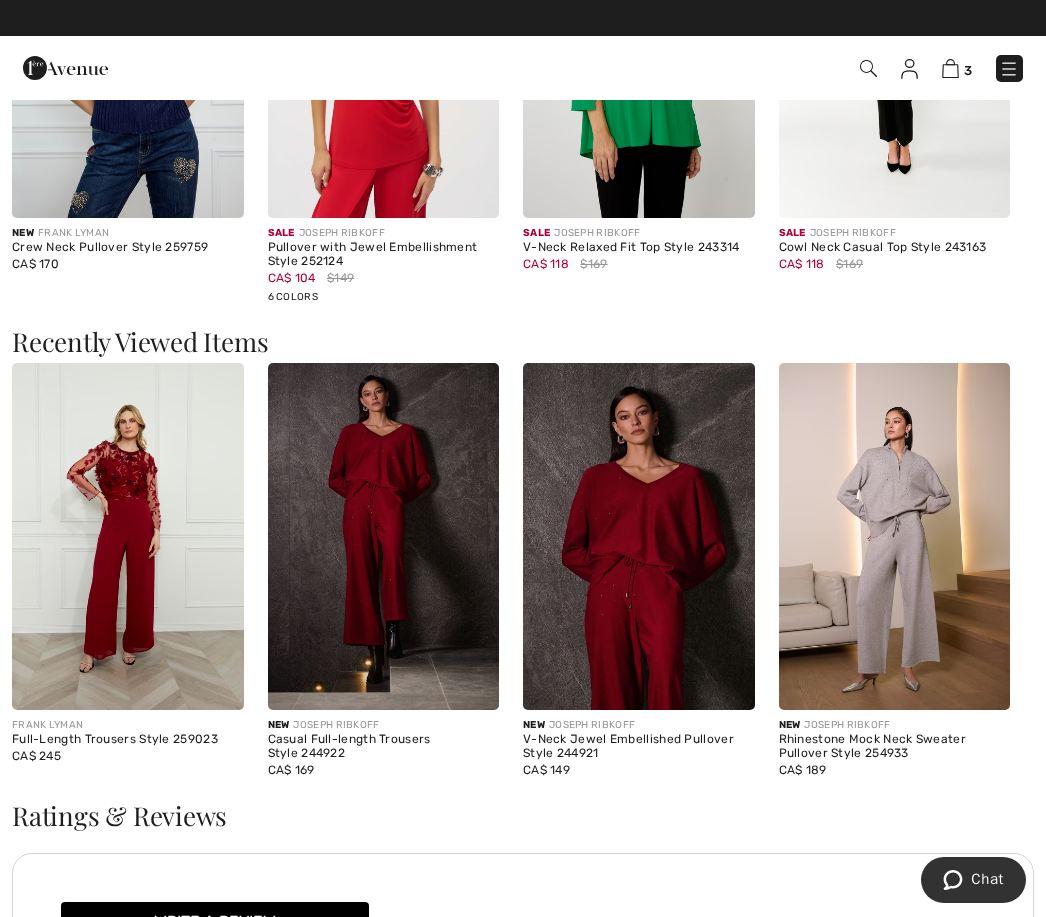 click at bounding box center (895, 536) 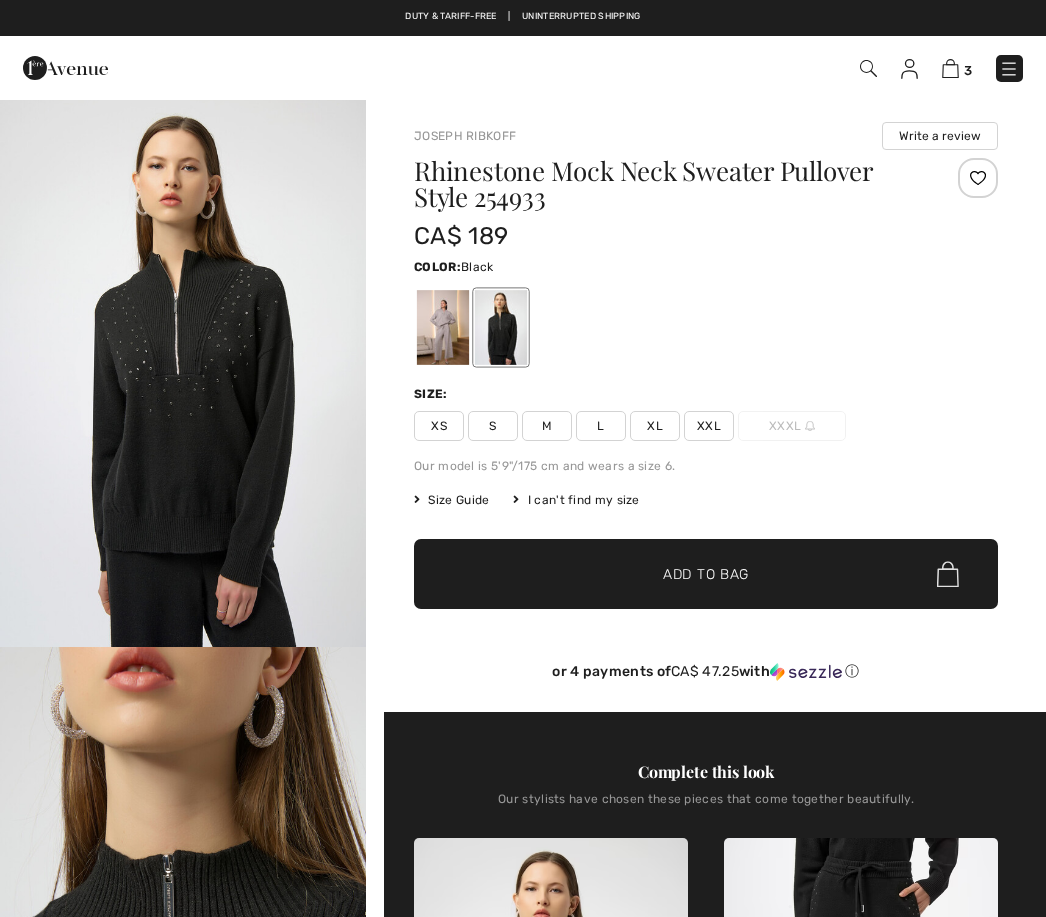scroll, scrollTop: 0, scrollLeft: 0, axis: both 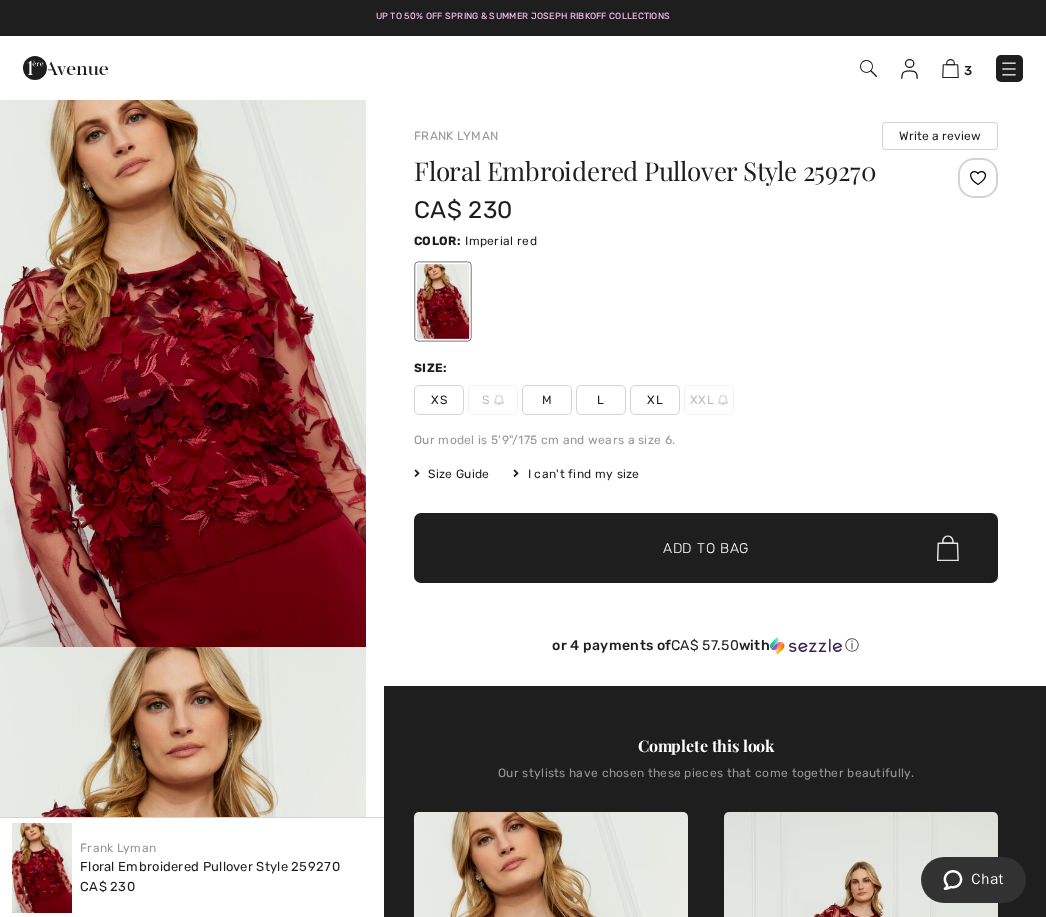 click at bounding box center (1009, 69) 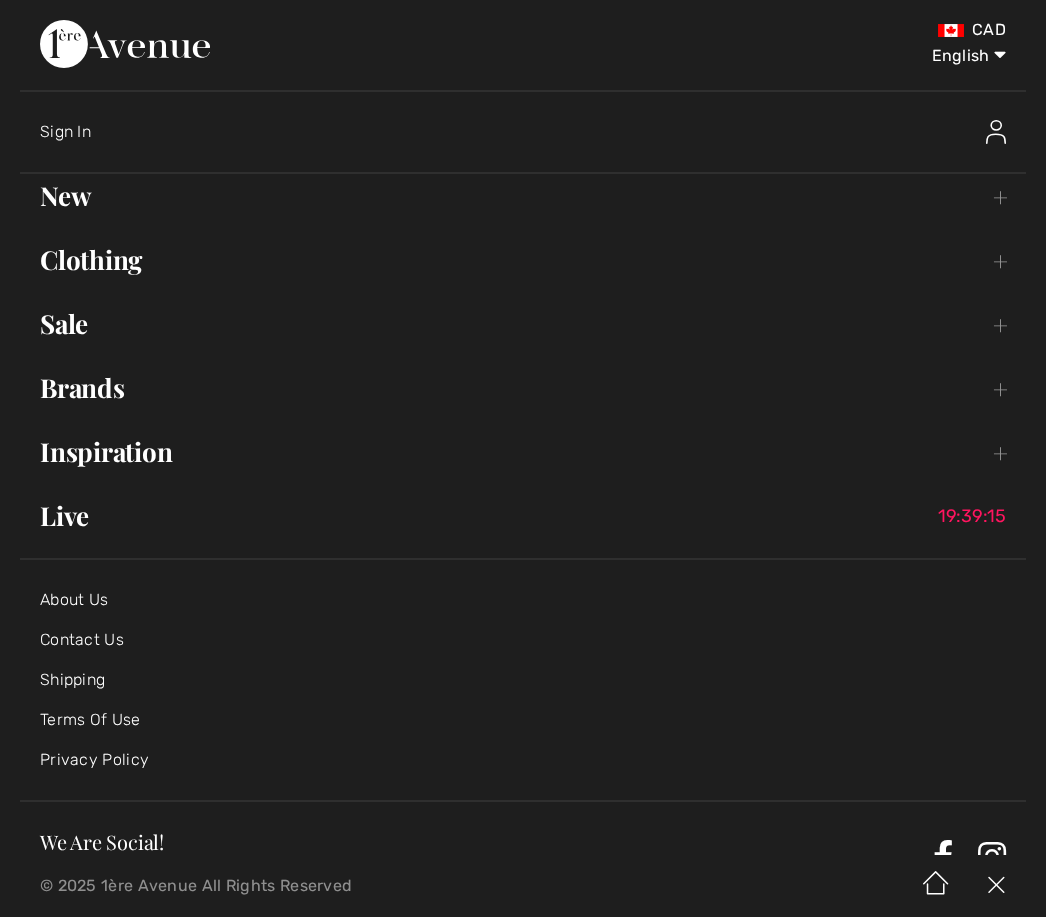 click on "Clothing Toggle submenu" at bounding box center (523, 260) 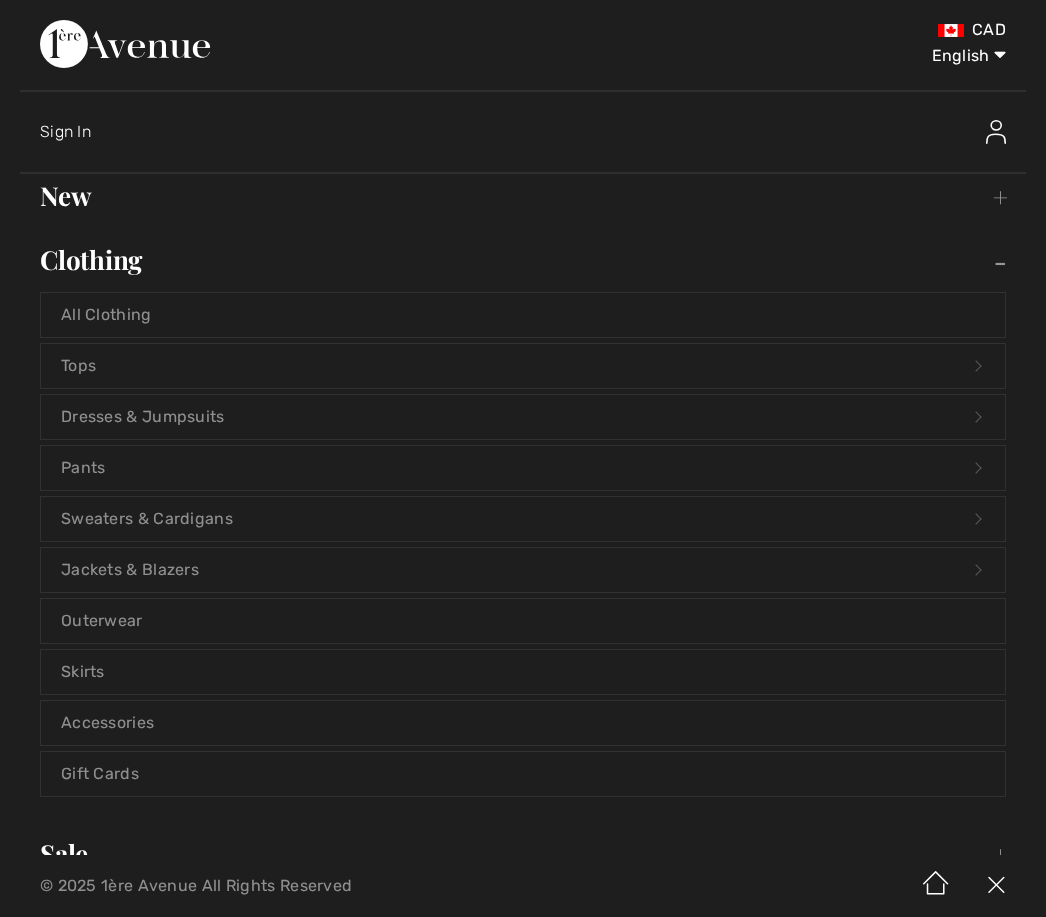 click on "Pants Open submenu" at bounding box center (523, 468) 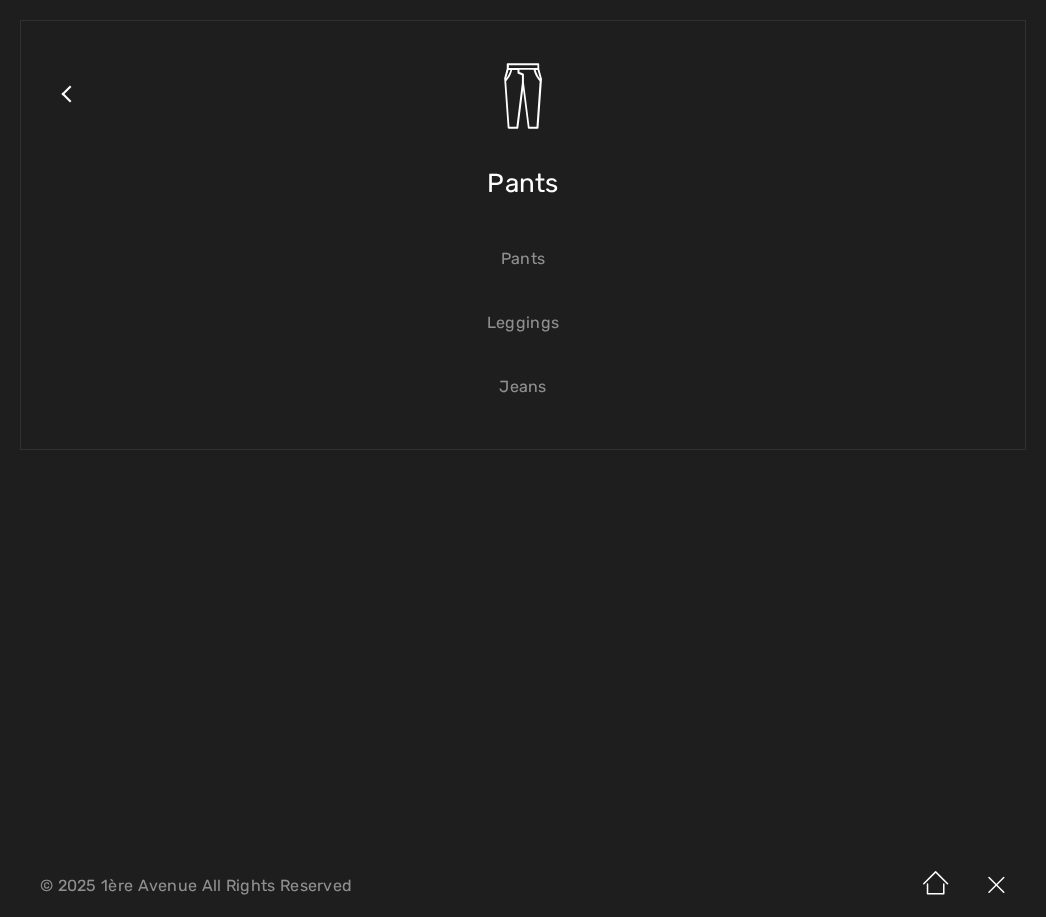 click on "Pants" at bounding box center [523, 183] 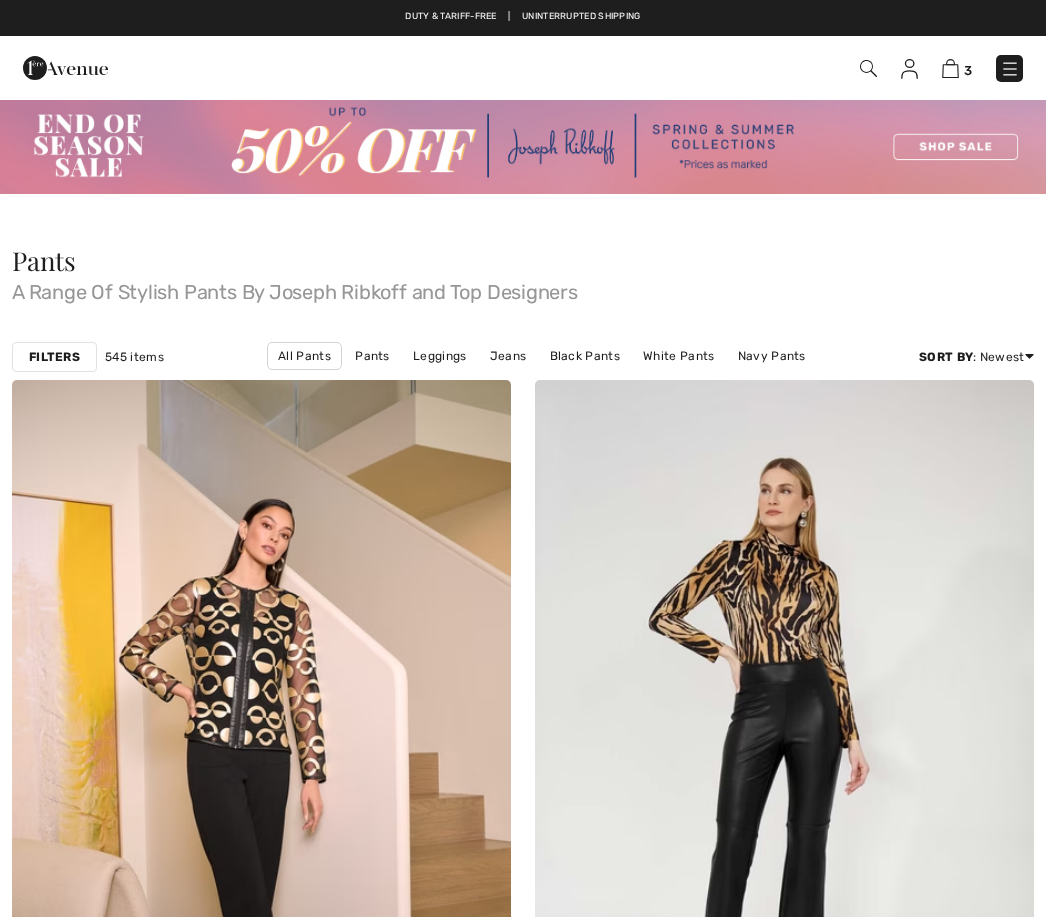 checkbox on "true" 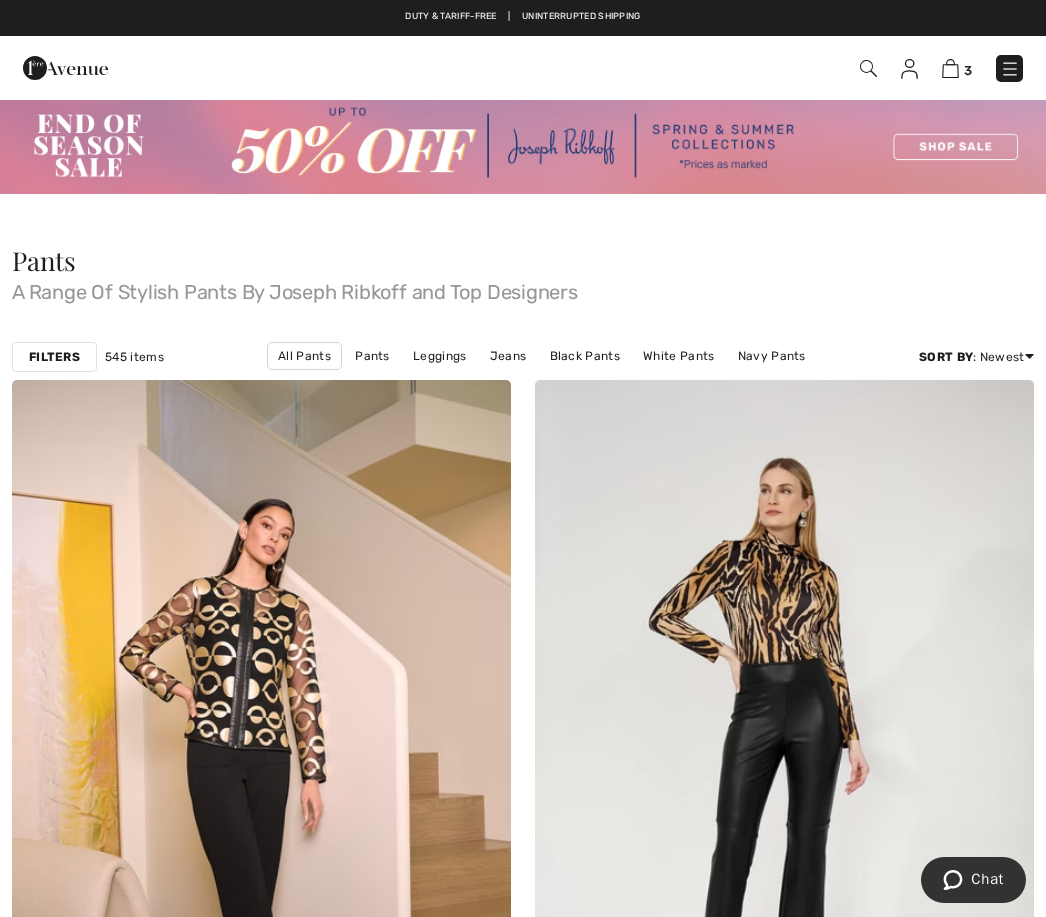 scroll, scrollTop: 0, scrollLeft: 0, axis: both 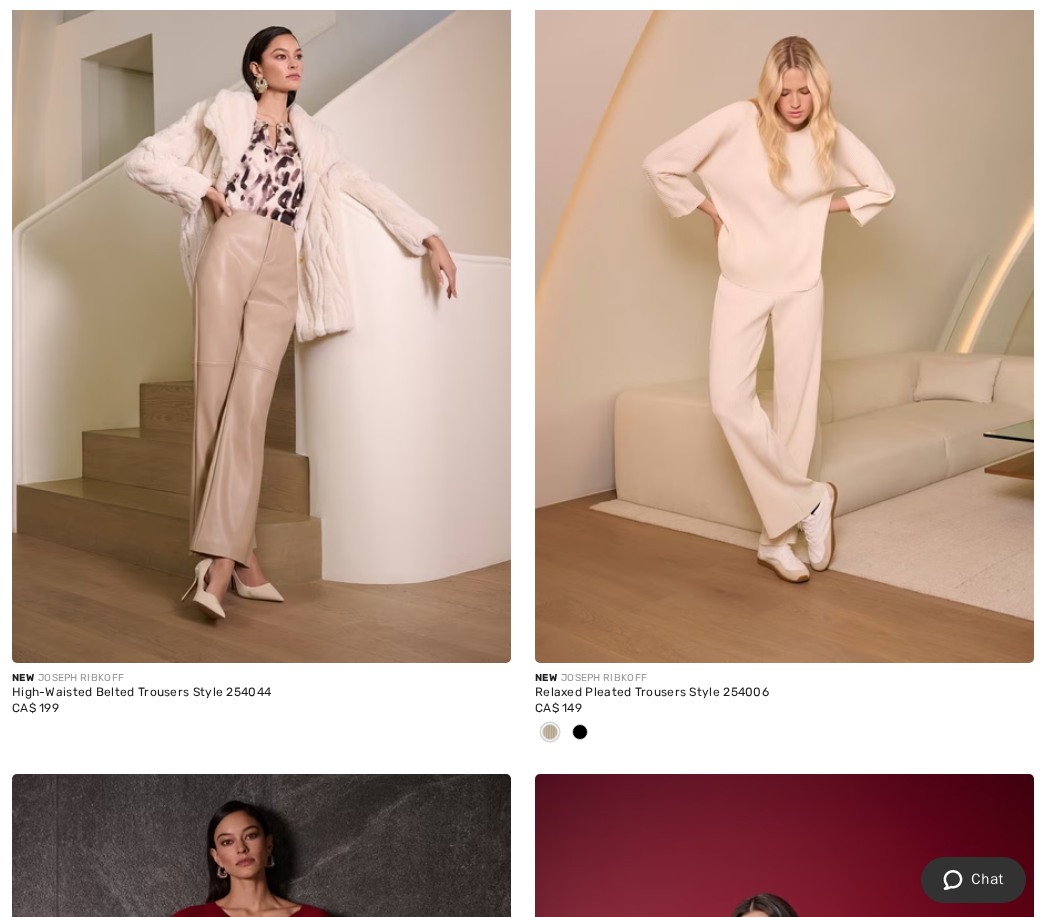 click on "Relaxed Pleated Trousers Style 254006" at bounding box center [784, 693] 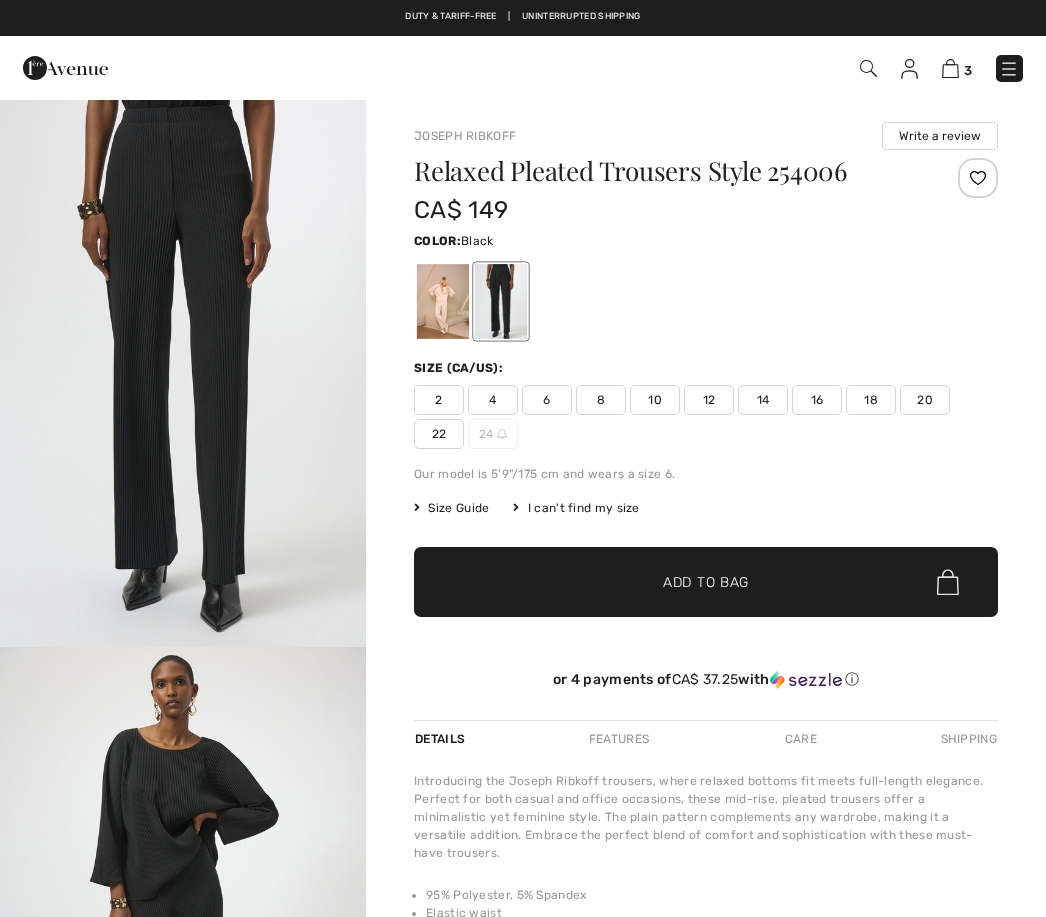 scroll, scrollTop: 0, scrollLeft: 0, axis: both 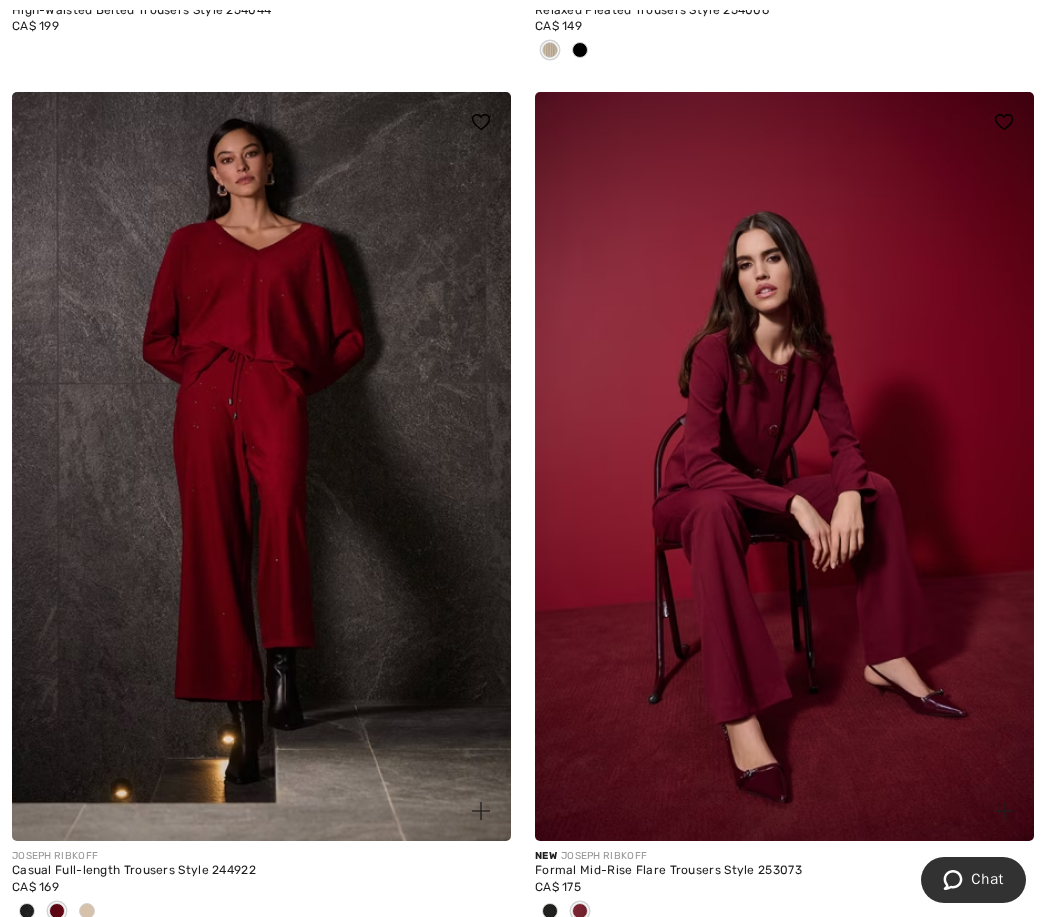 click at bounding box center [784, 466] 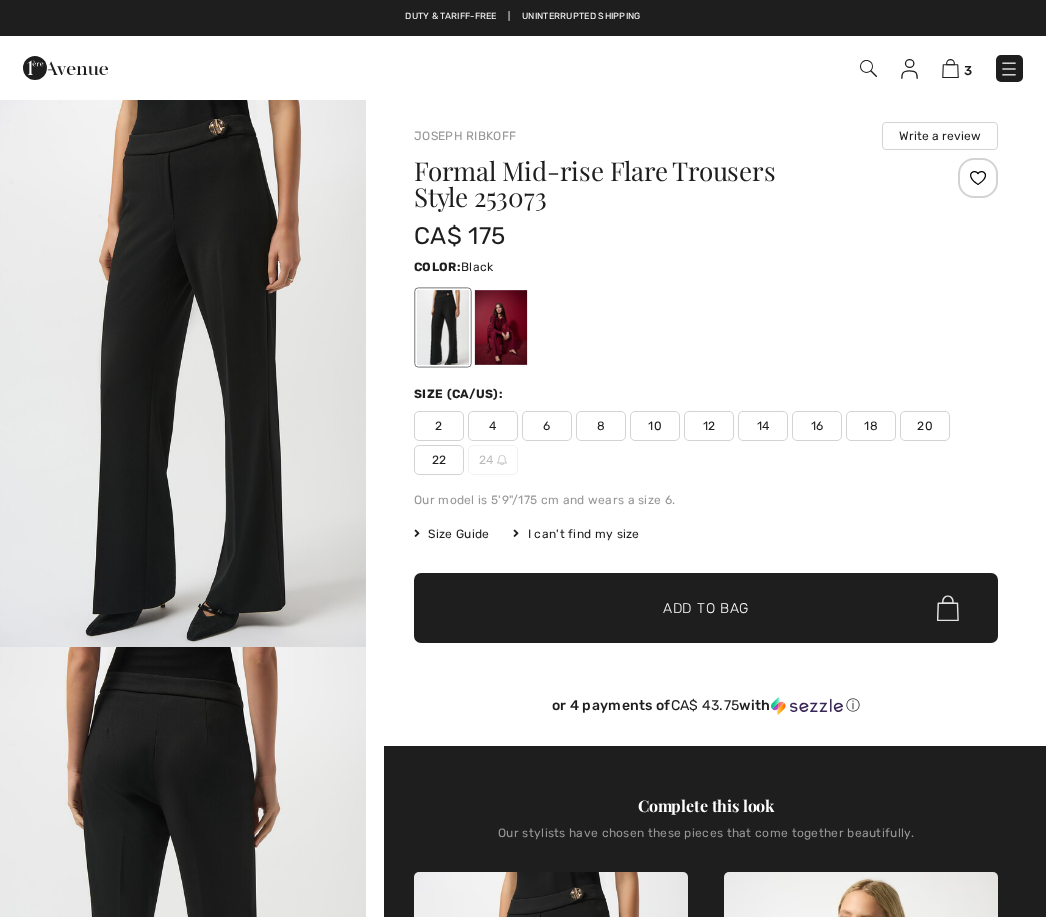 checkbox on "true" 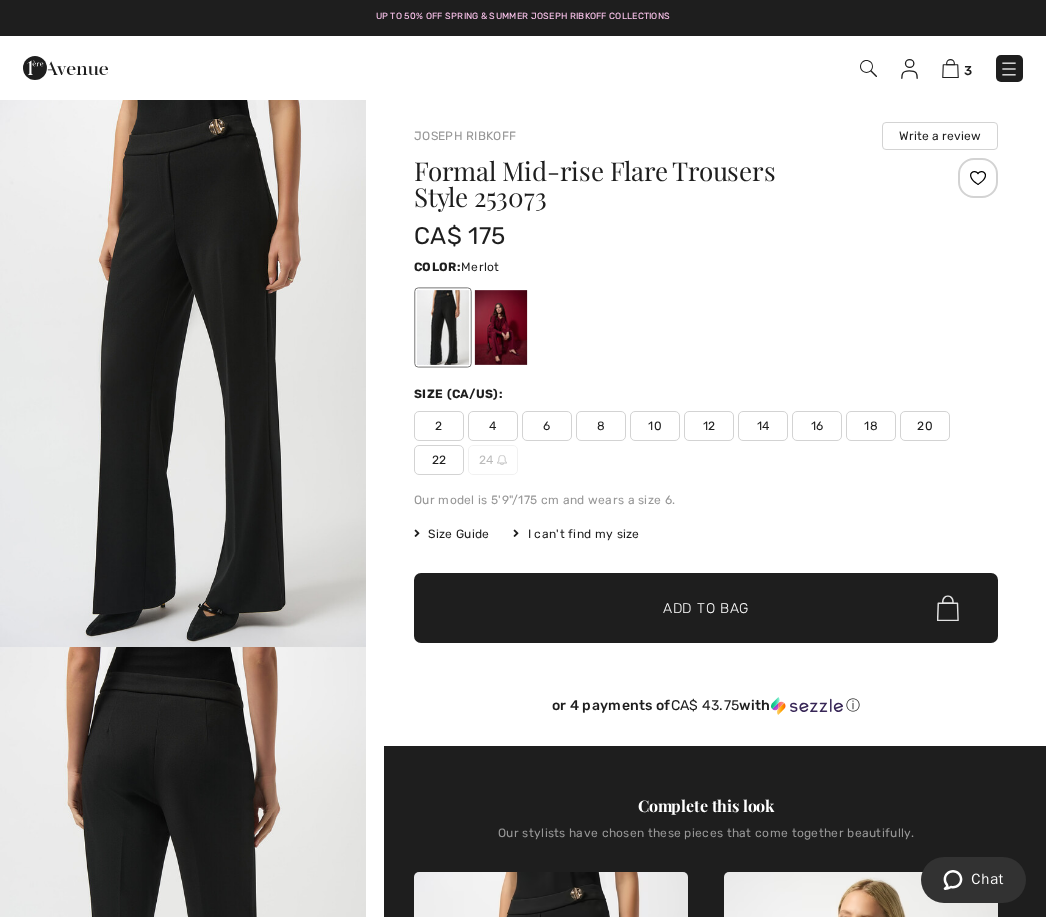 click at bounding box center (501, 327) 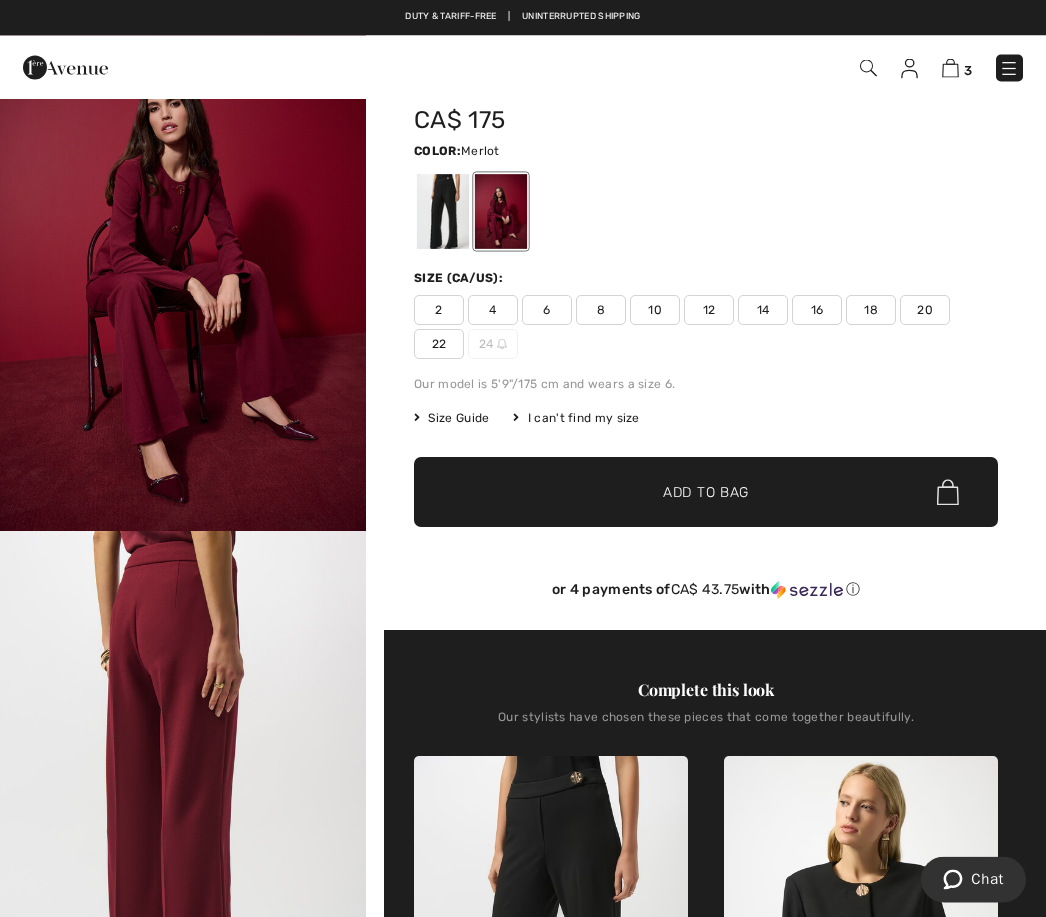 scroll, scrollTop: 108, scrollLeft: 0, axis: vertical 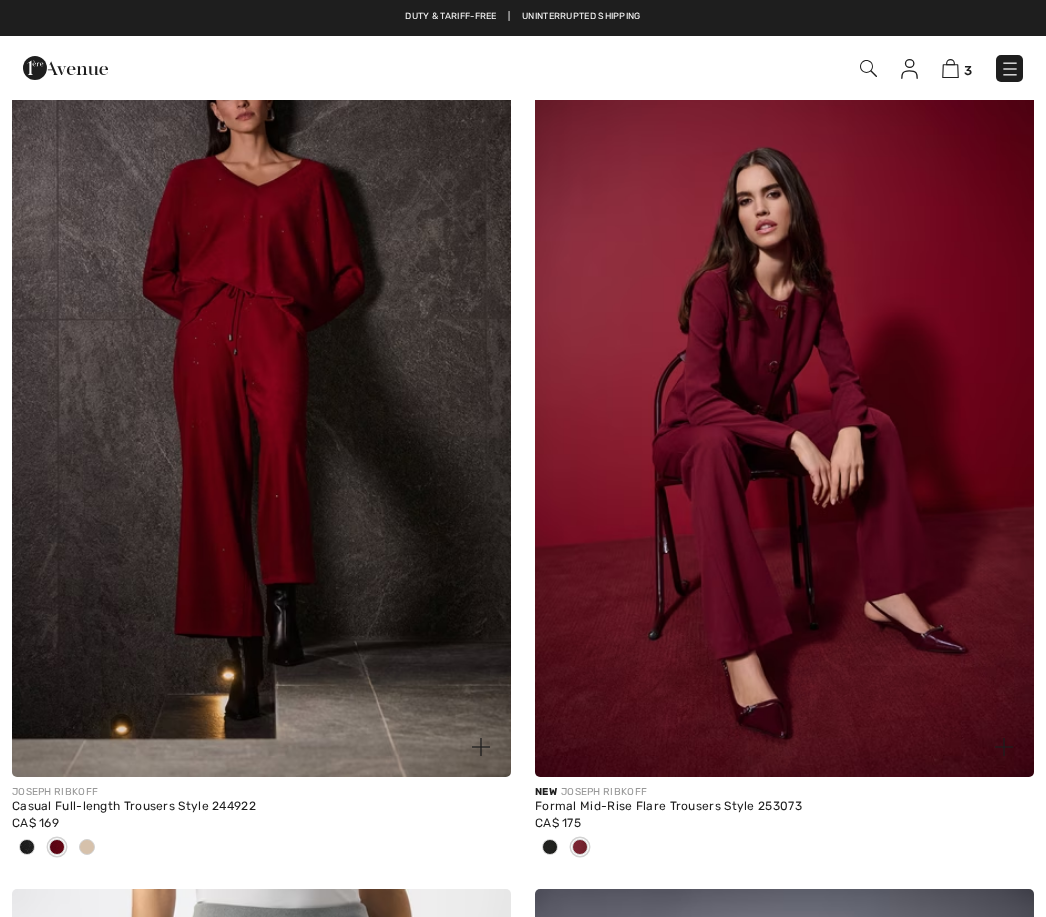 checkbox on "true" 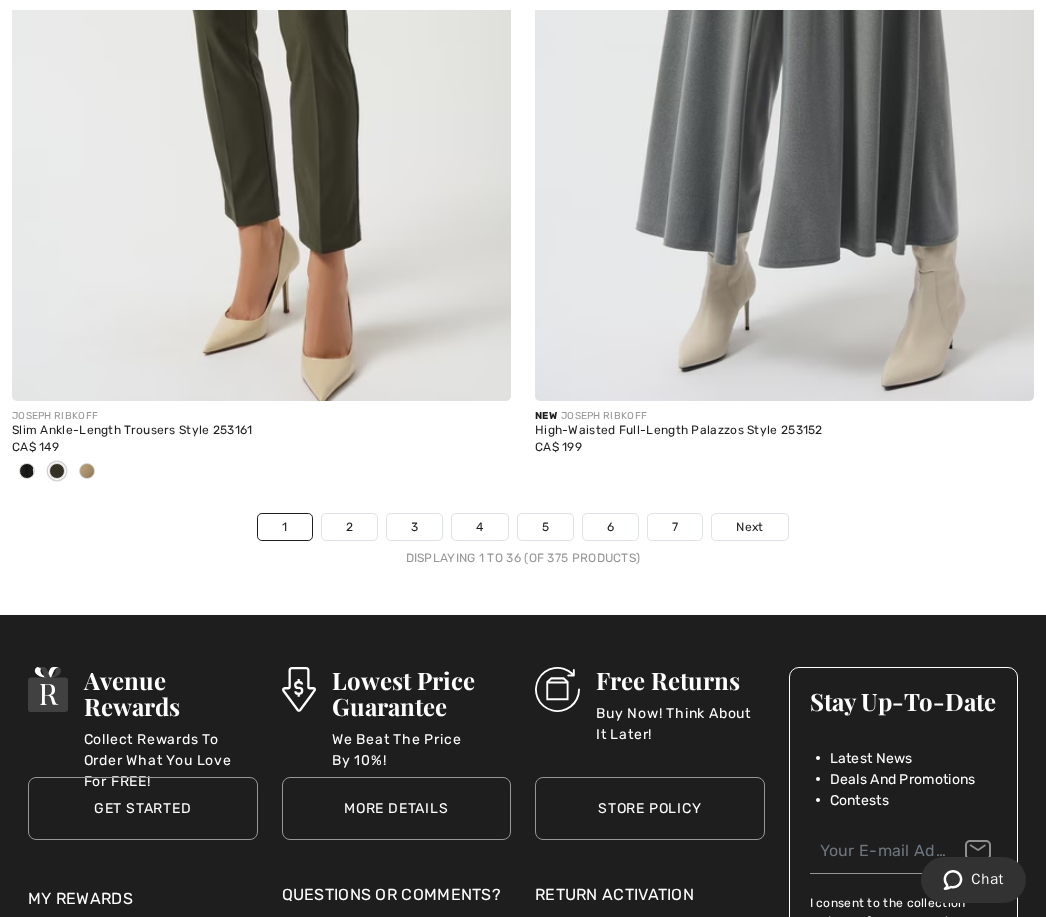 scroll, scrollTop: 15423, scrollLeft: 0, axis: vertical 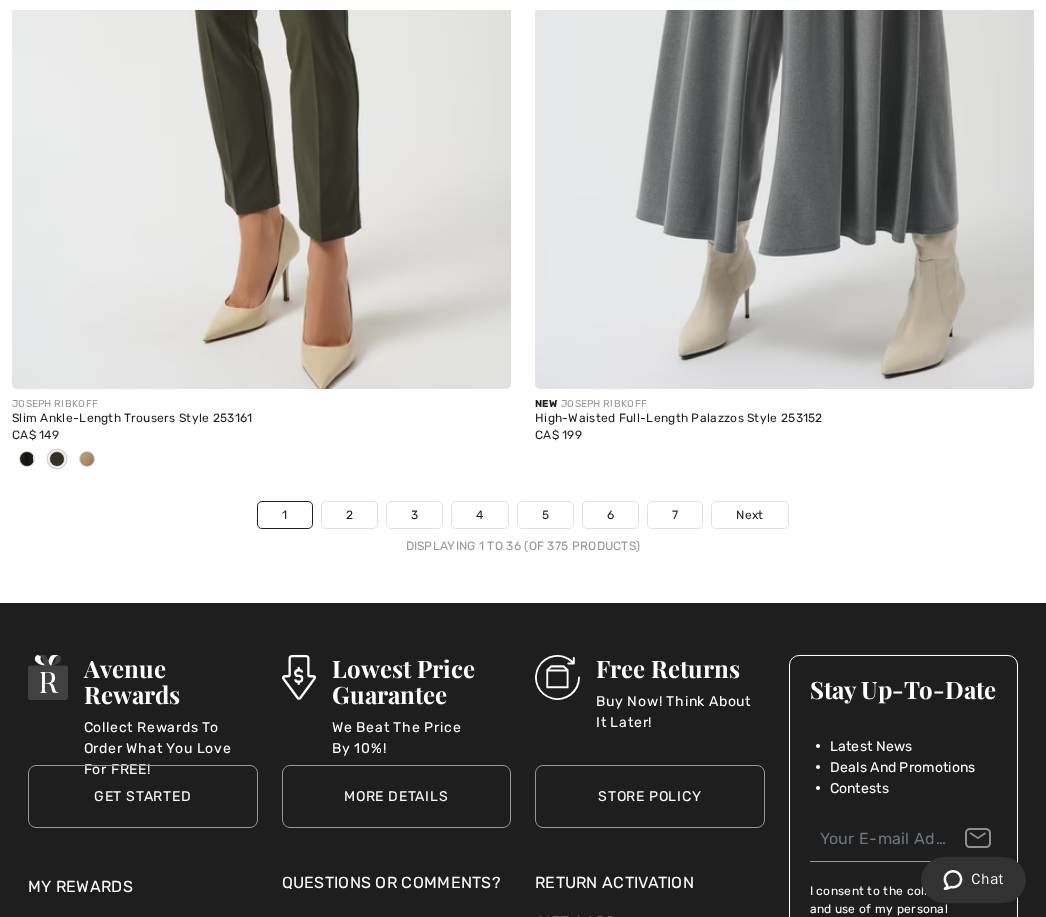 click on "Next" at bounding box center (749, 515) 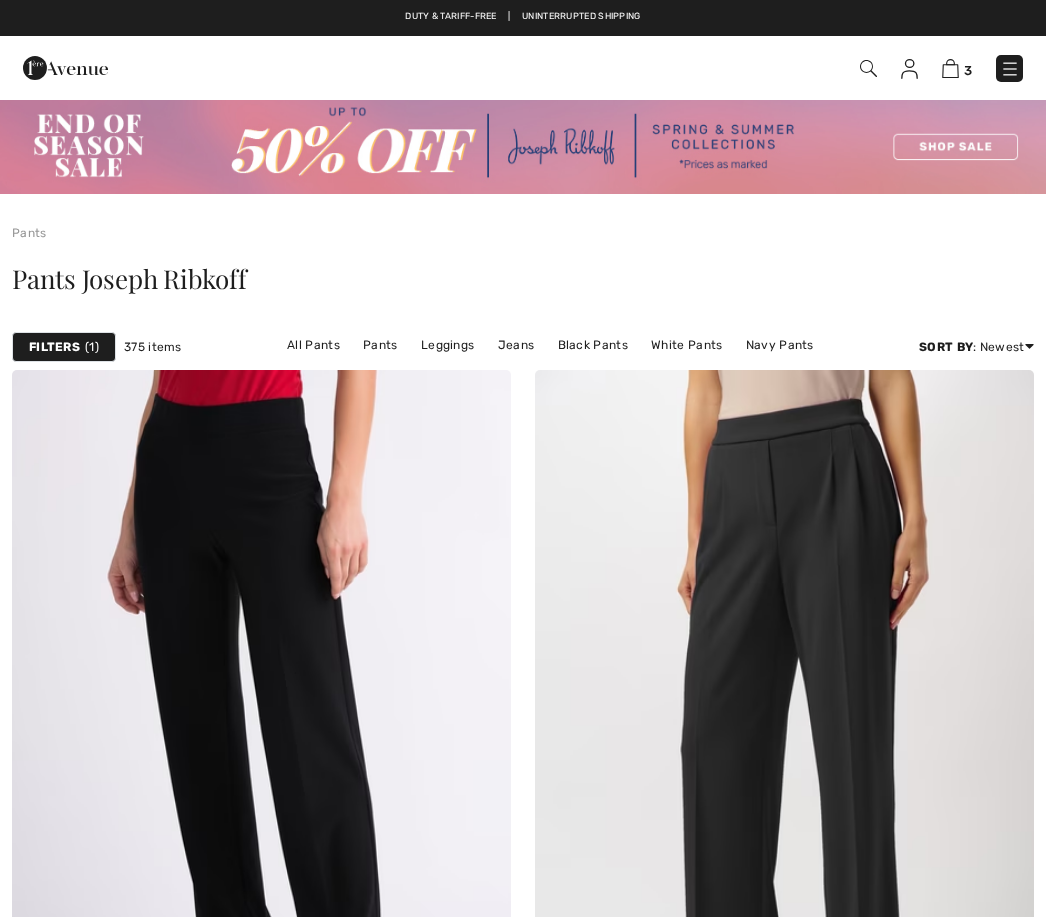 scroll, scrollTop: 0, scrollLeft: 0, axis: both 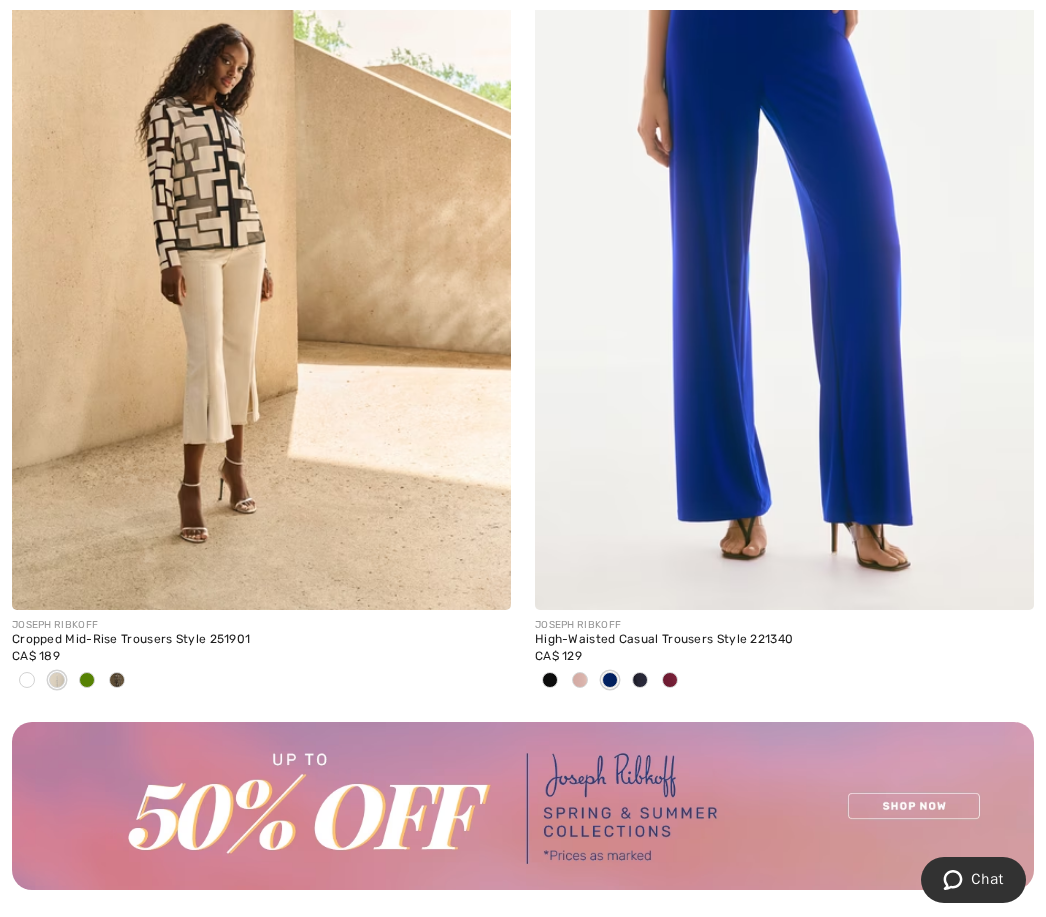 click at bounding box center (784, 236) 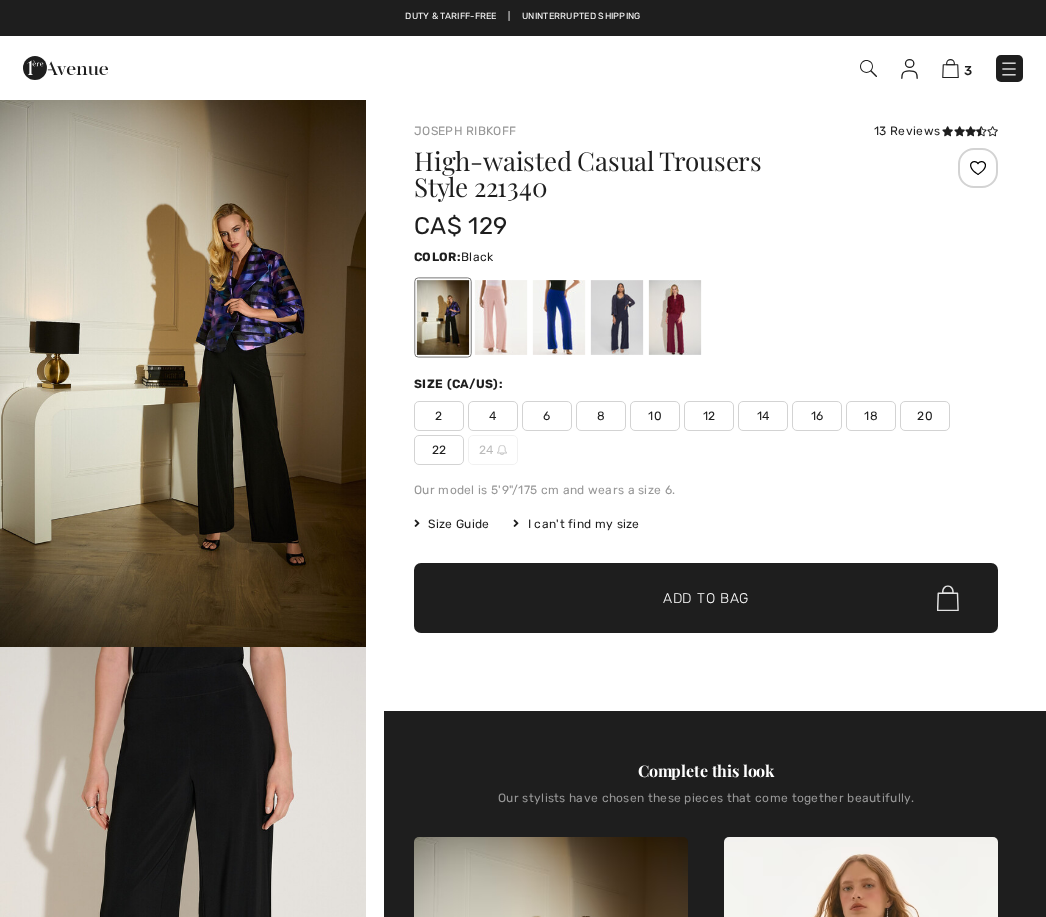 checkbox on "true" 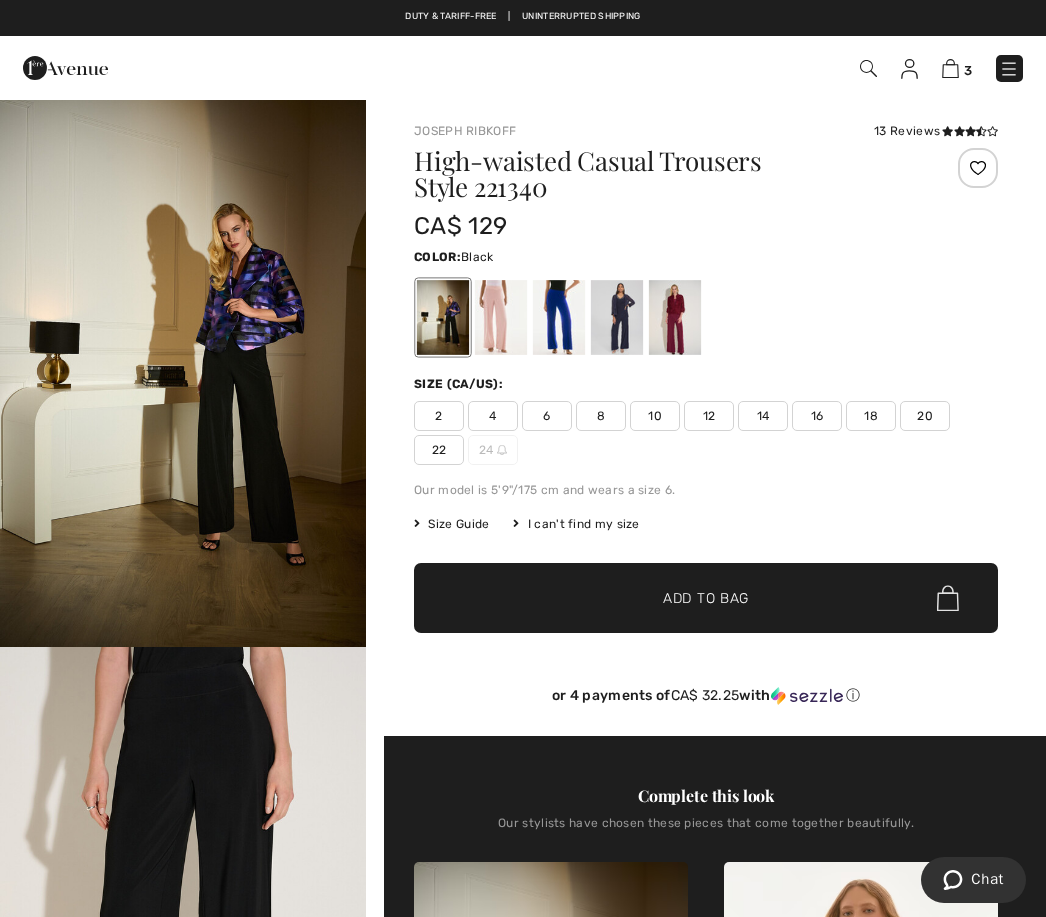 scroll, scrollTop: 0, scrollLeft: 0, axis: both 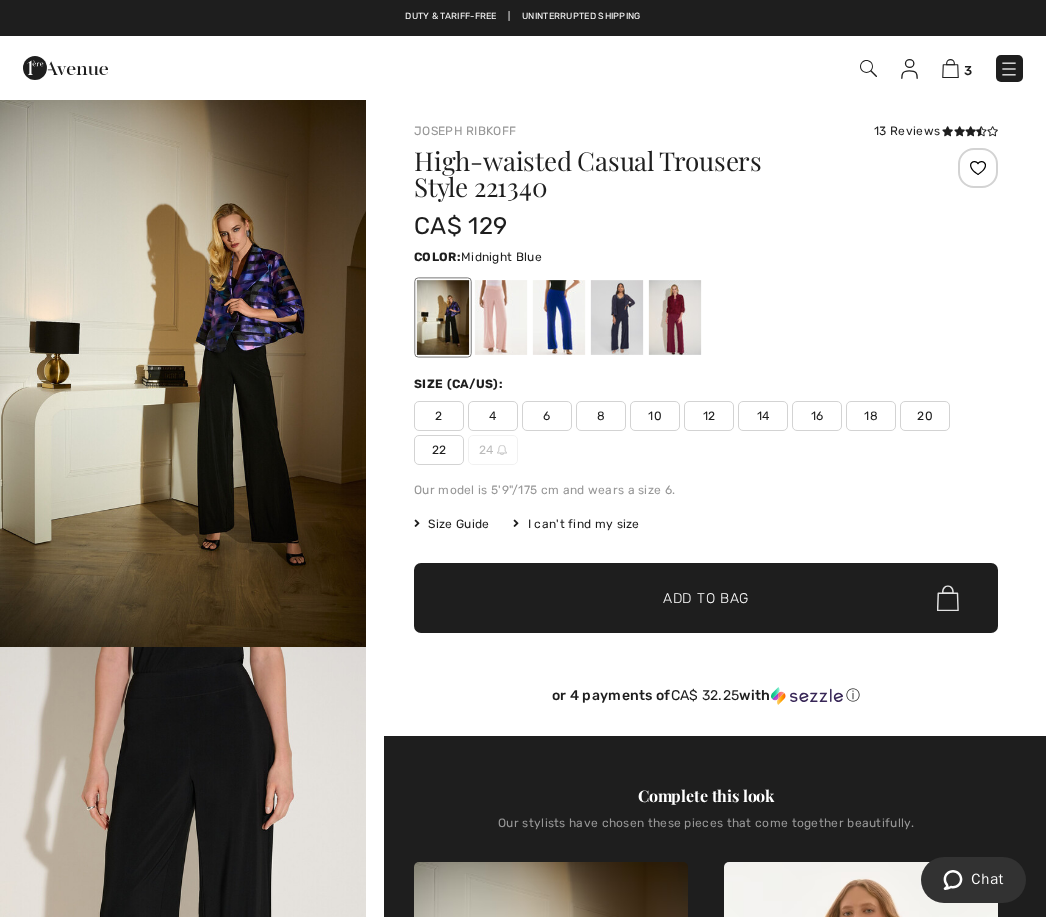 click at bounding box center (617, 317) 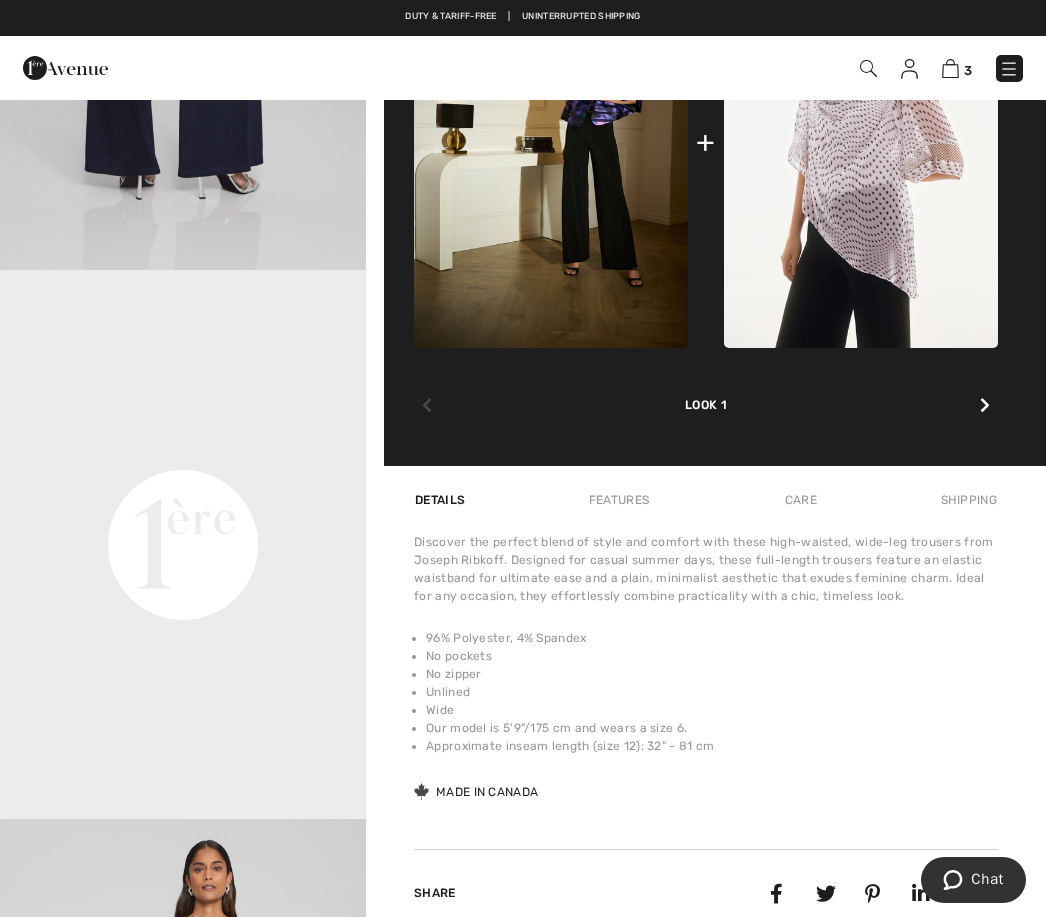 scroll, scrollTop: 925, scrollLeft: 0, axis: vertical 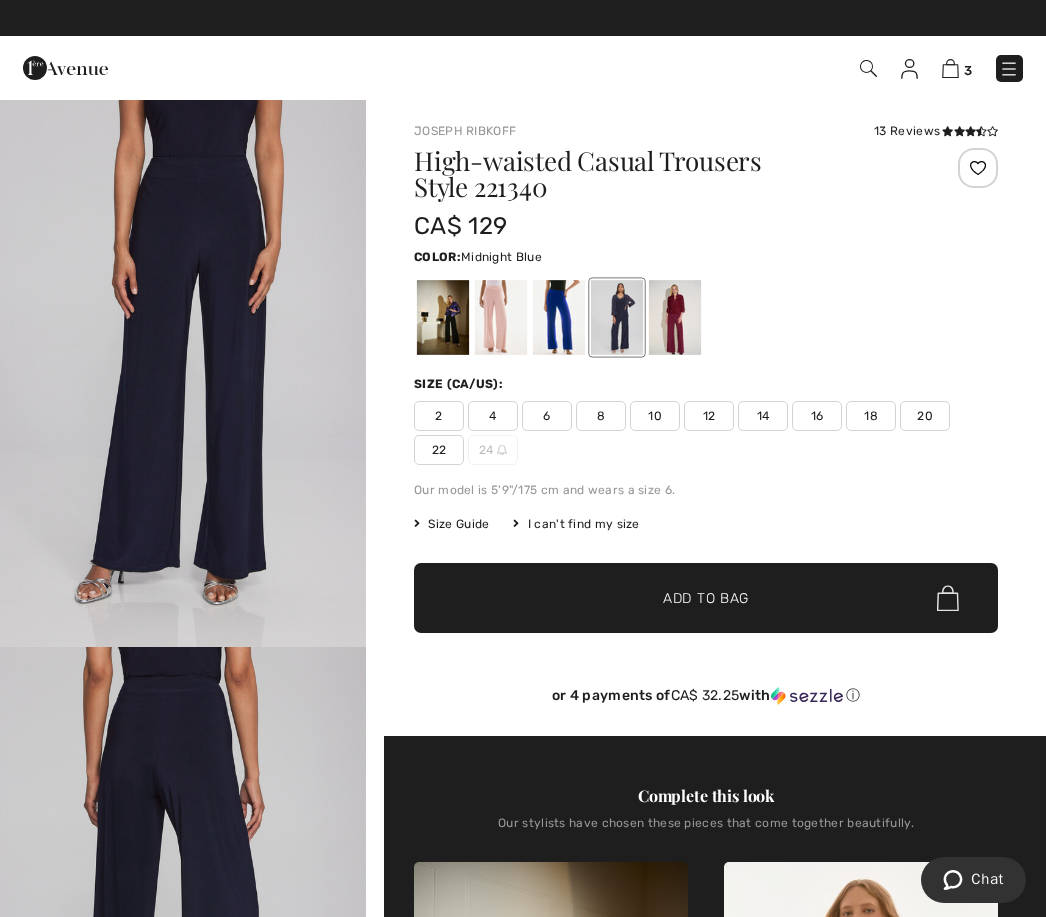 click on "Color:  Midnight Blue" at bounding box center [706, 256] 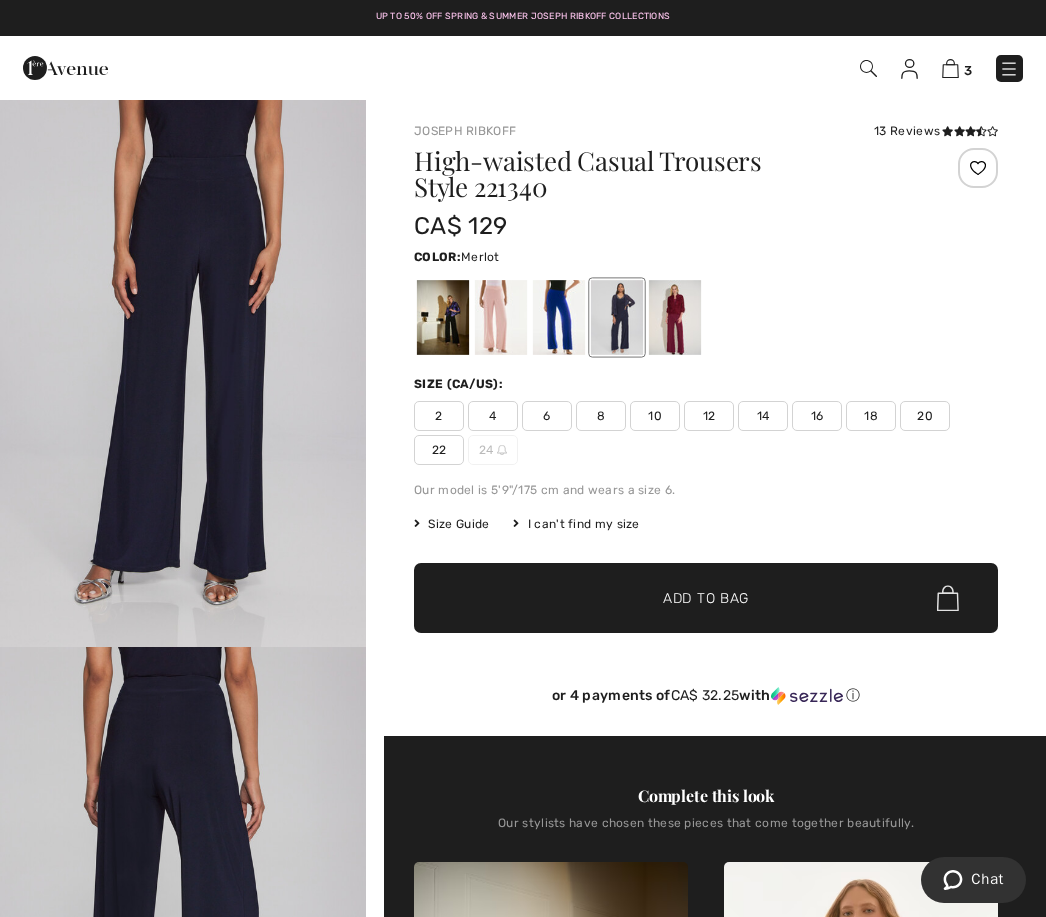 click at bounding box center [675, 317] 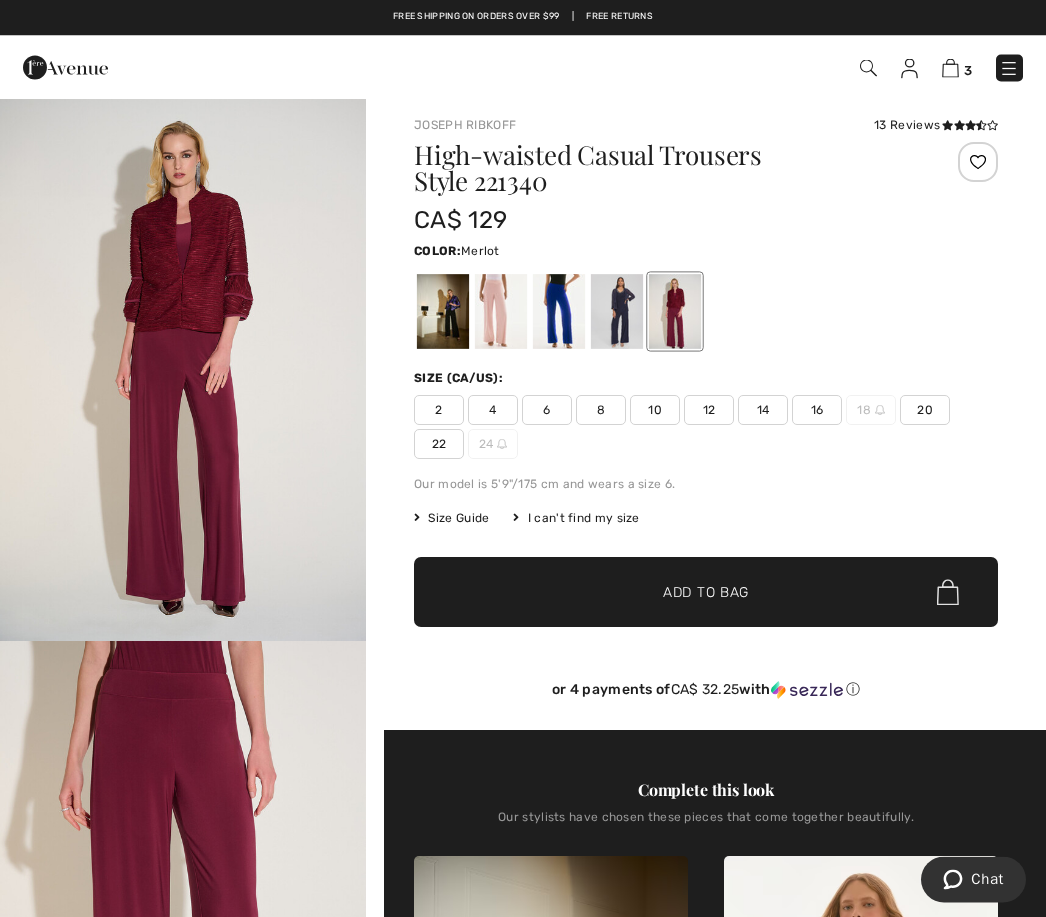 scroll, scrollTop: 0, scrollLeft: 0, axis: both 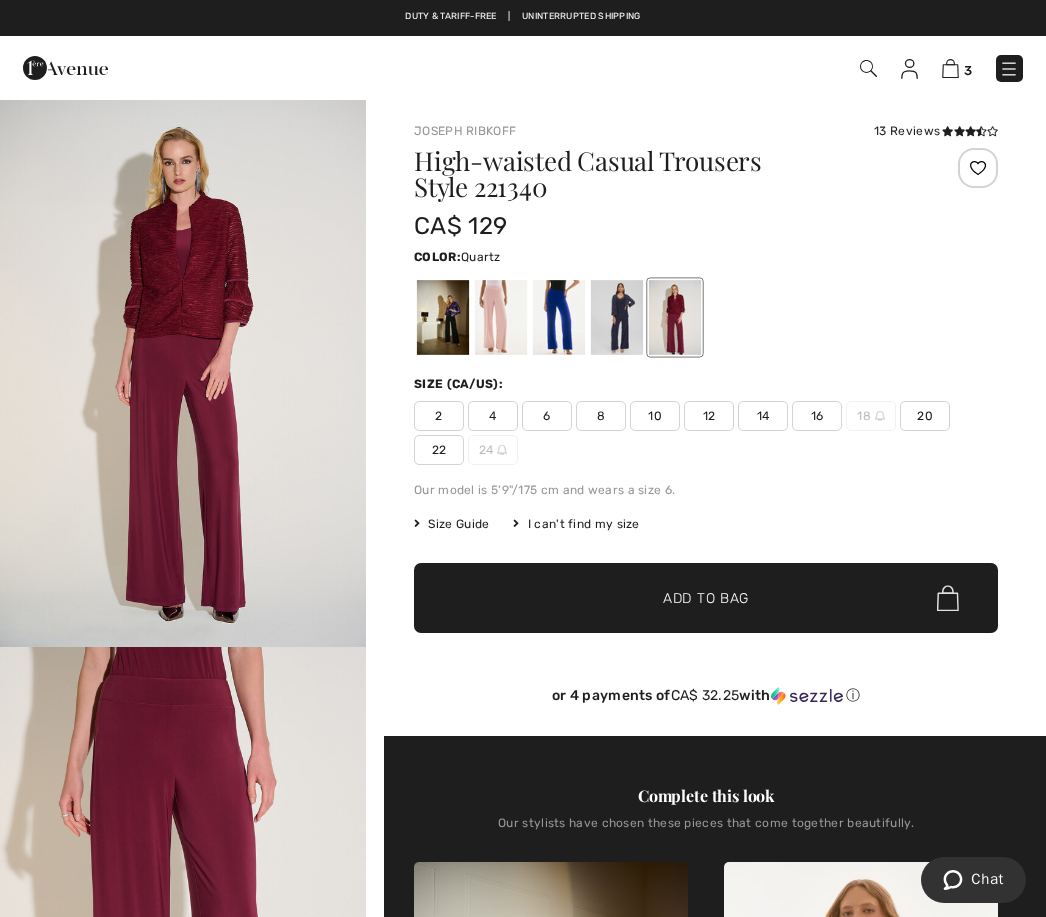 click at bounding box center (501, 317) 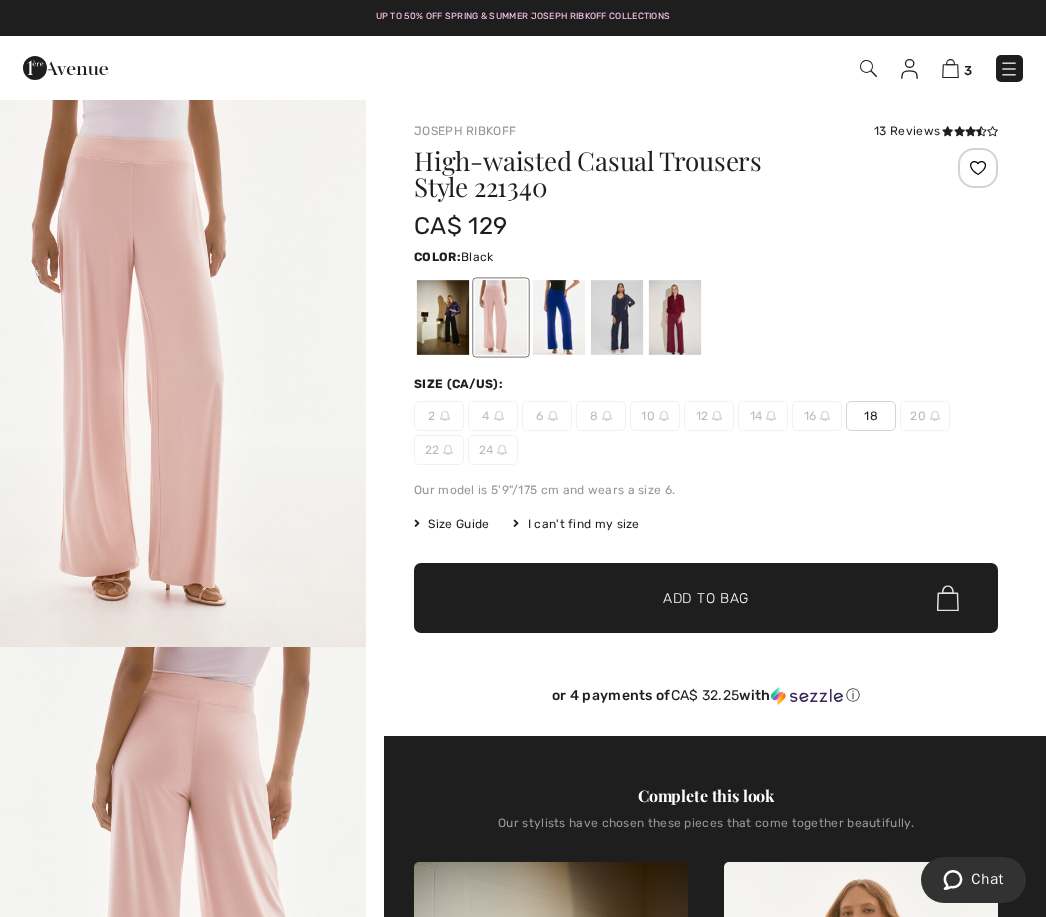 click at bounding box center [443, 317] 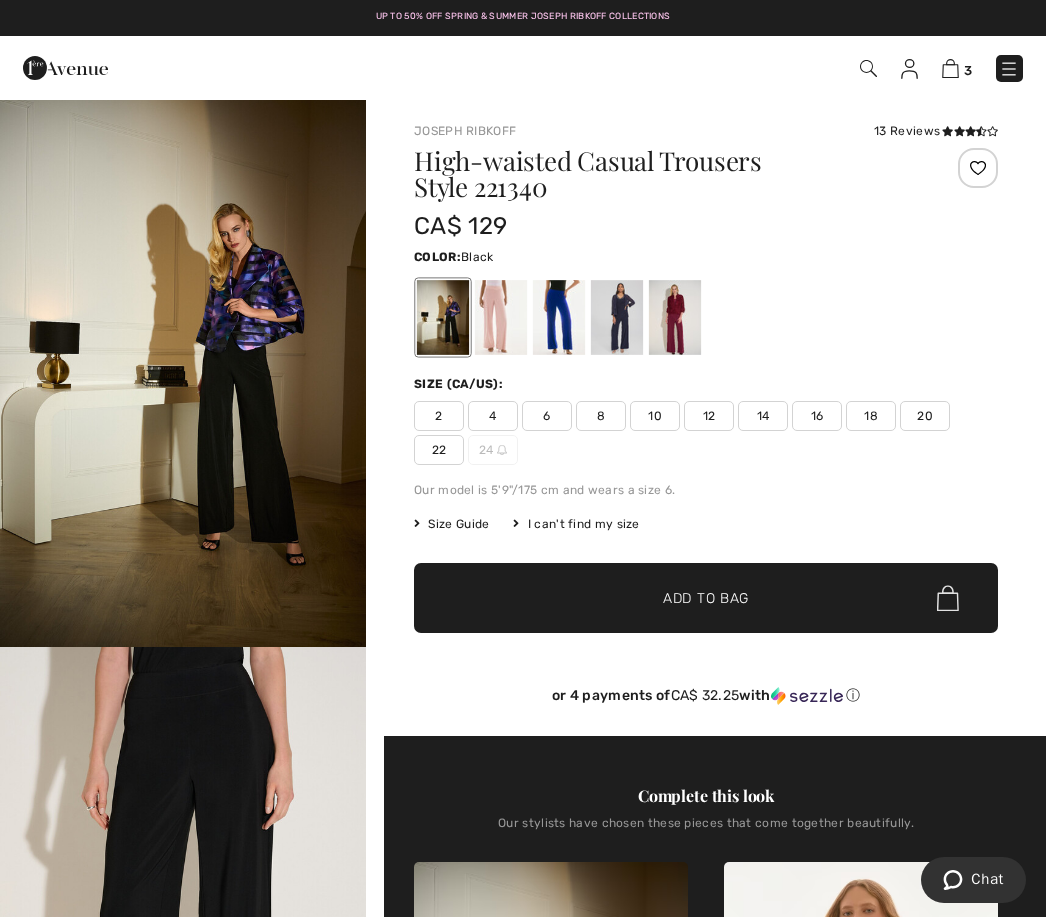 click at bounding box center [559, 317] 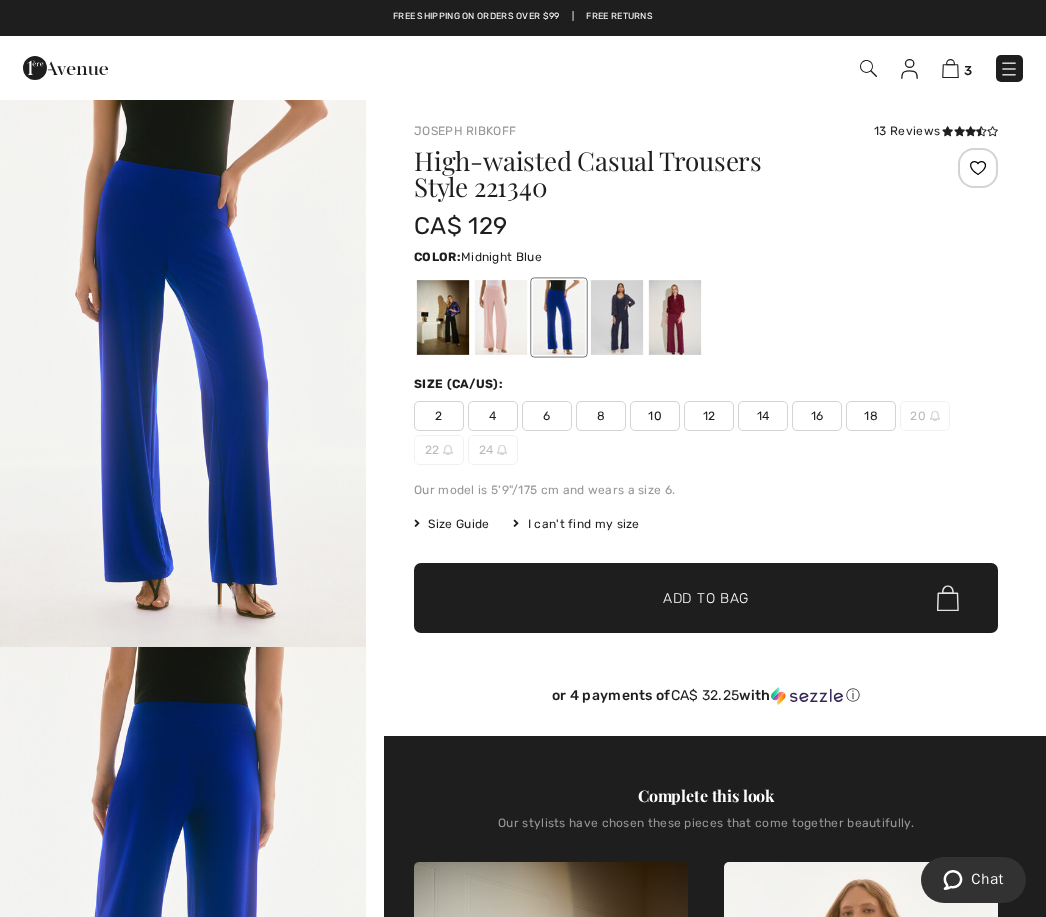 click at bounding box center (617, 317) 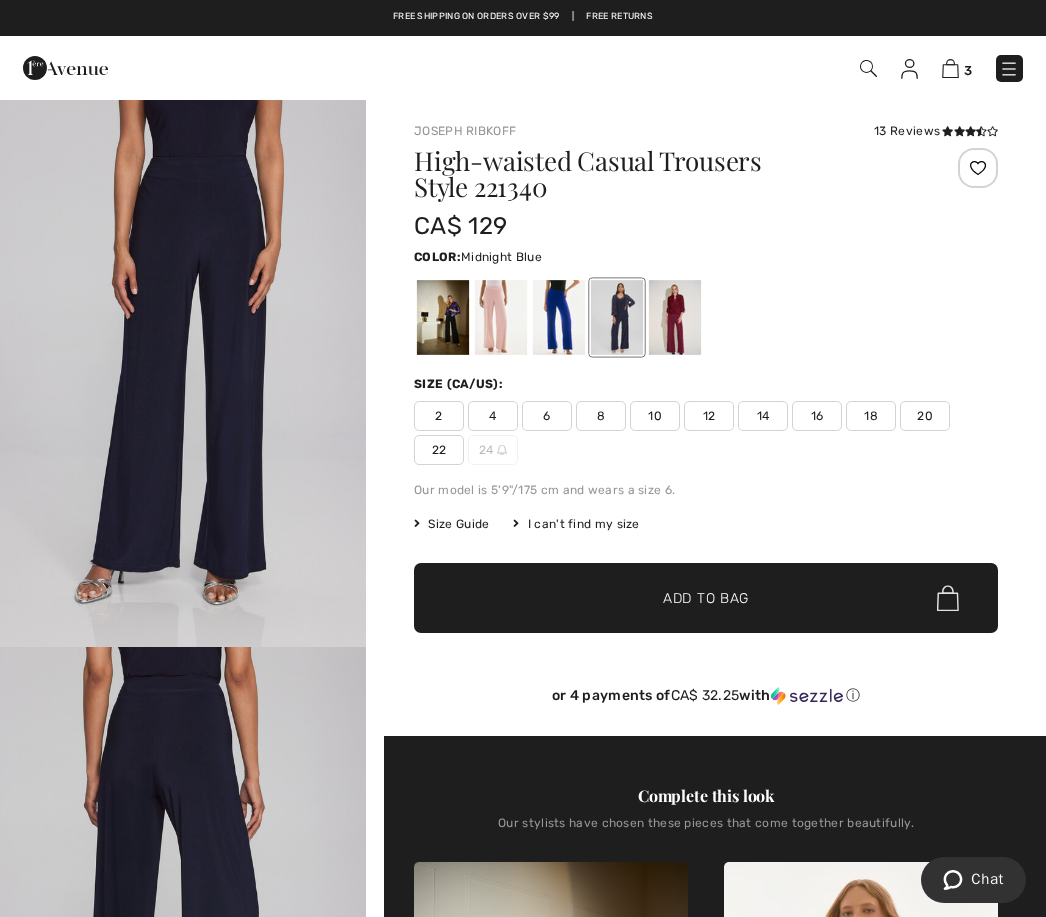 scroll, scrollTop: 1, scrollLeft: 0, axis: vertical 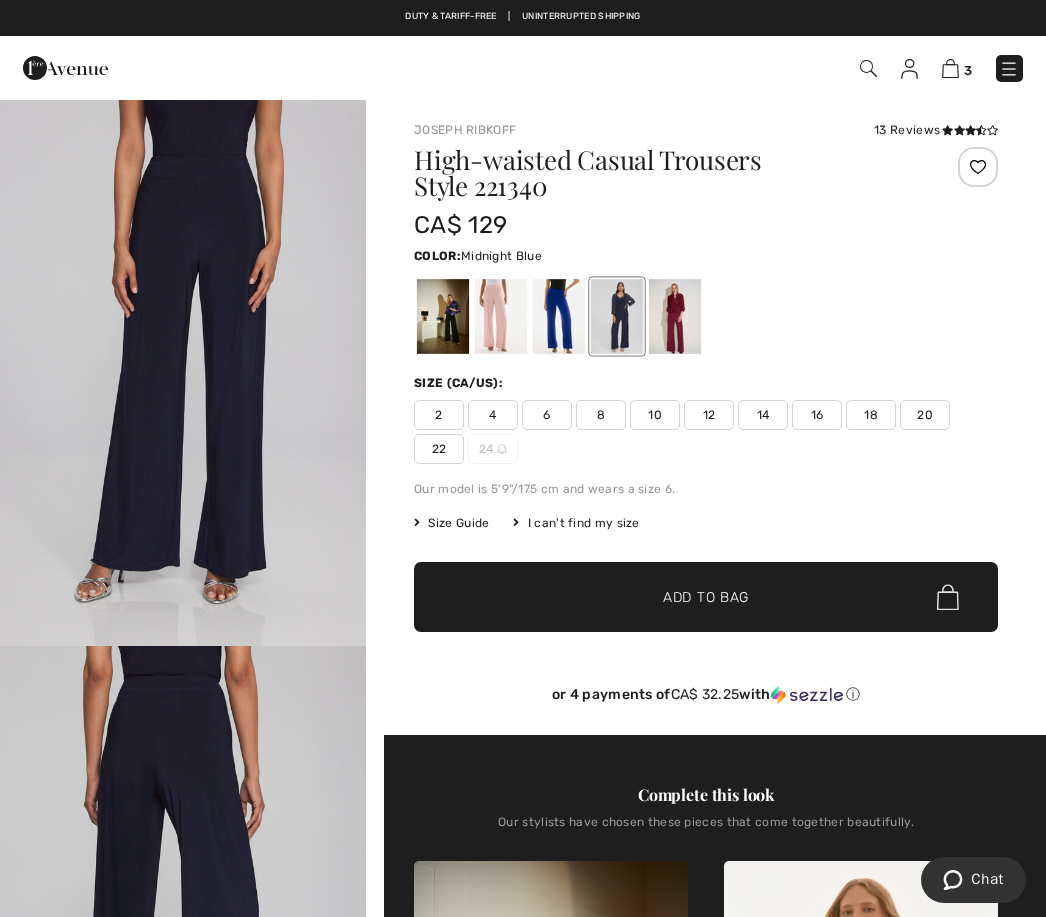 click on "13 Reviews" at bounding box center (936, 130) 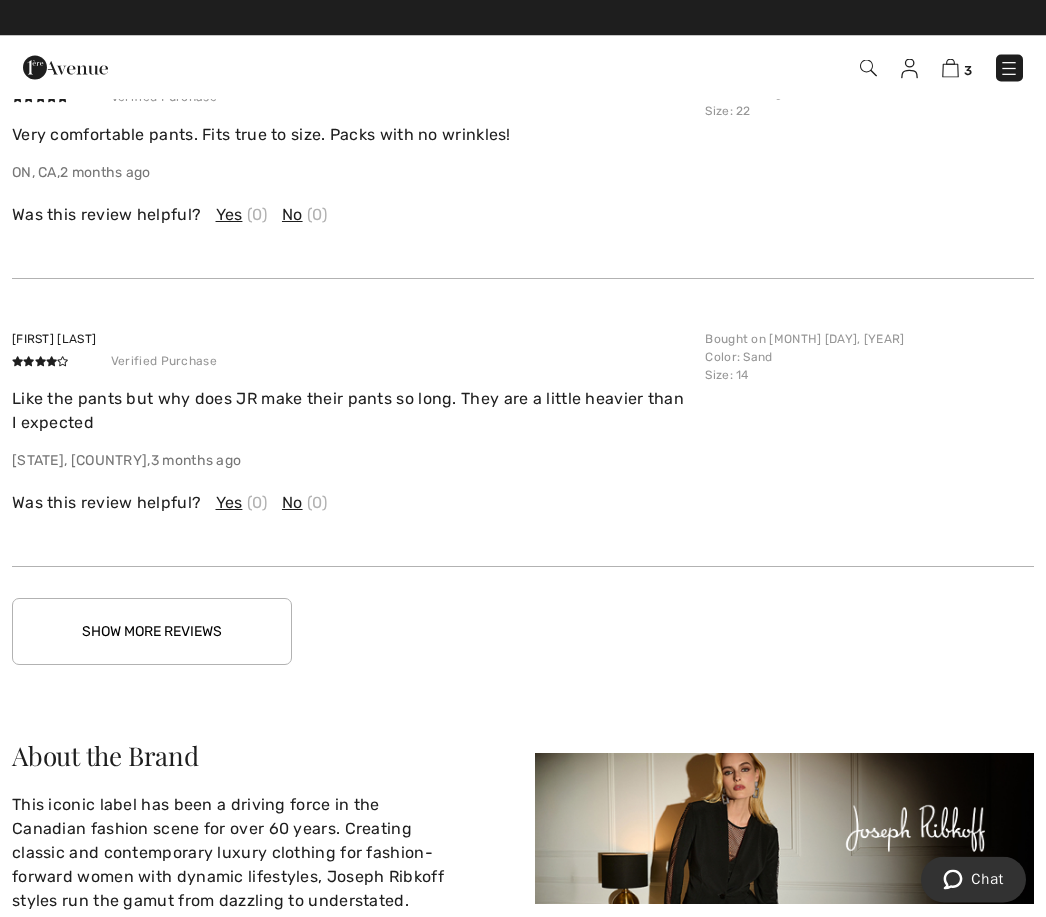 scroll, scrollTop: 3543, scrollLeft: 0, axis: vertical 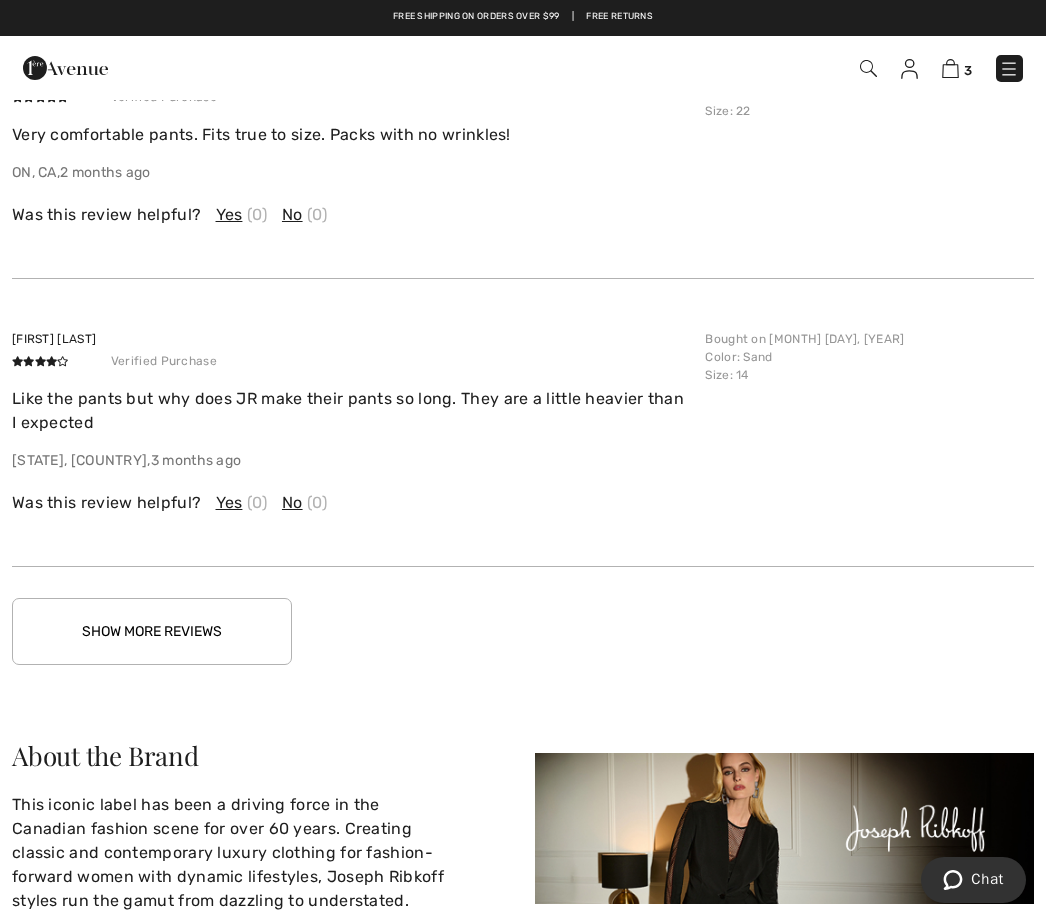 click on "Show More Reviews" at bounding box center (152, 631) 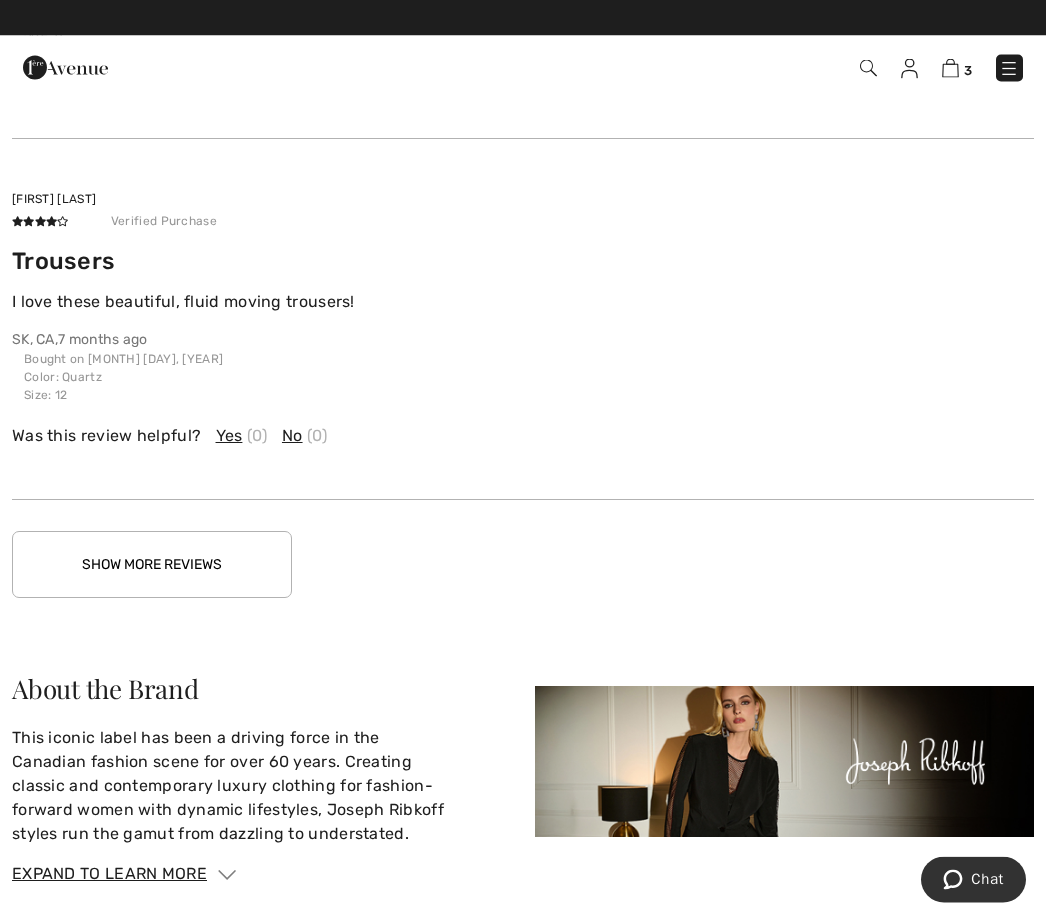 scroll, scrollTop: 4651, scrollLeft: 0, axis: vertical 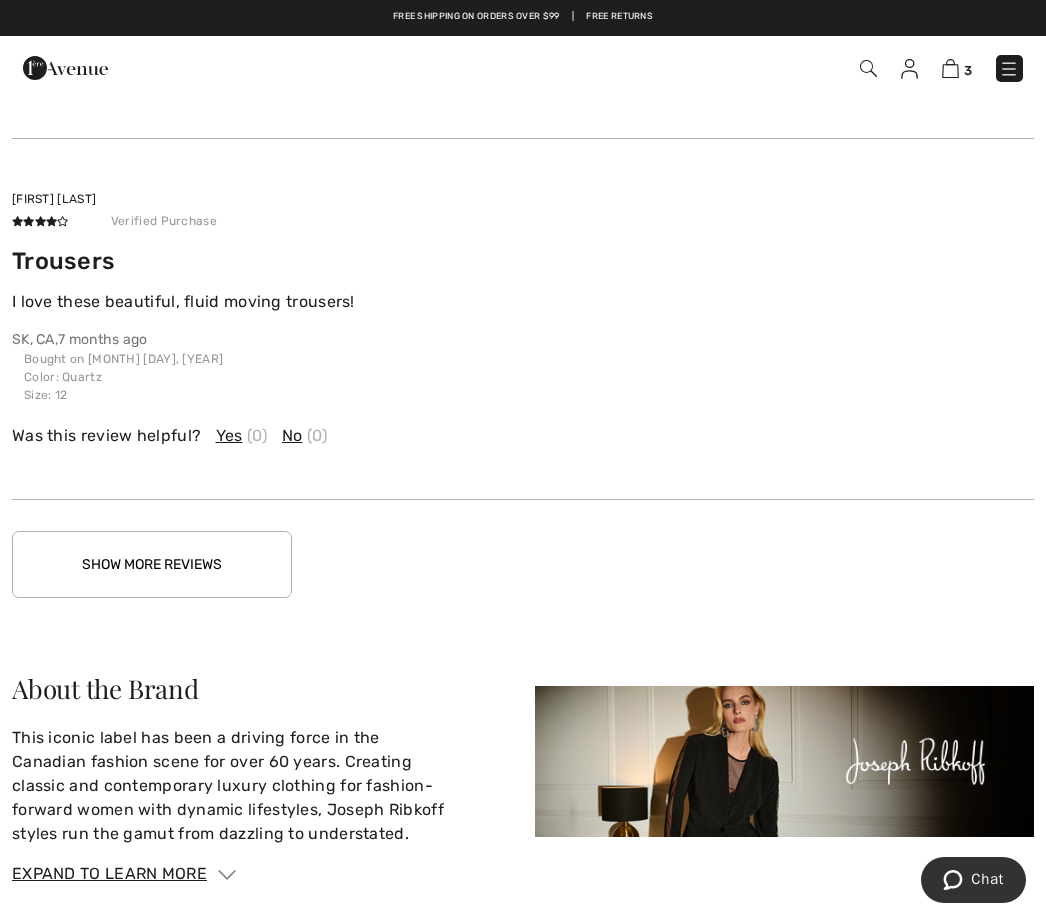 click on "Show More Reviews" at bounding box center (152, 564) 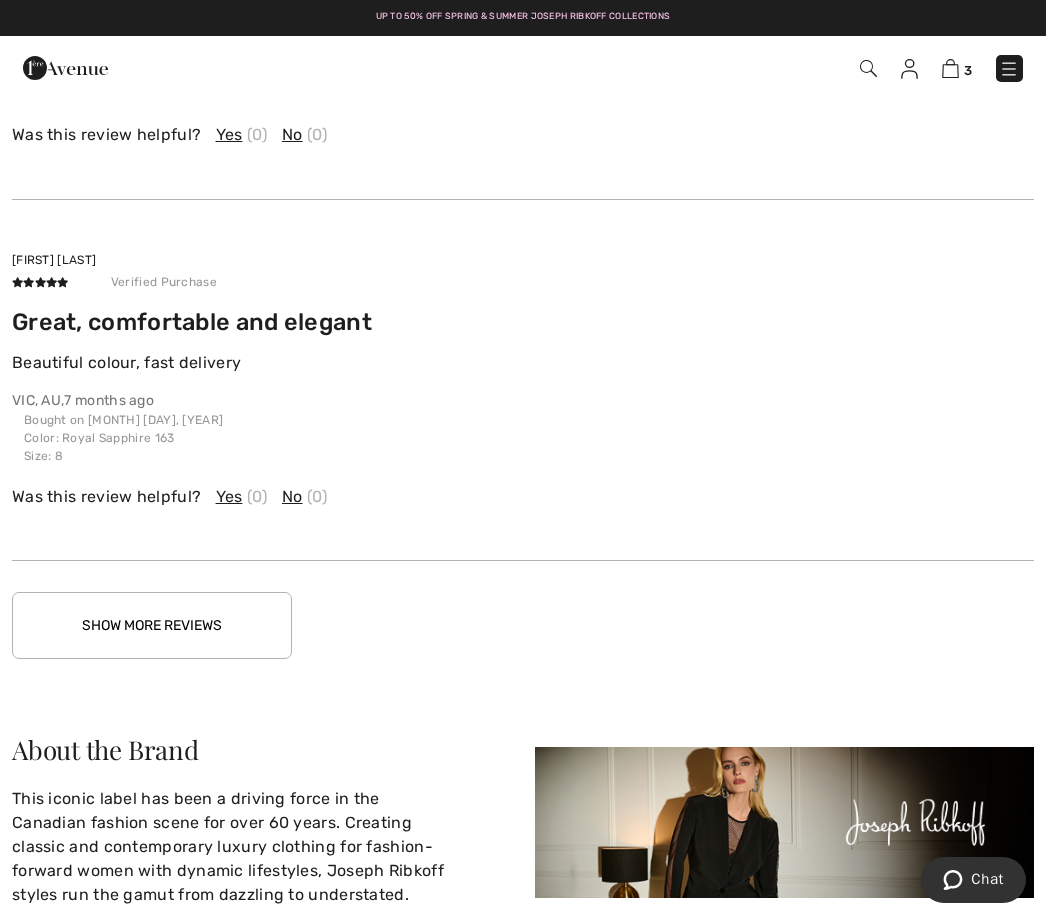 scroll, scrollTop: 5620, scrollLeft: 0, axis: vertical 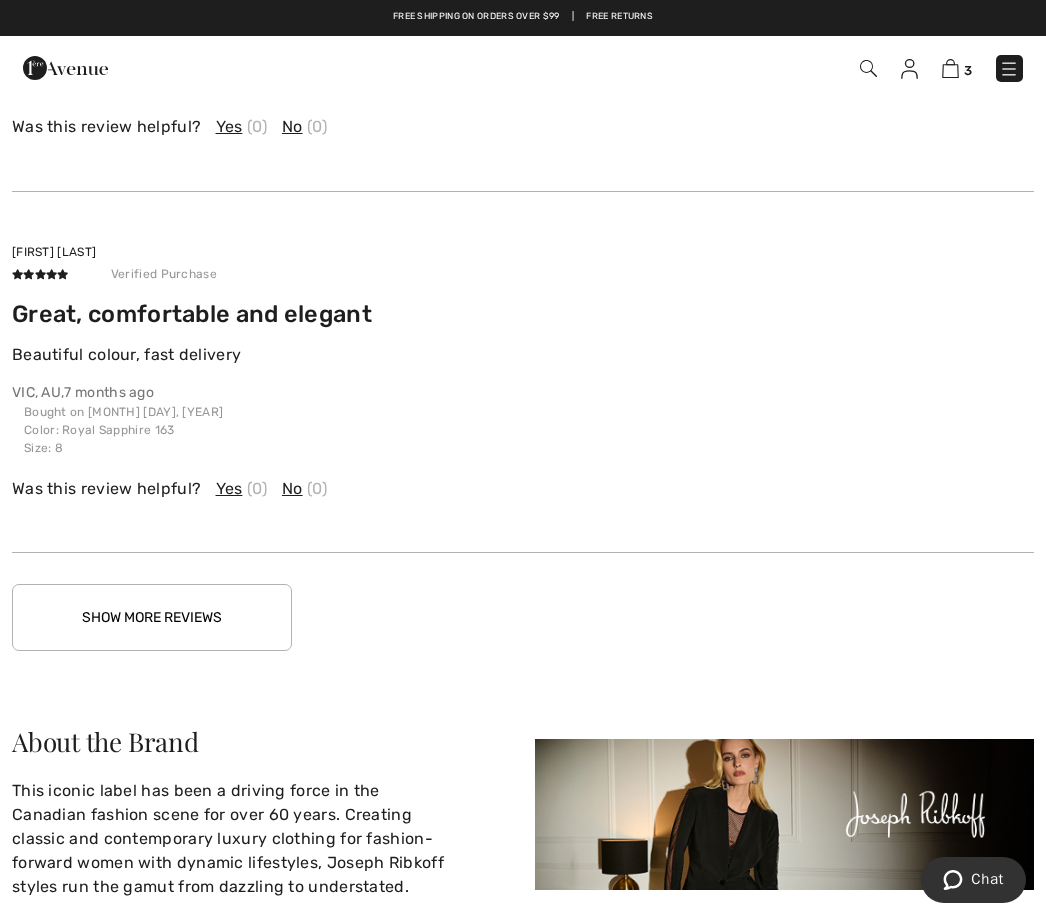 click on "Show More Reviews" at bounding box center (152, 617) 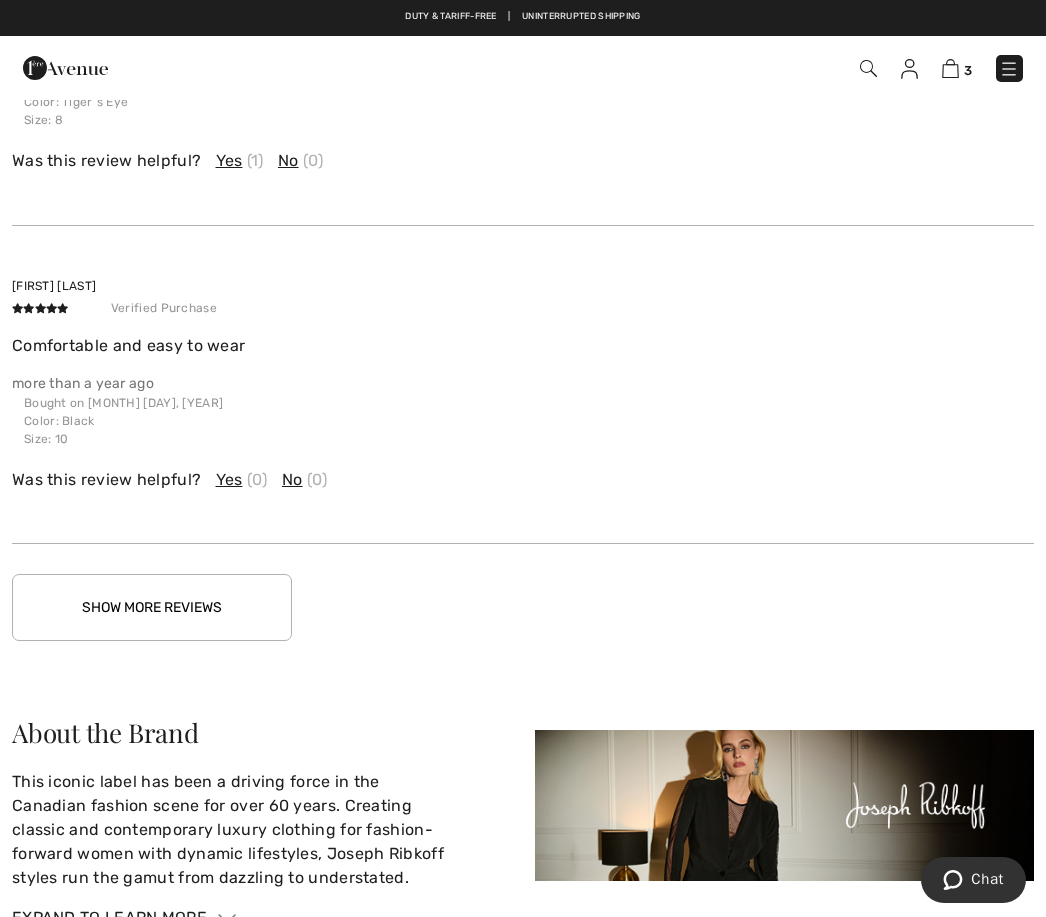 scroll, scrollTop: 6697, scrollLeft: 0, axis: vertical 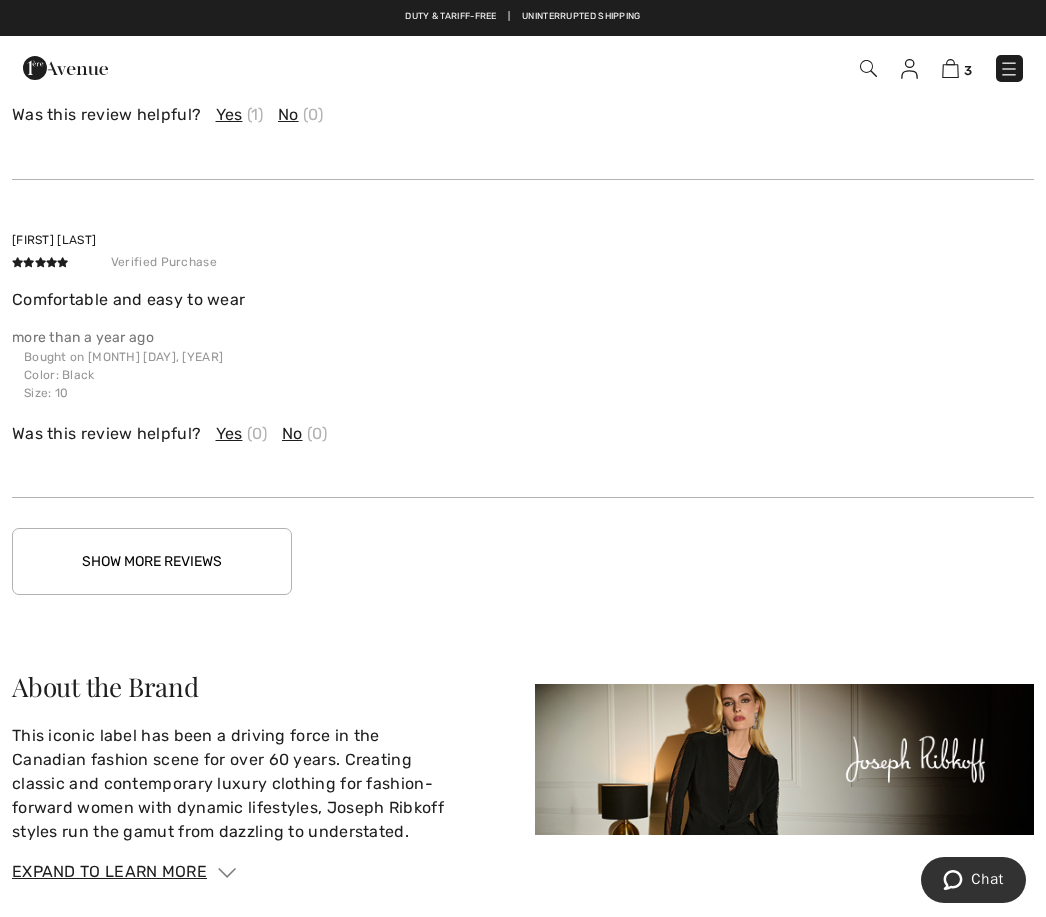 click on "Show More Reviews" at bounding box center [152, 561] 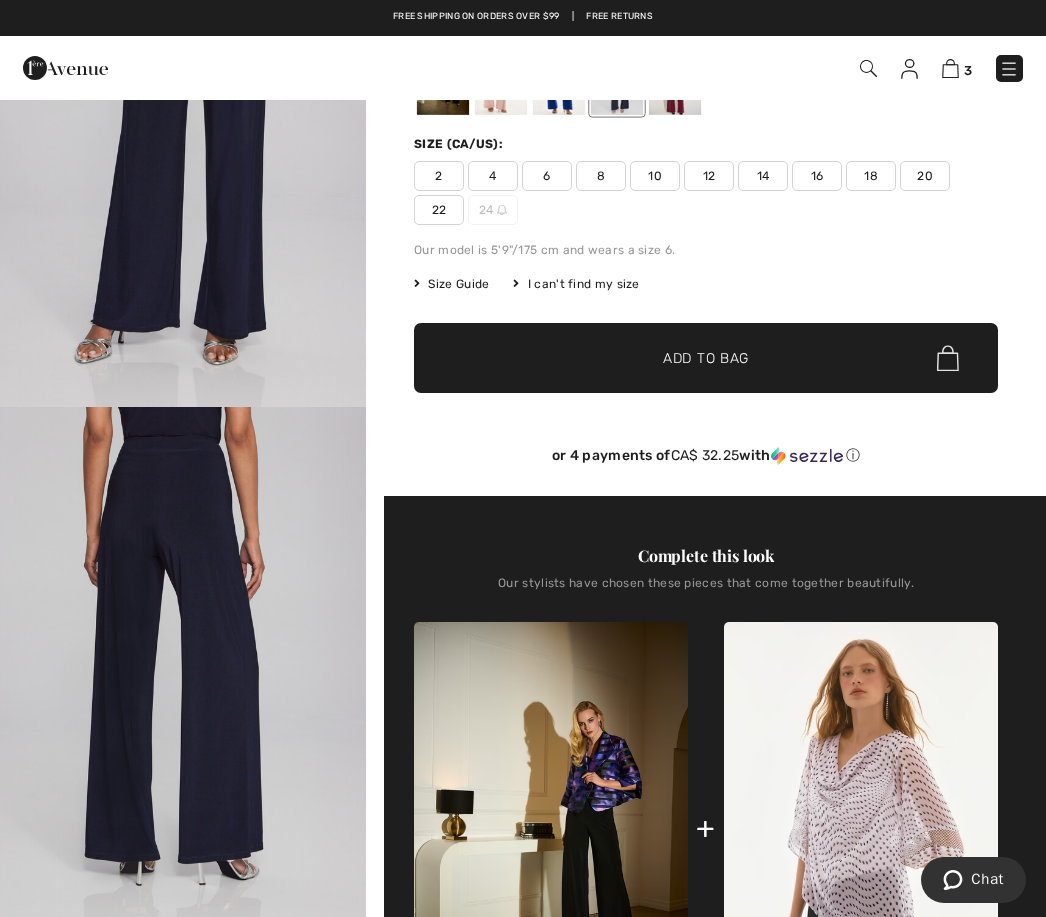 scroll, scrollTop: 0, scrollLeft: 0, axis: both 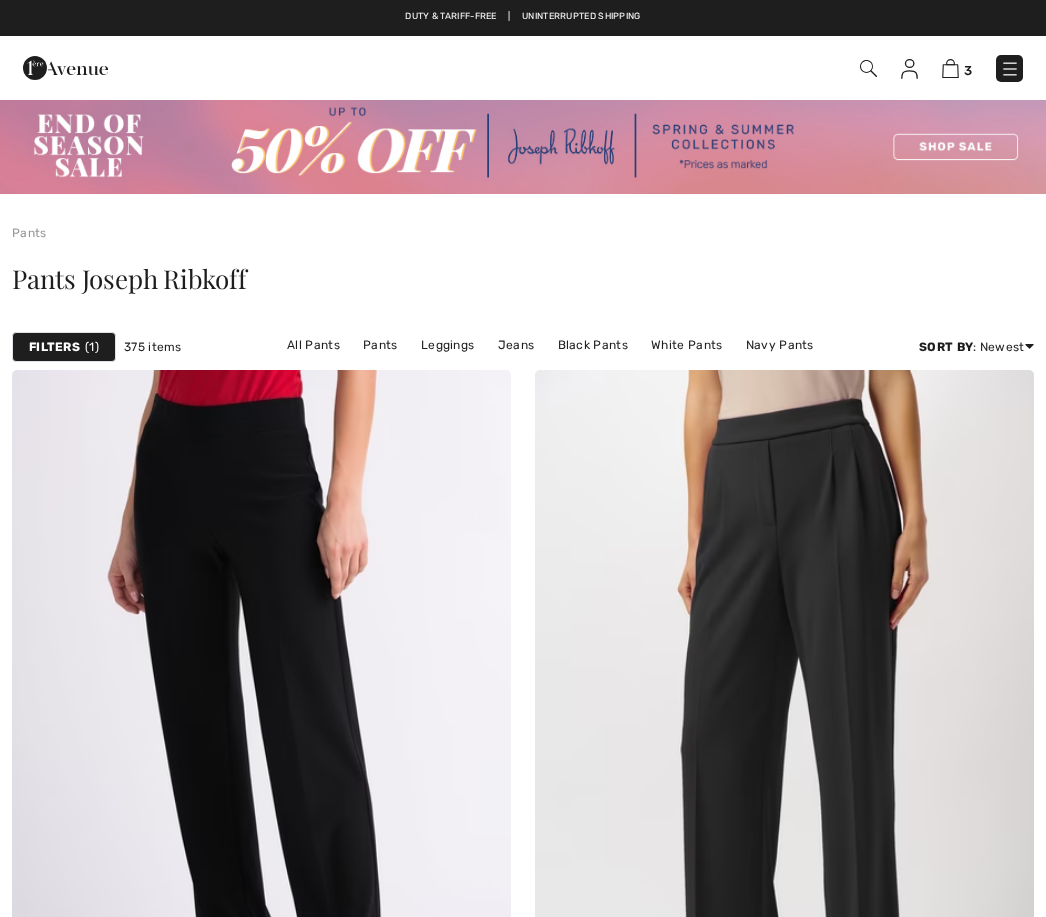 checkbox on "true" 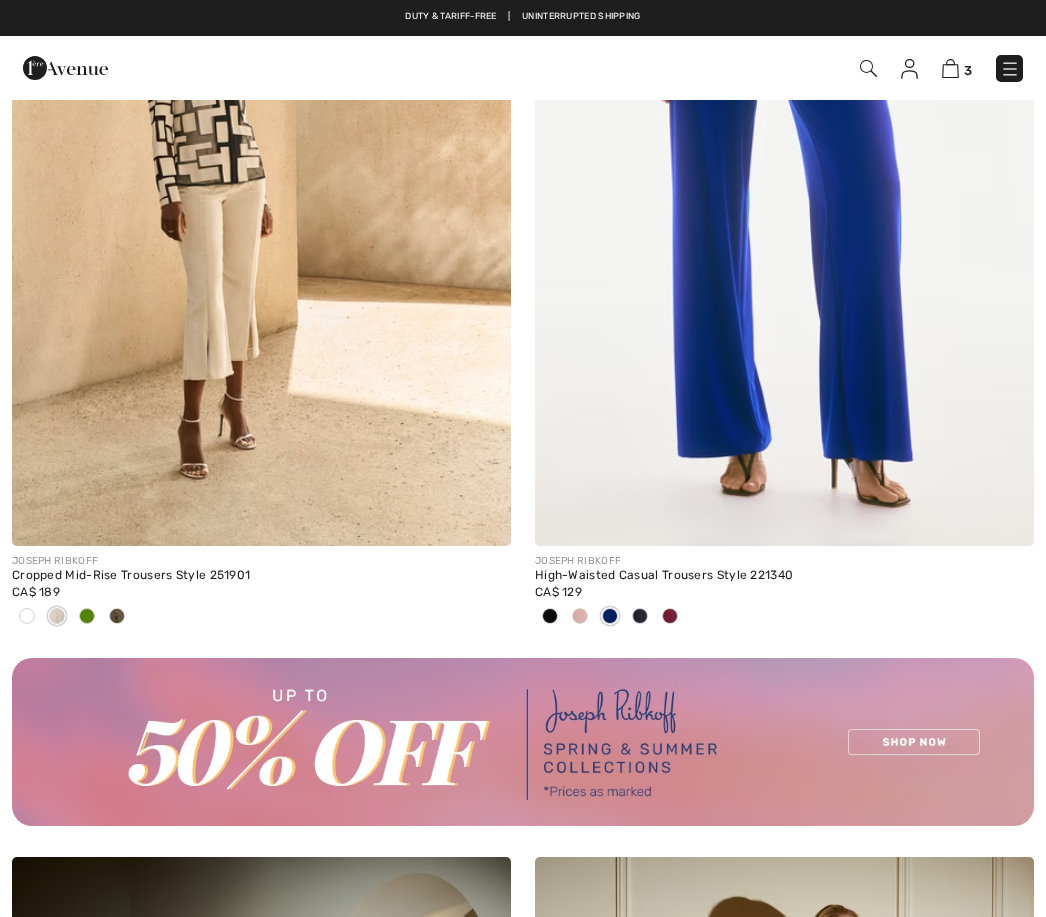 scroll, scrollTop: 0, scrollLeft: 0, axis: both 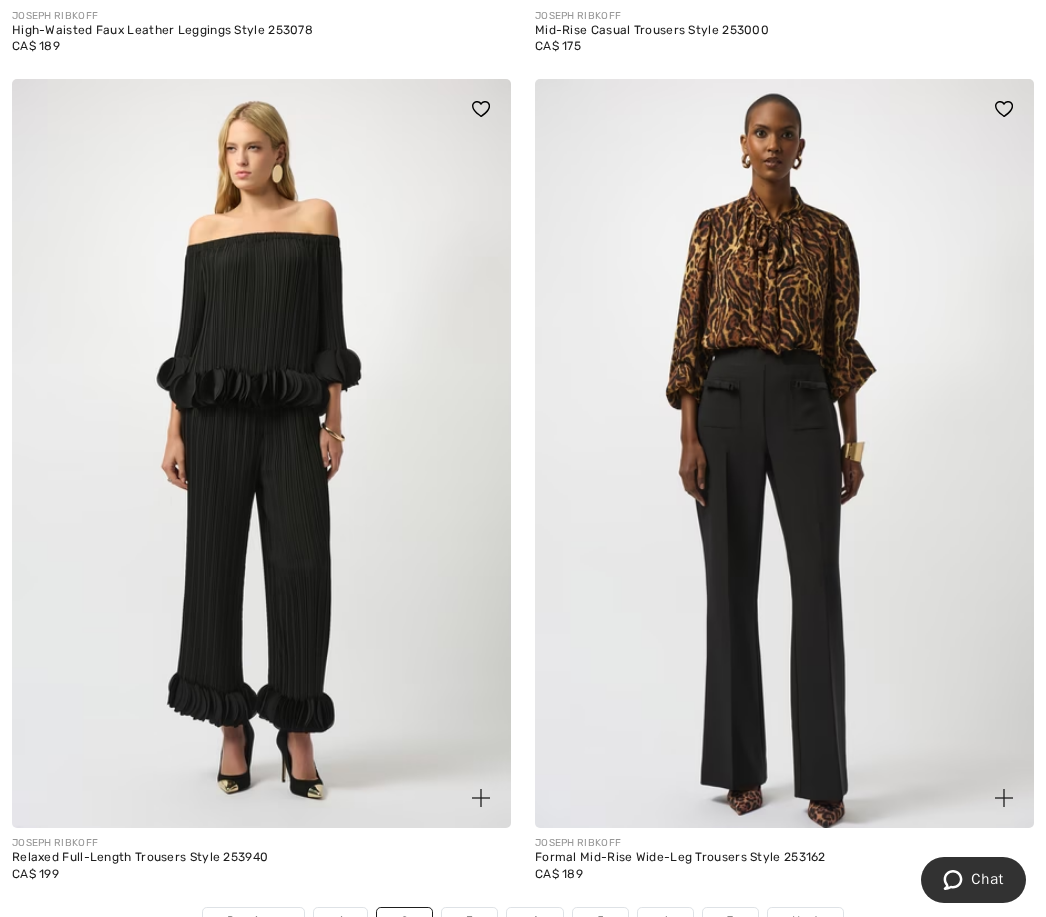 click on "Next" at bounding box center (805, 921) 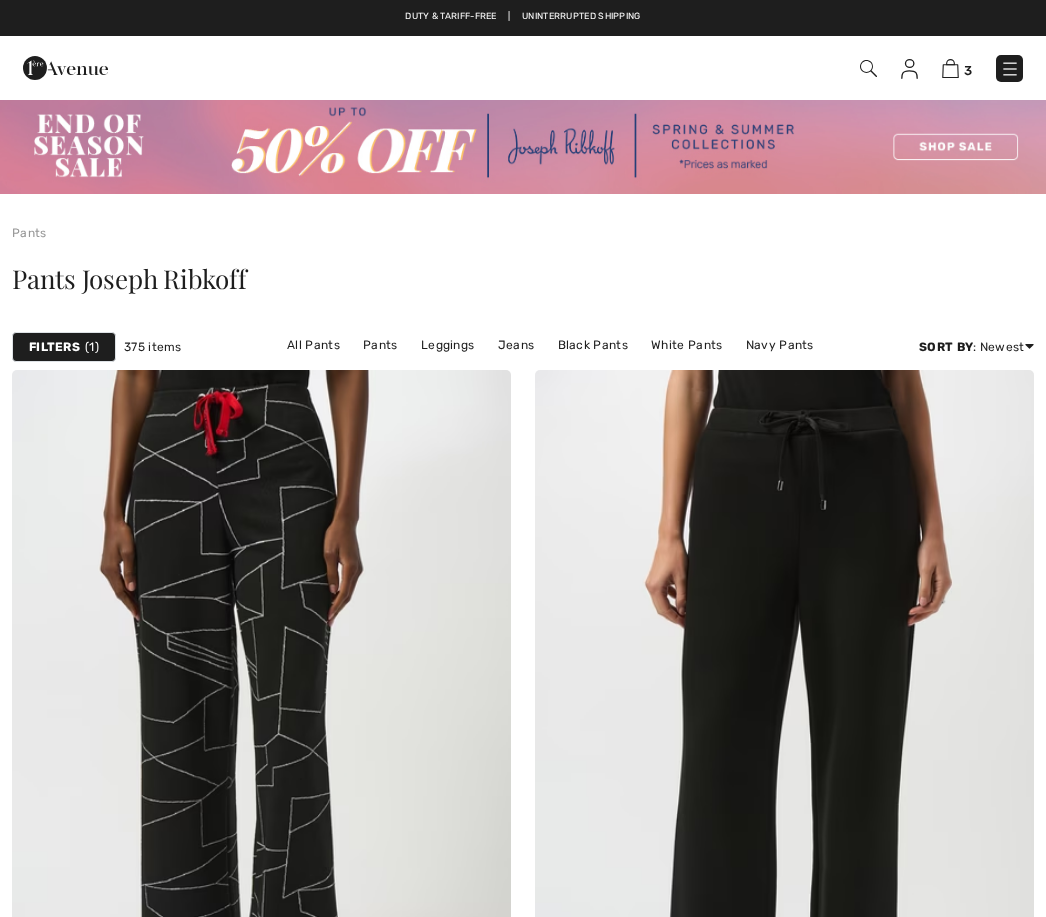 scroll, scrollTop: 0, scrollLeft: 0, axis: both 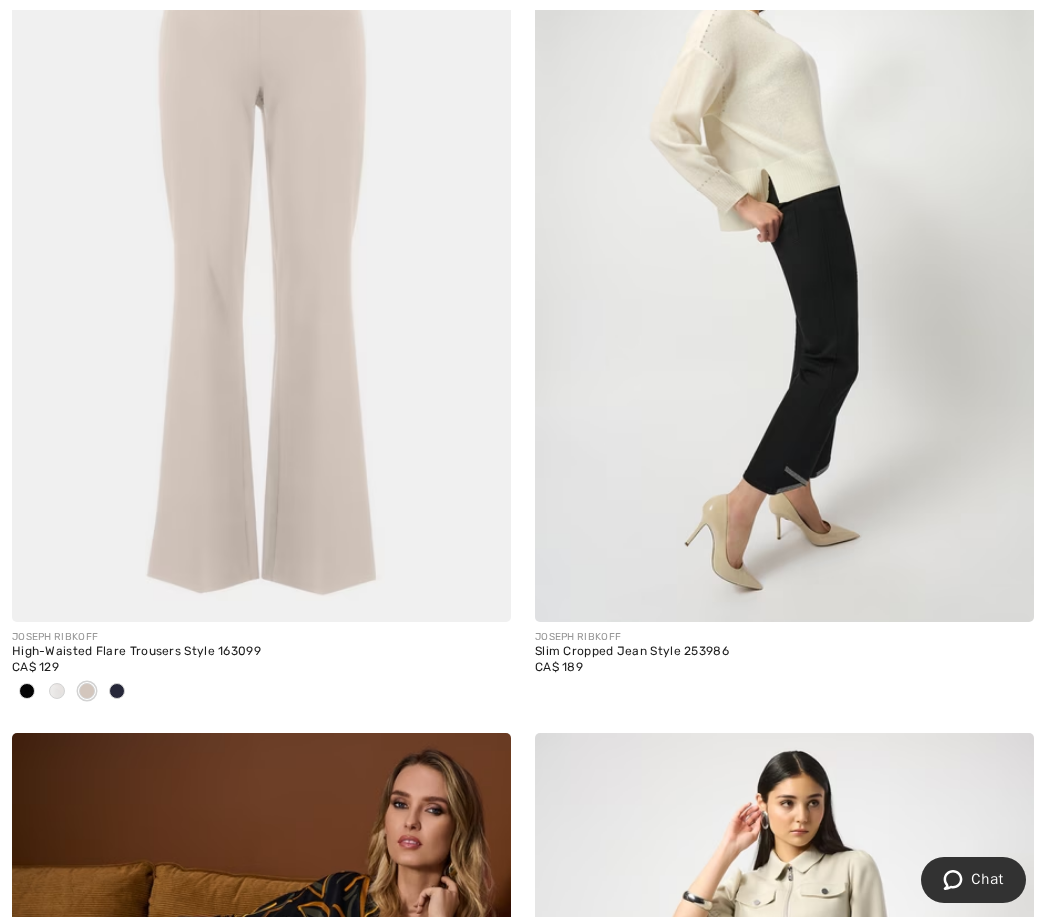 click at bounding box center (261, 247) 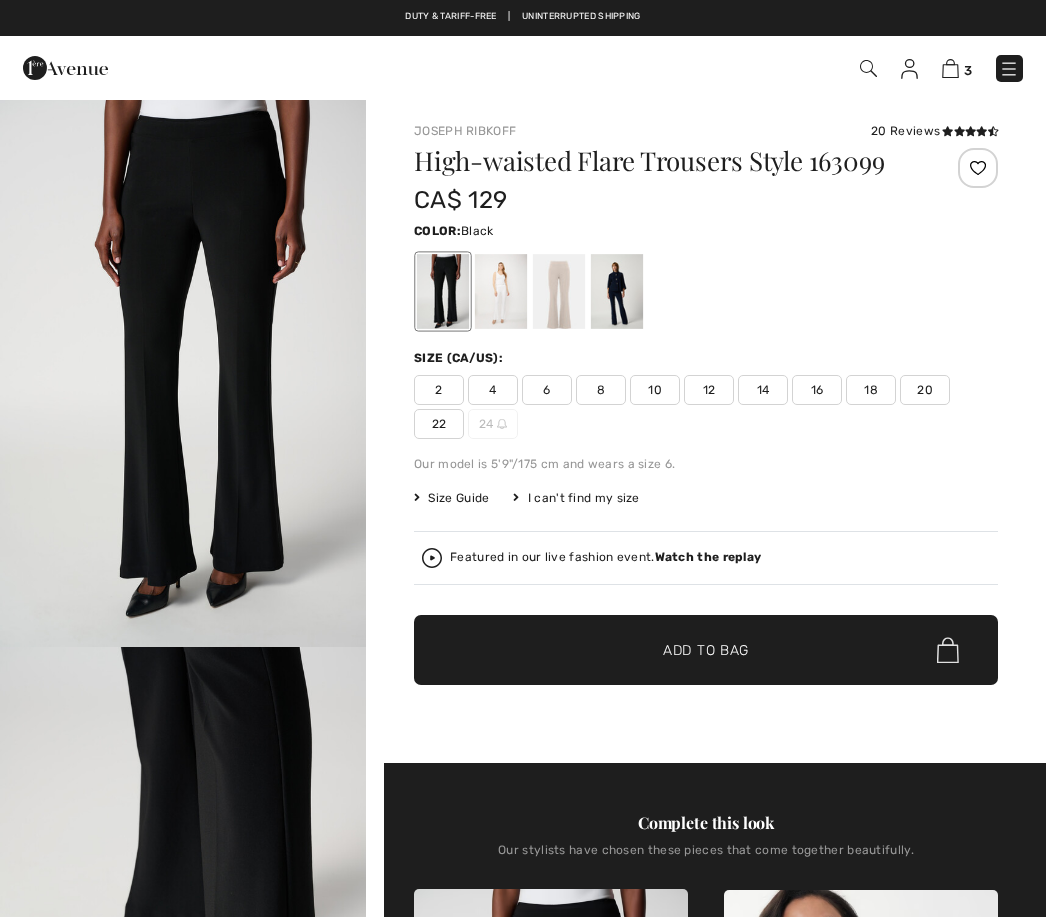 scroll, scrollTop: 0, scrollLeft: 0, axis: both 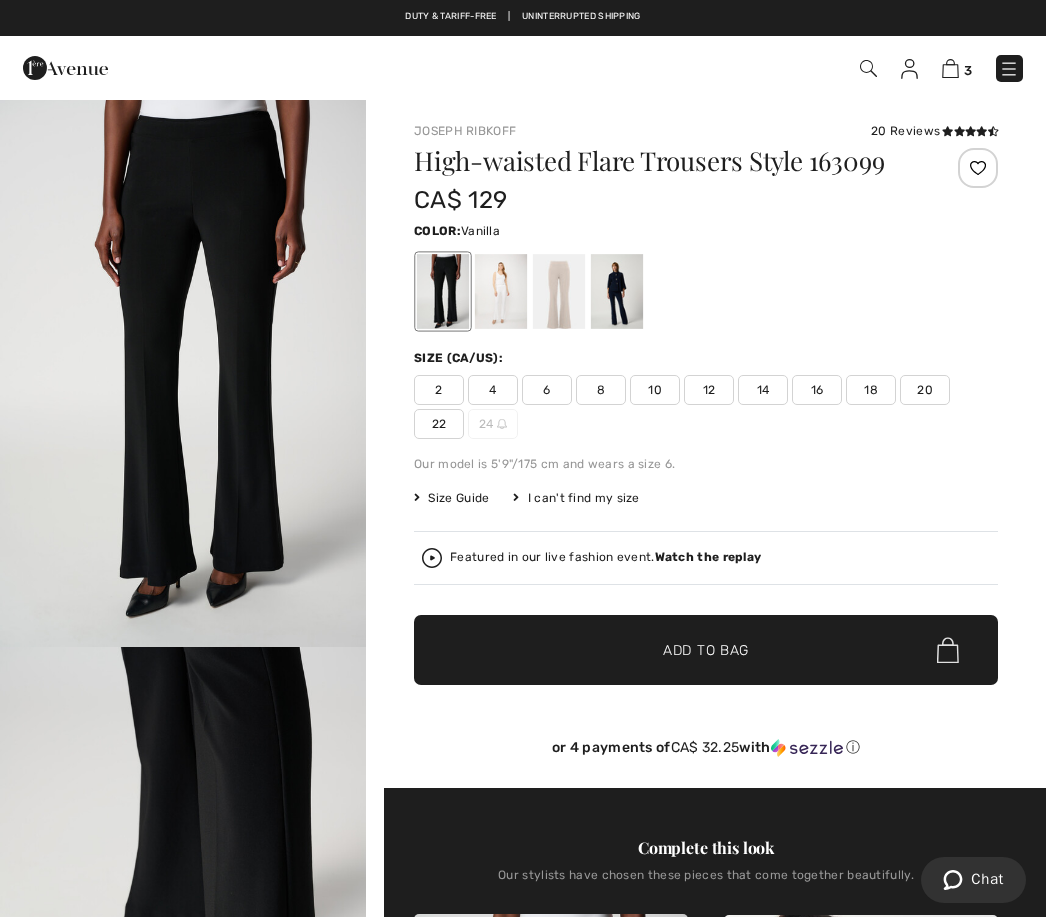 click at bounding box center [501, 291] 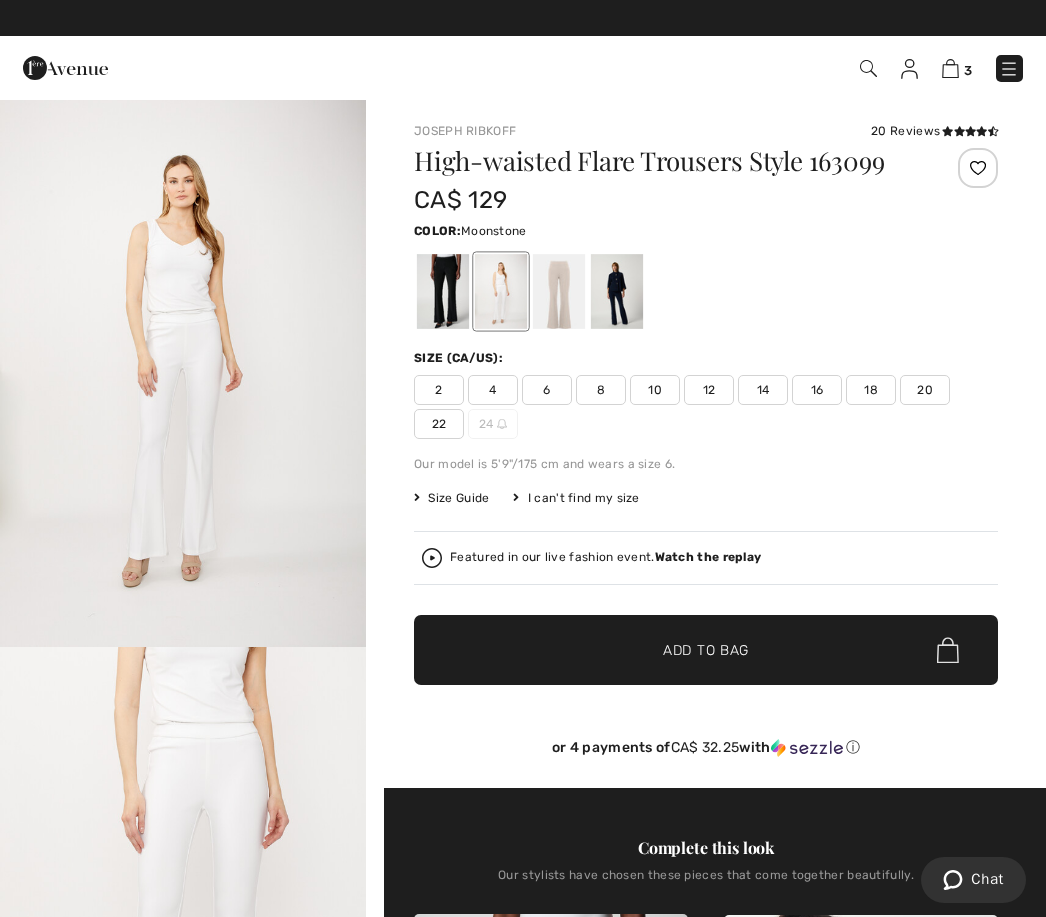 click at bounding box center [559, 291] 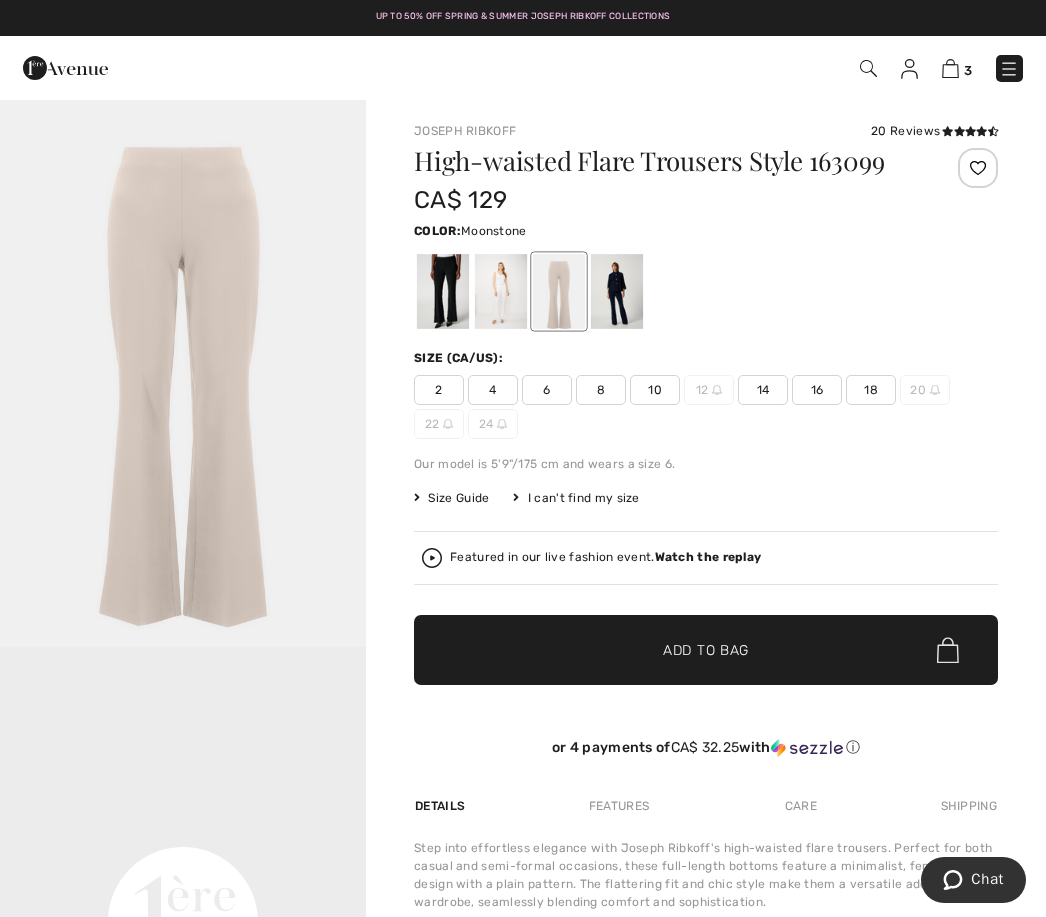 click on "14" at bounding box center [763, 390] 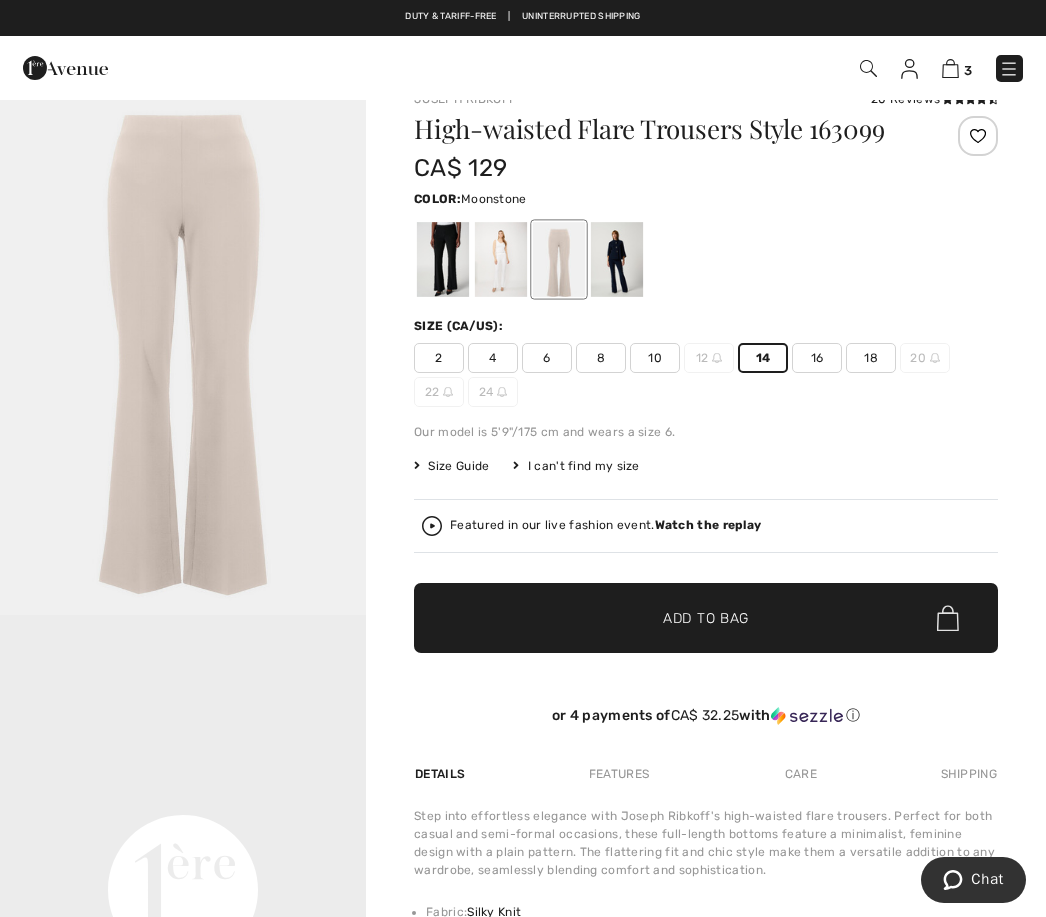 scroll, scrollTop: 0, scrollLeft: 0, axis: both 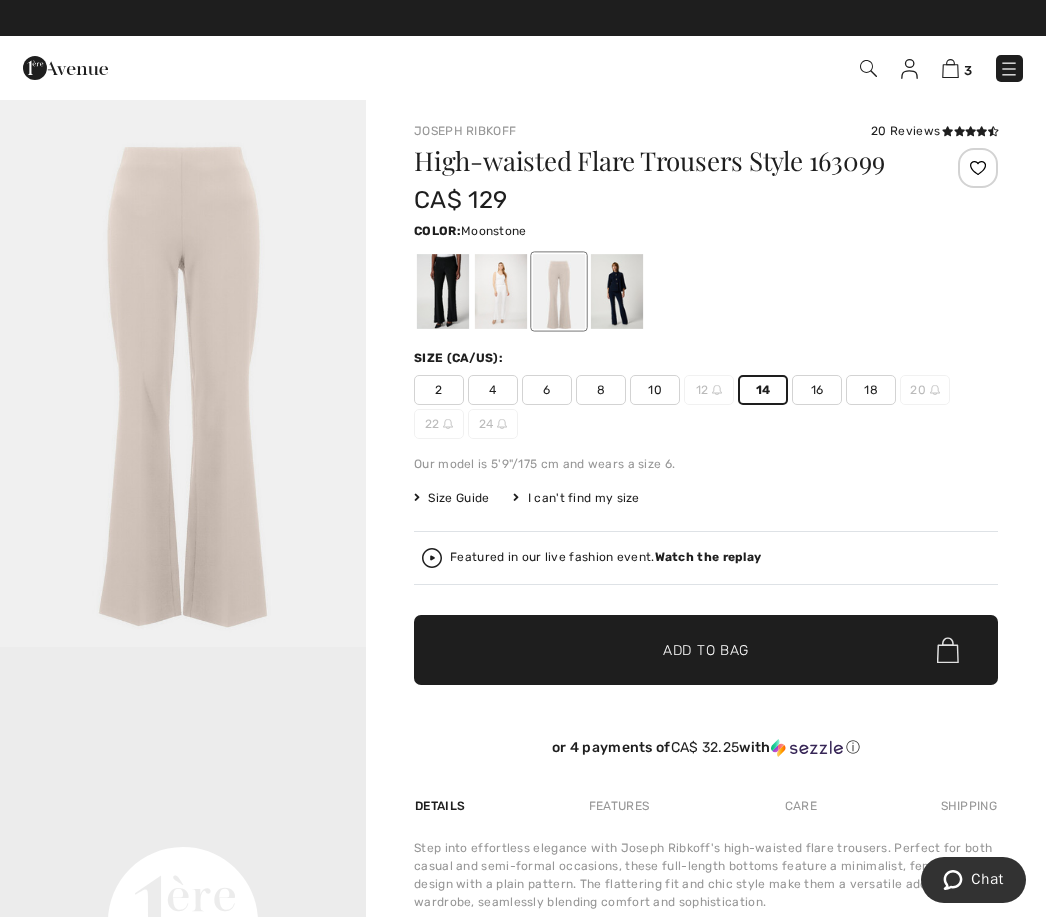 click at bounding box center (706, 291) 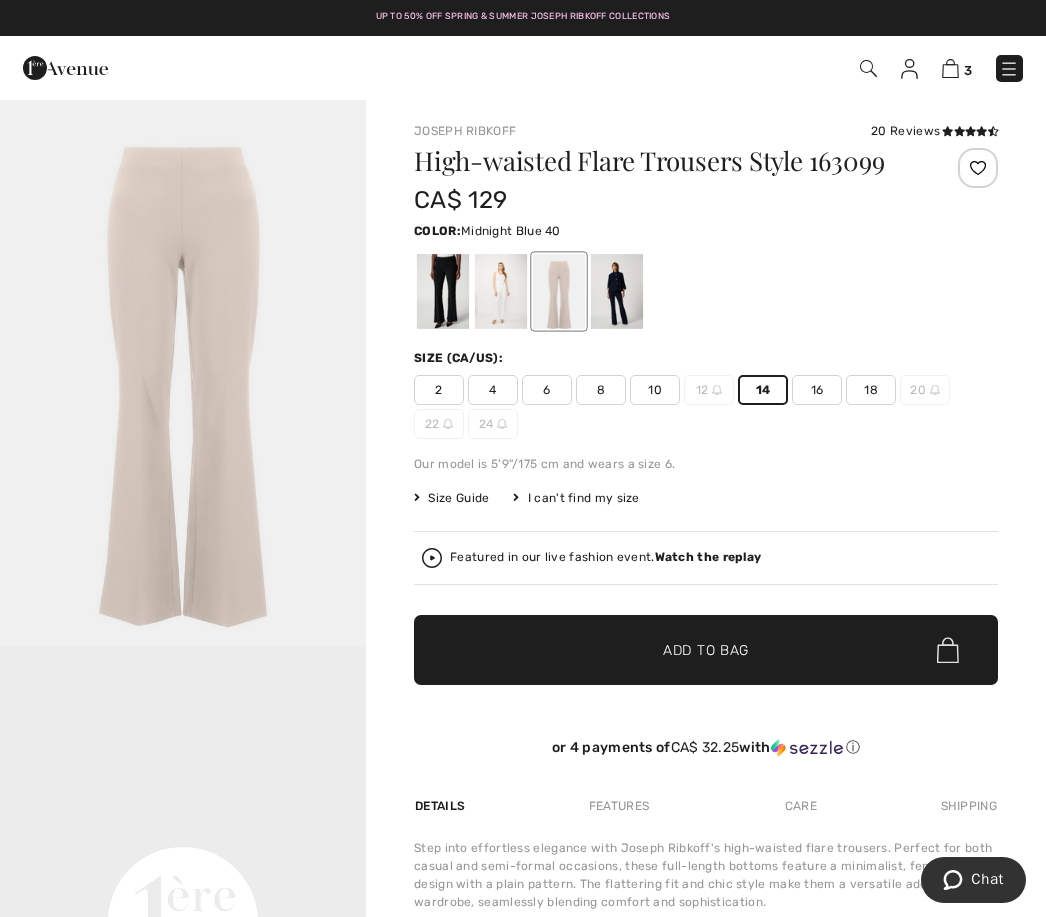 click at bounding box center [617, 291] 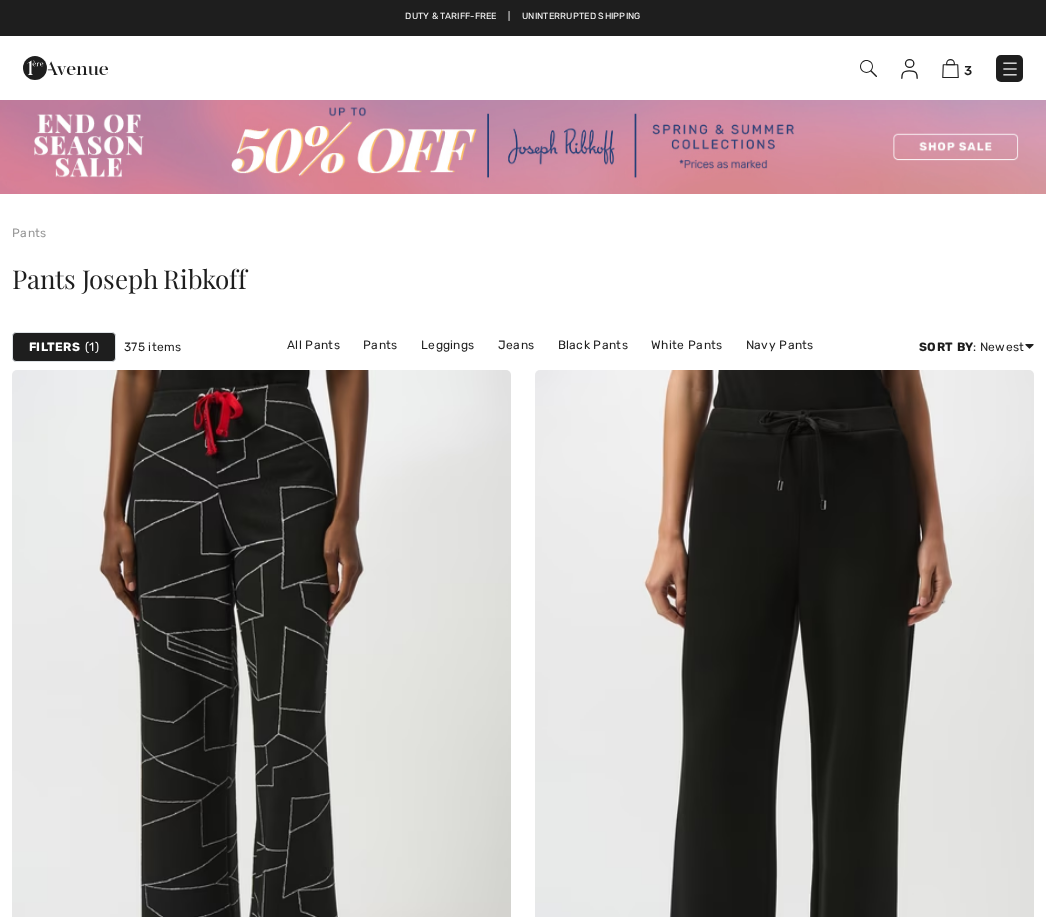 scroll, scrollTop: 1388, scrollLeft: 0, axis: vertical 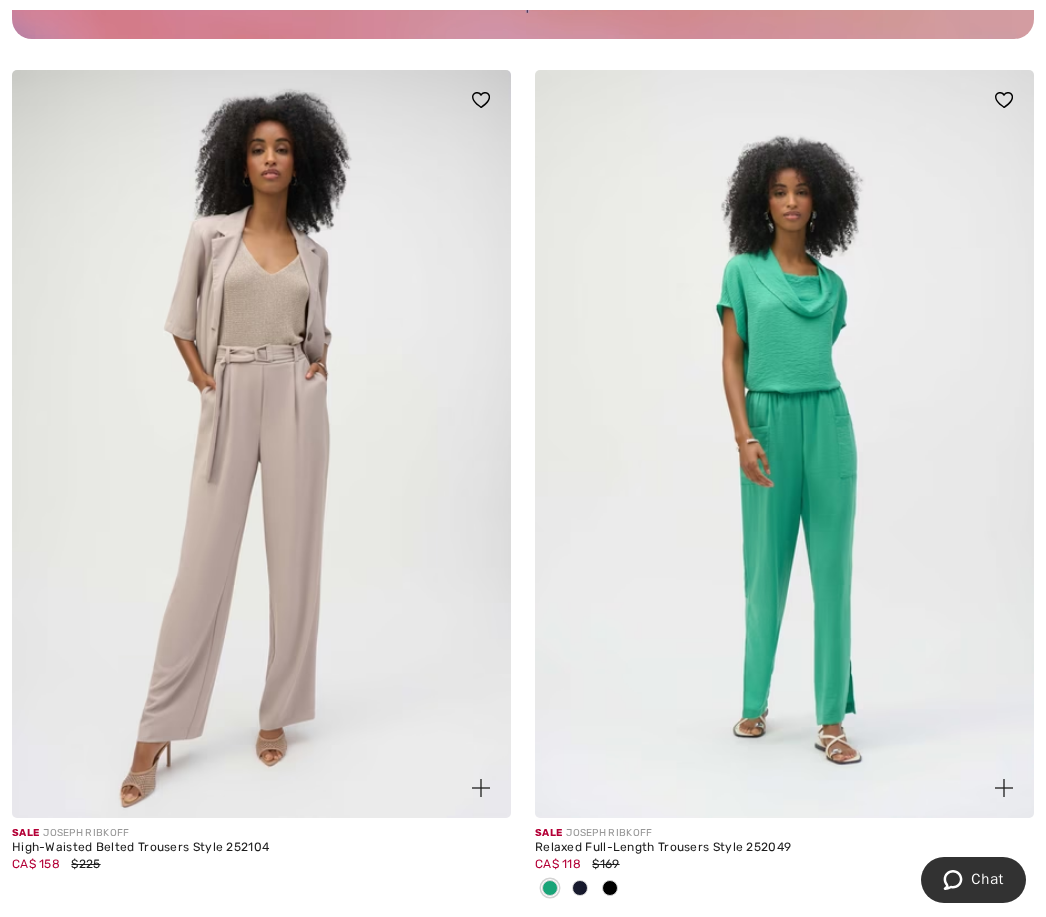 click at bounding box center [261, 444] 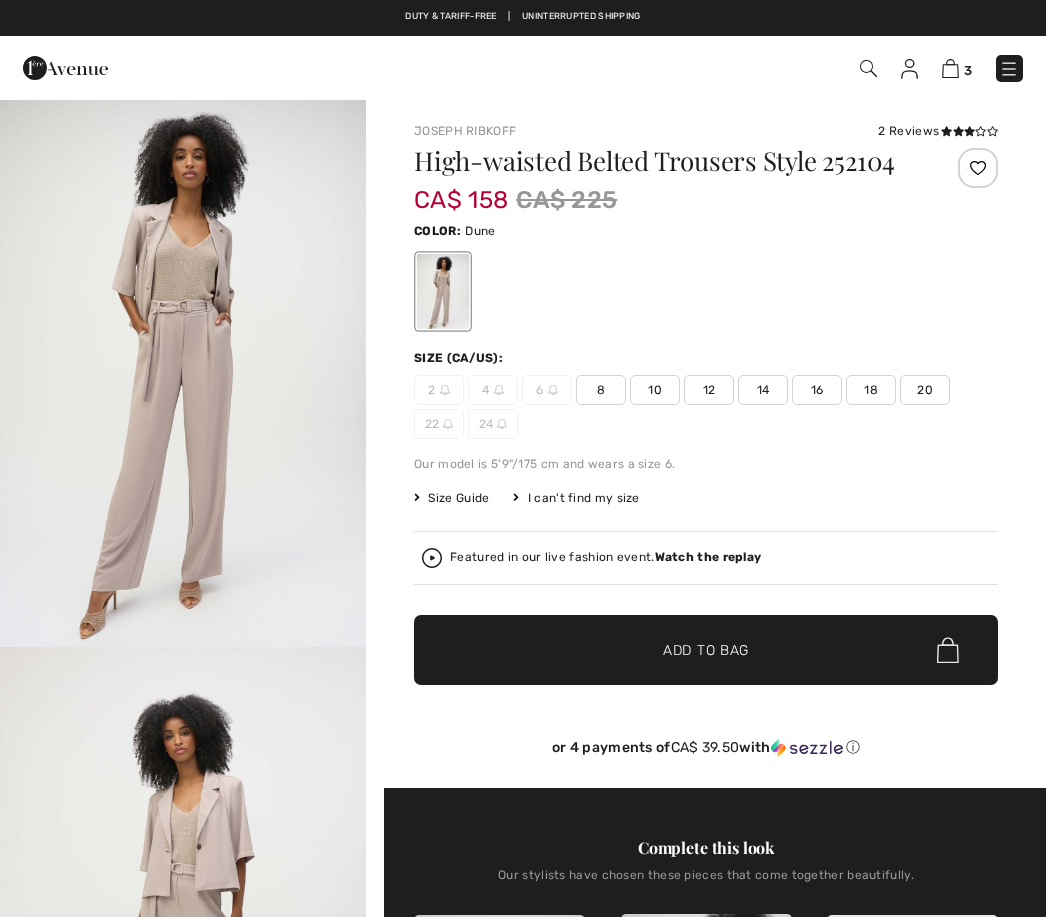 scroll, scrollTop: 0, scrollLeft: 0, axis: both 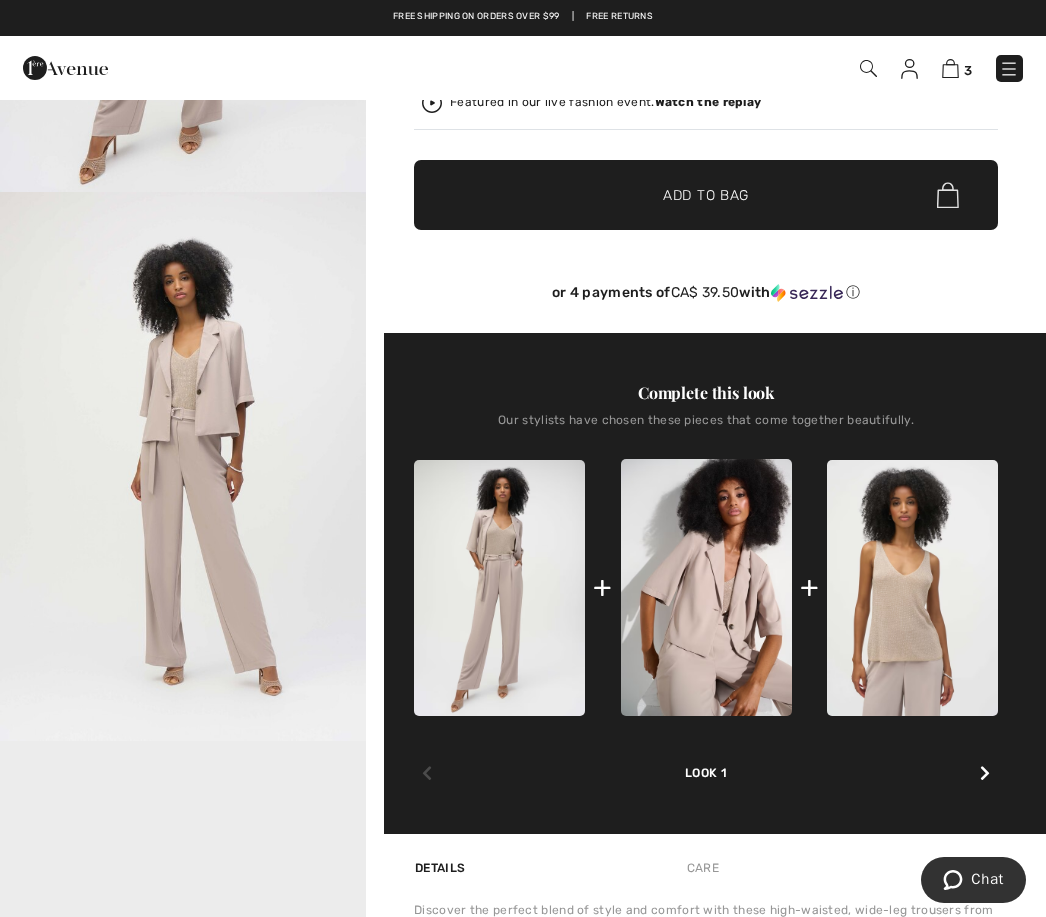 click at bounding box center [912, 588] 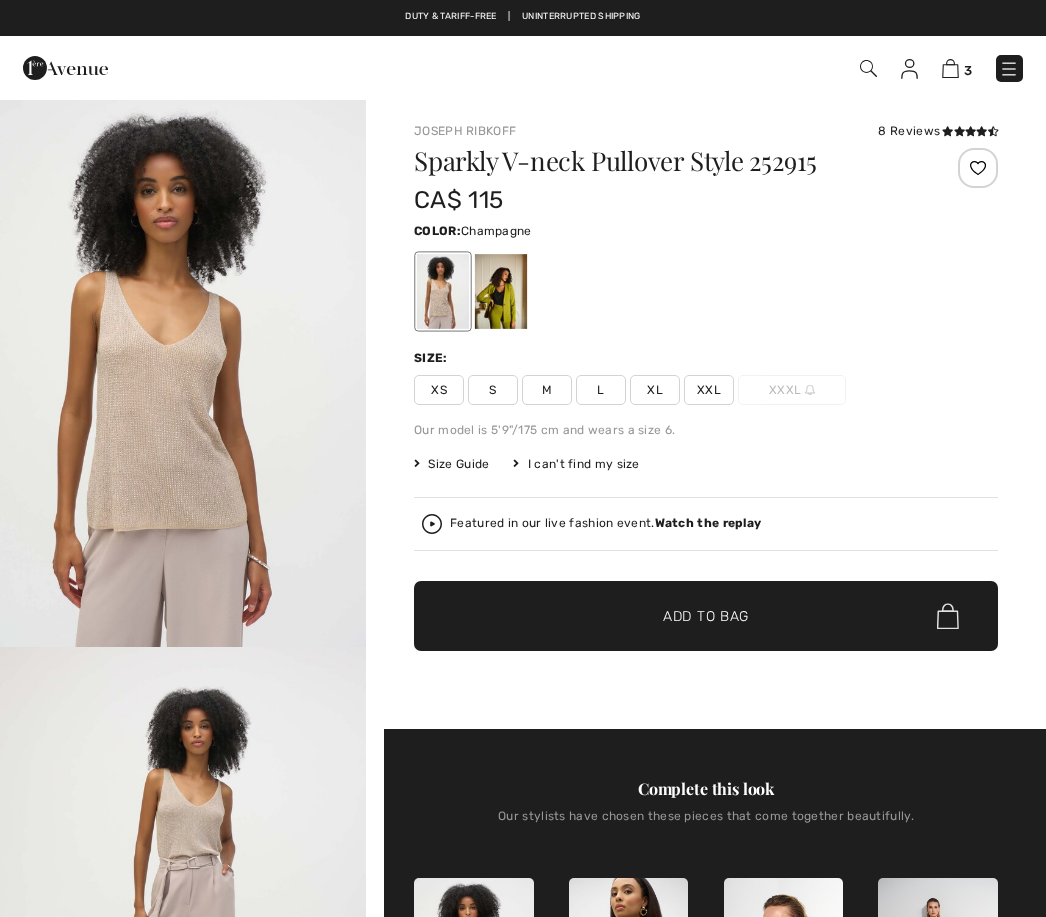 scroll, scrollTop: 0, scrollLeft: 0, axis: both 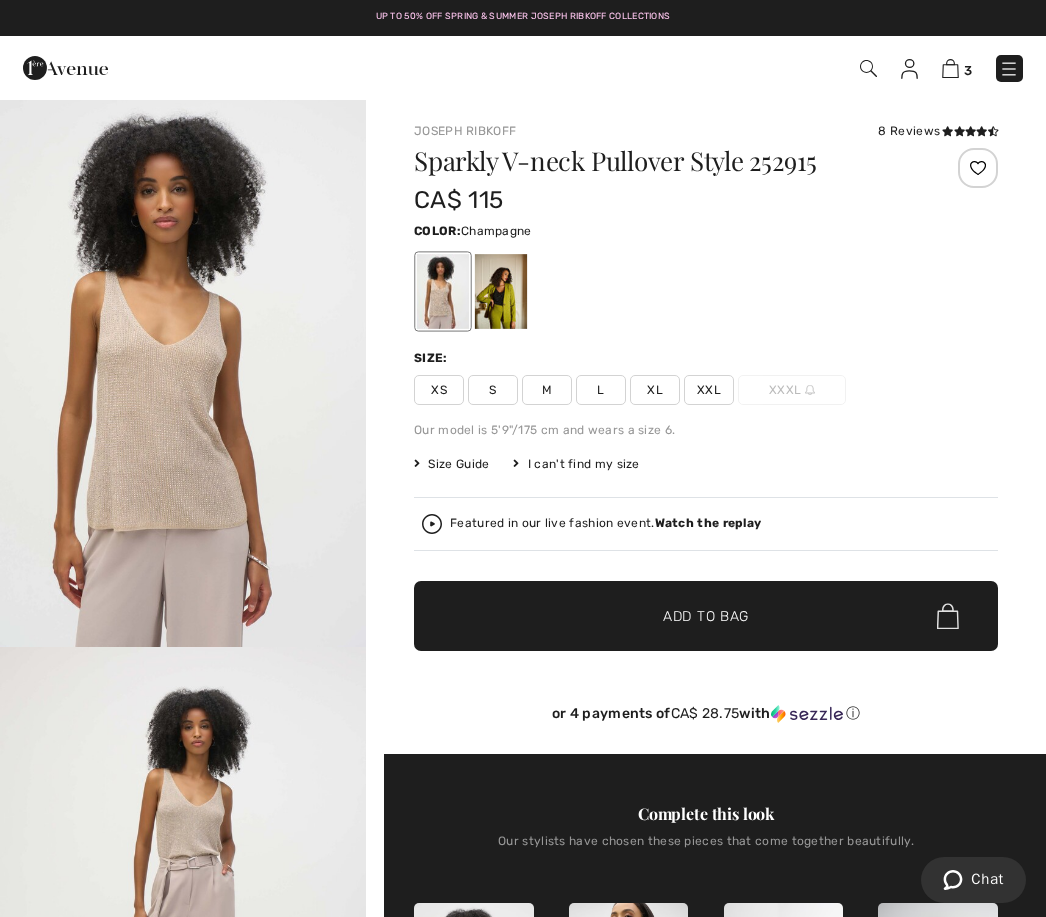 click at bounding box center [501, 291] 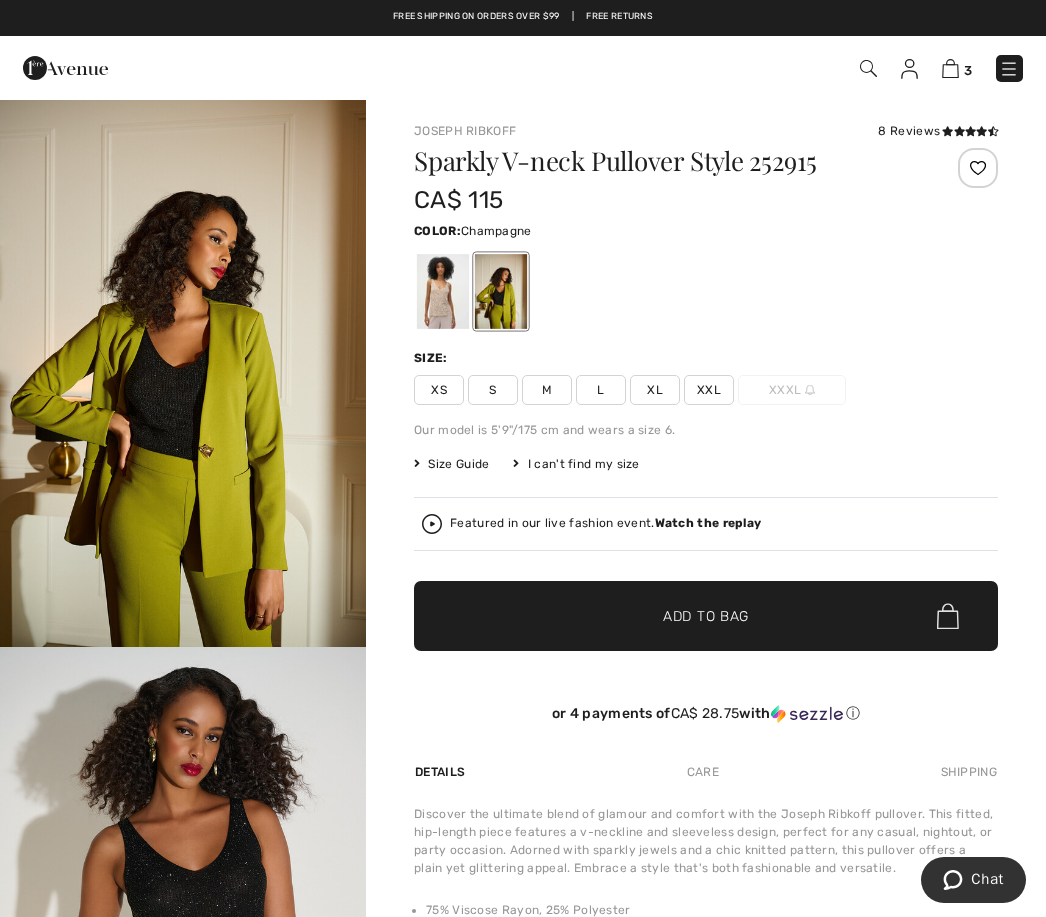 click at bounding box center (443, 291) 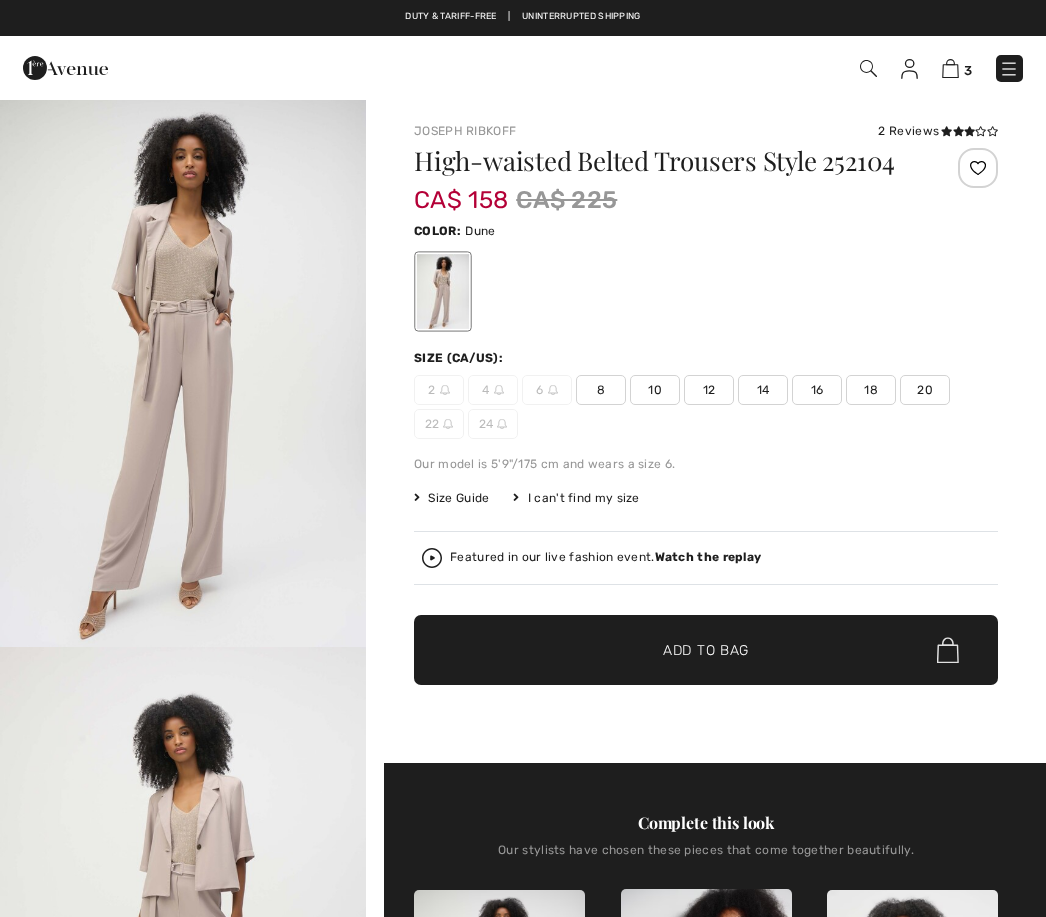 scroll, scrollTop: 455, scrollLeft: 0, axis: vertical 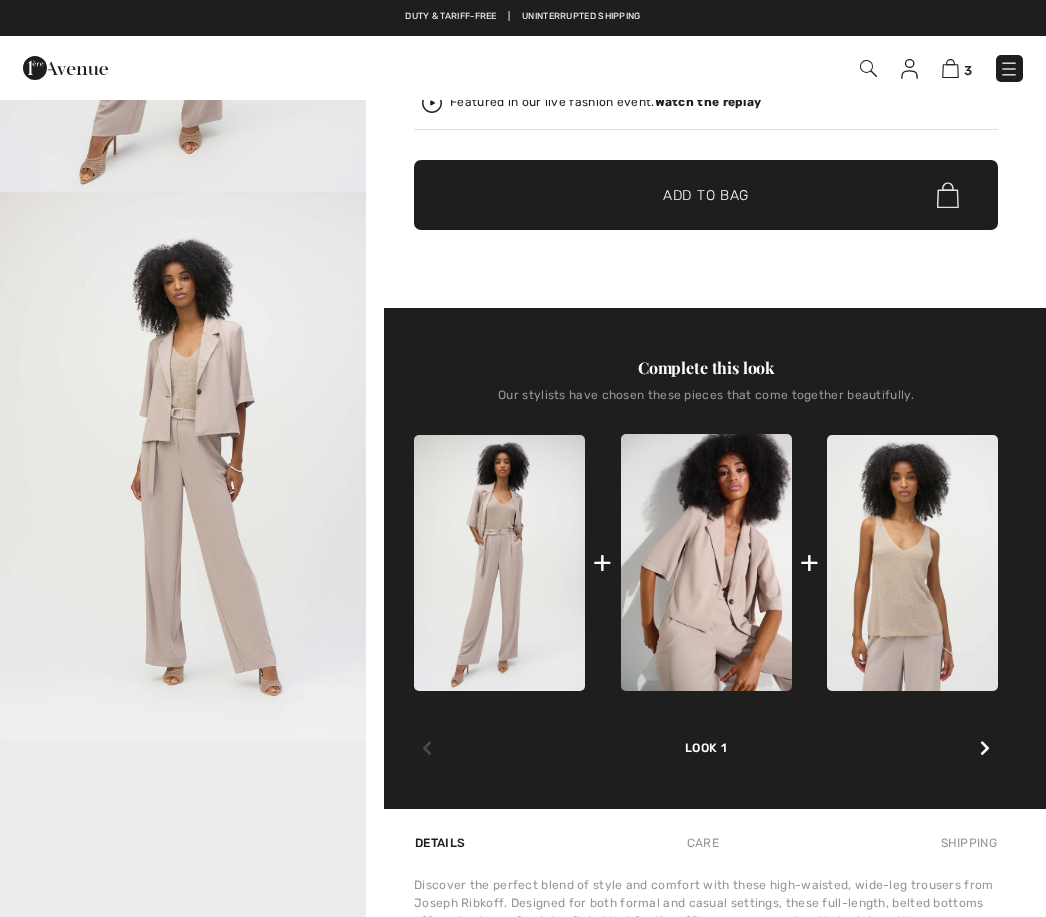 checkbox on "true" 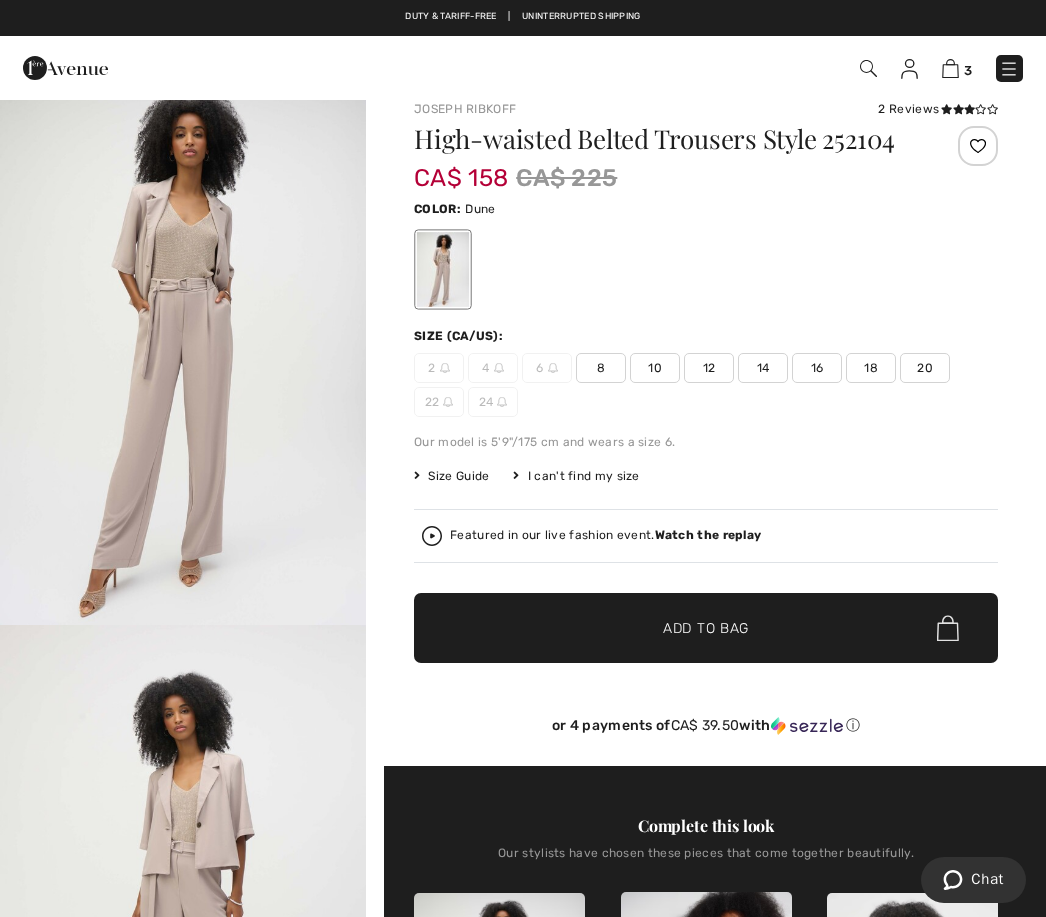 scroll, scrollTop: 0, scrollLeft: 0, axis: both 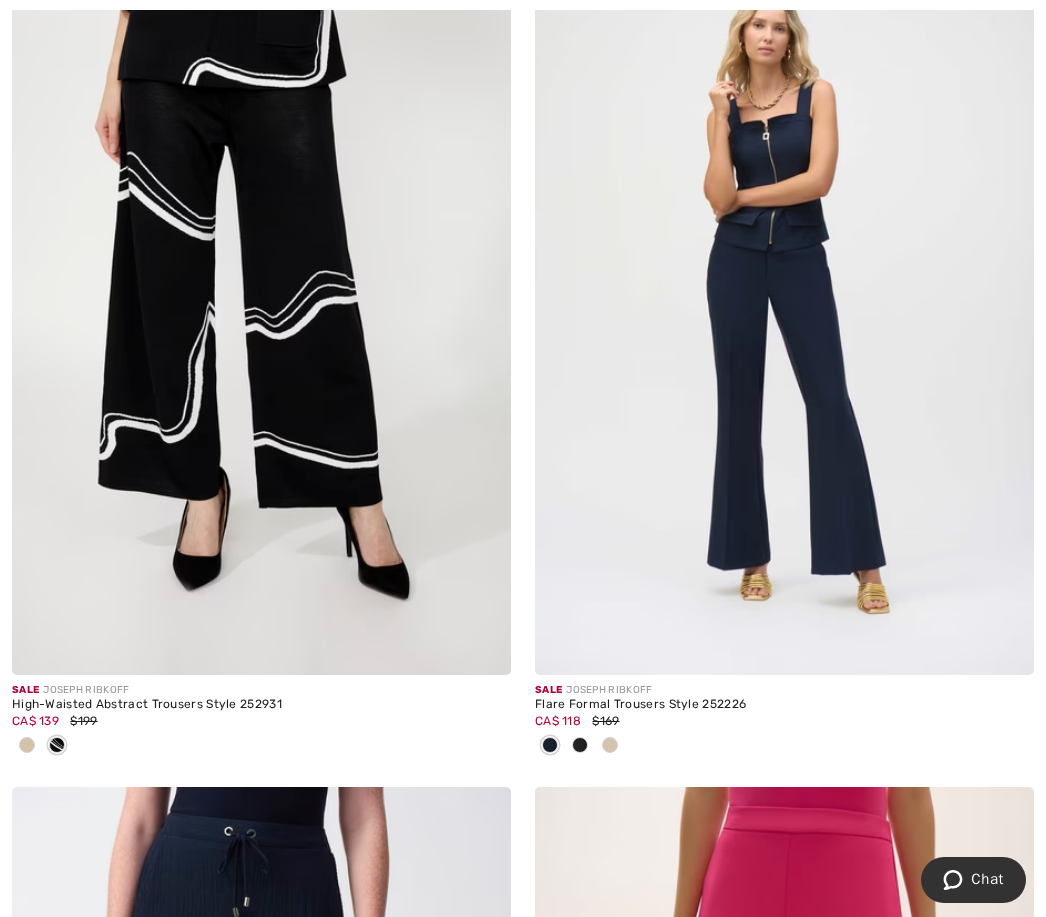 click at bounding box center [784, 300] 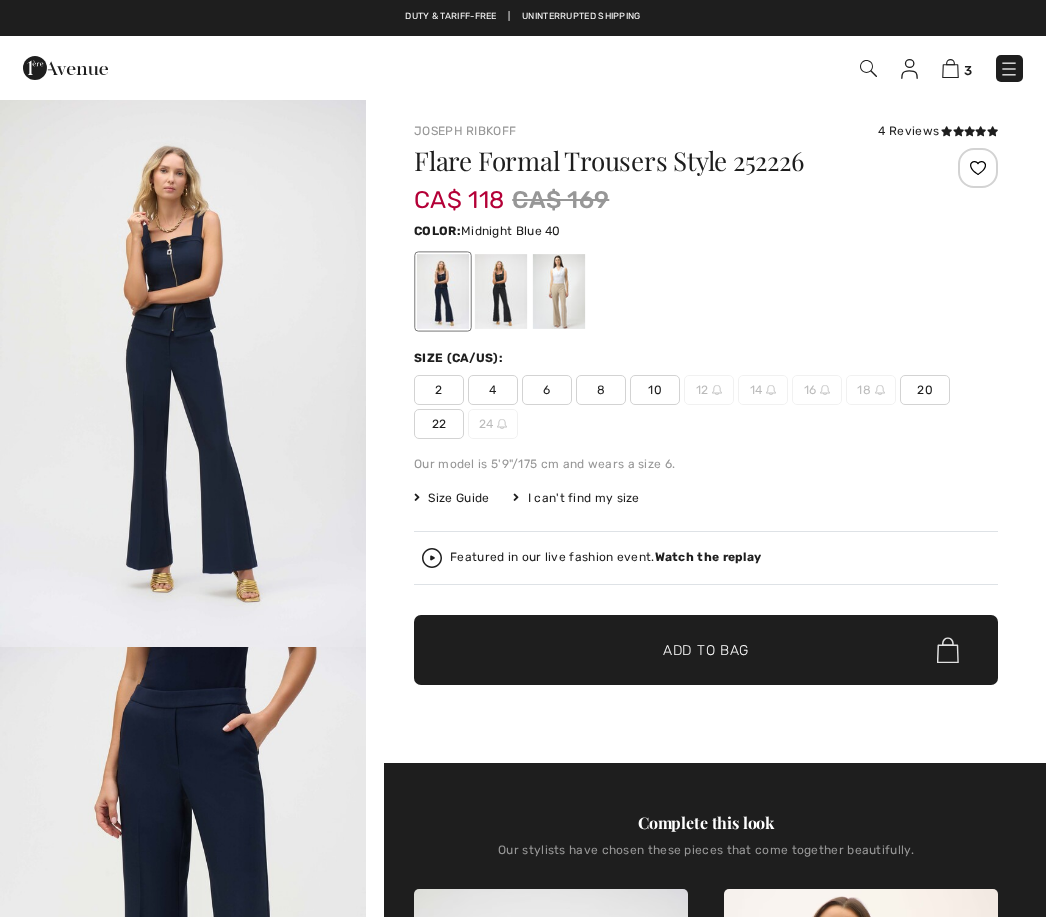 scroll, scrollTop: 0, scrollLeft: 0, axis: both 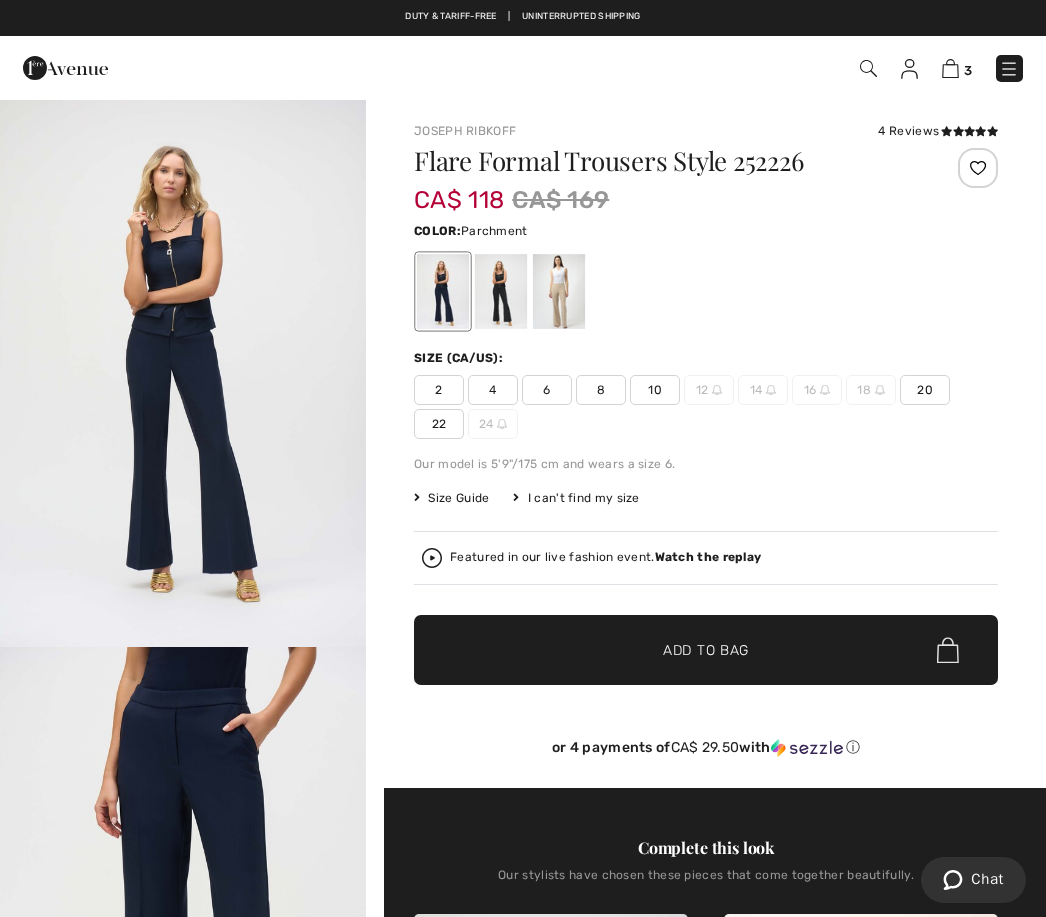 click at bounding box center [559, 291] 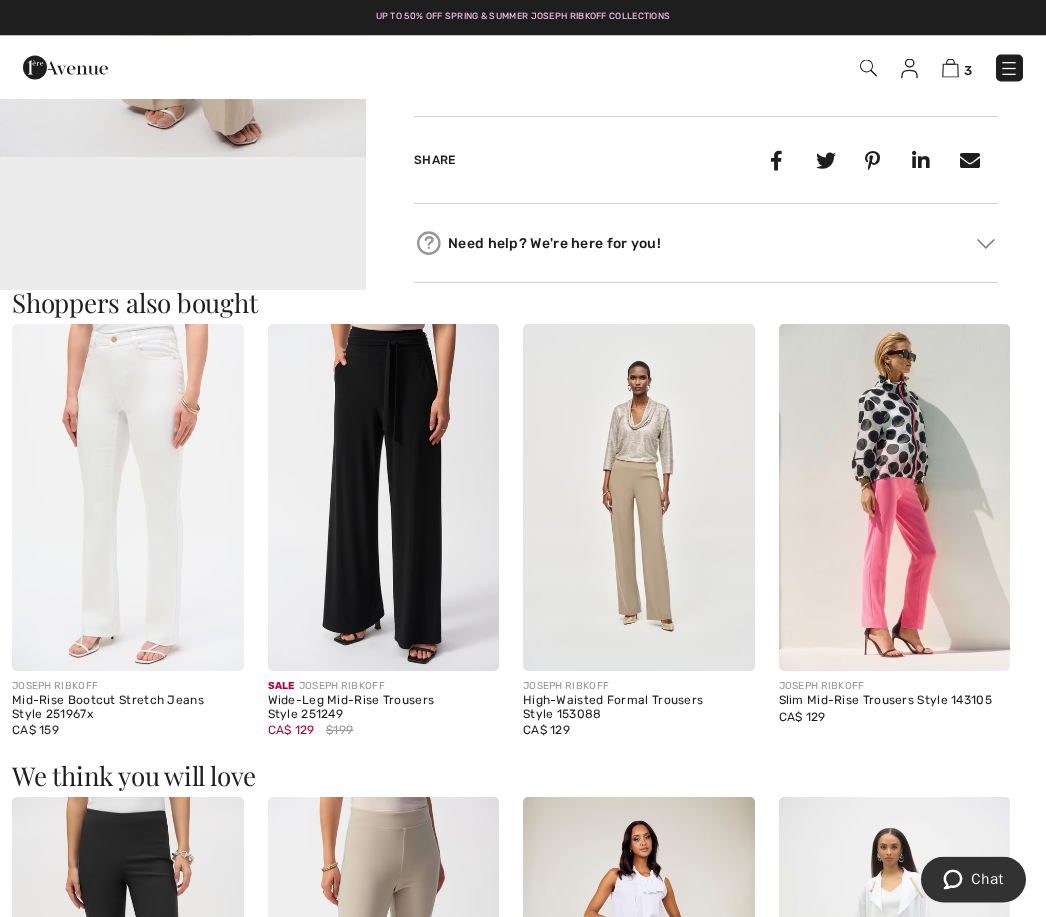 scroll, scrollTop: 1062, scrollLeft: 0, axis: vertical 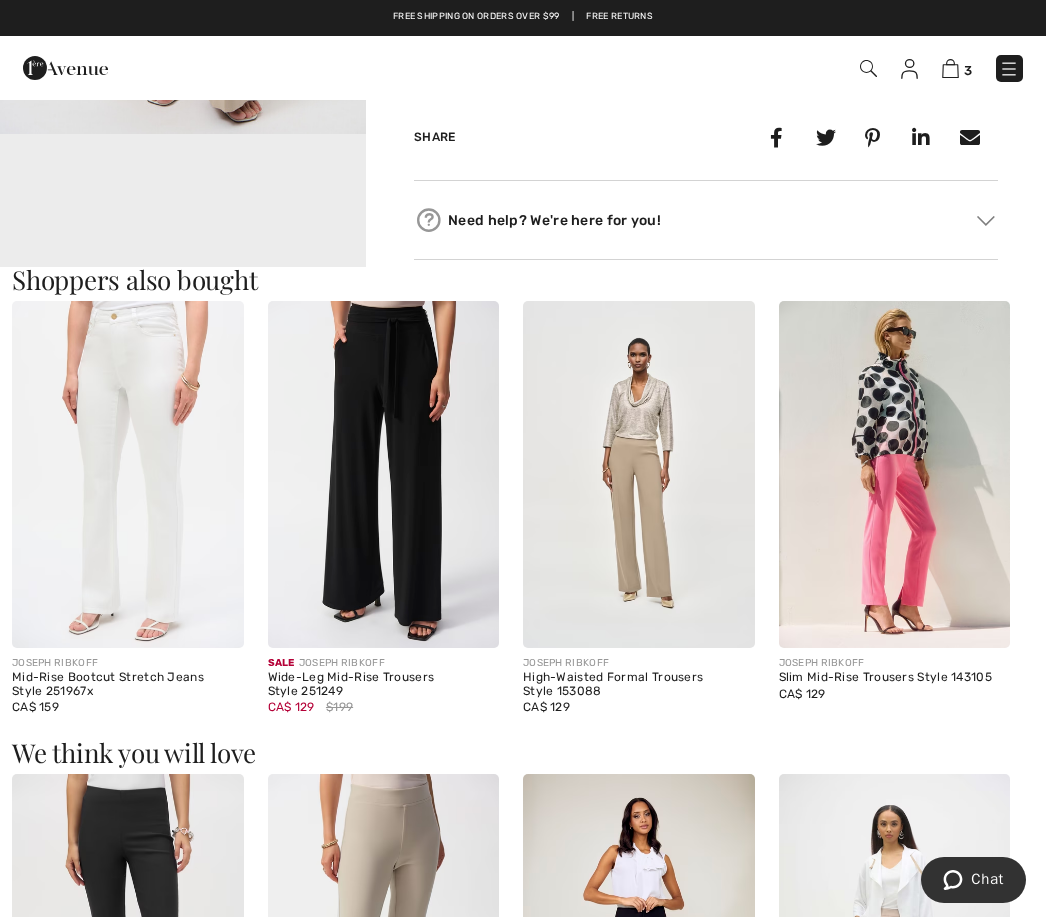 click at bounding box center (639, 474) 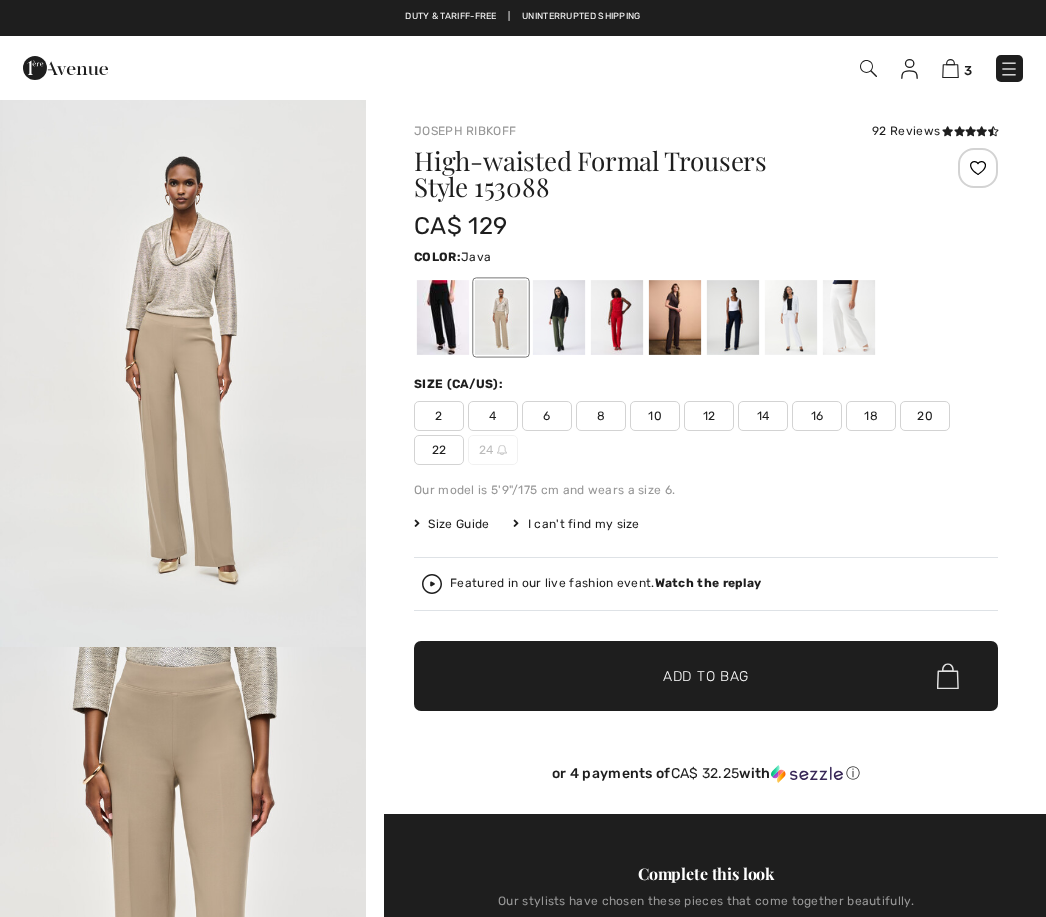 scroll, scrollTop: 0, scrollLeft: 0, axis: both 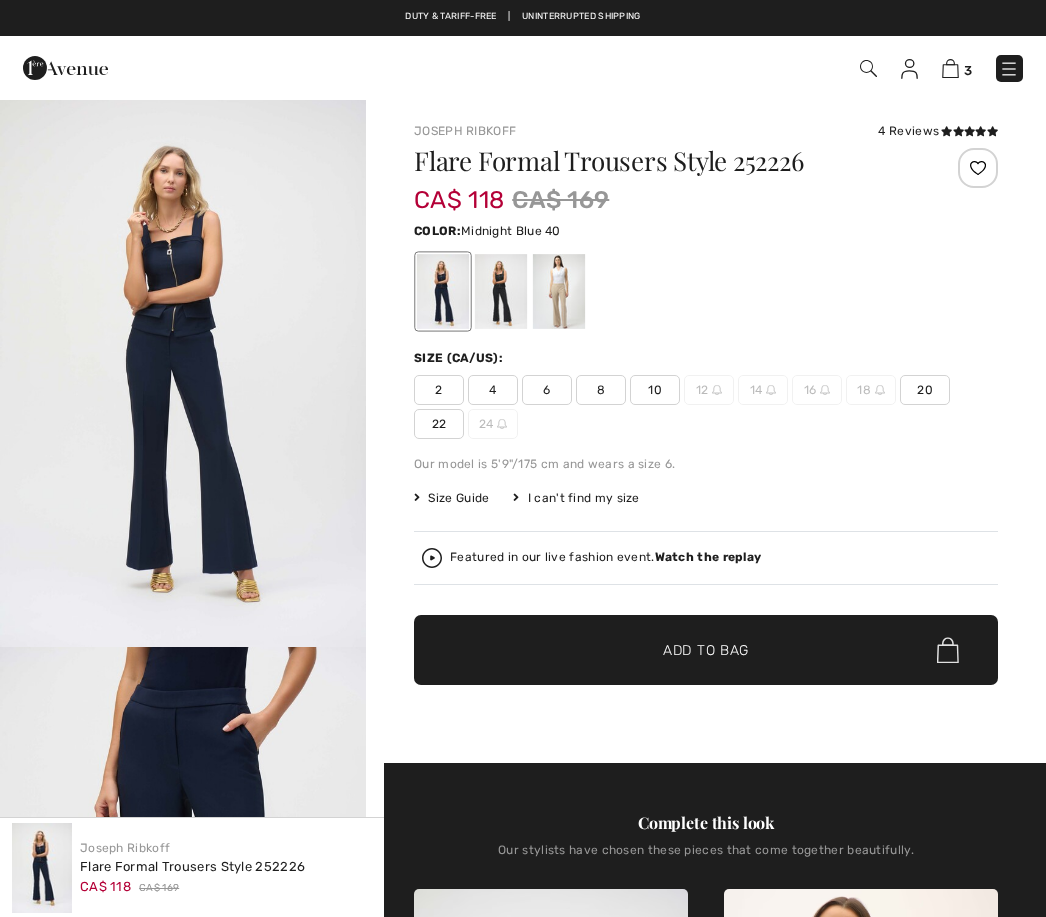 checkbox on "true" 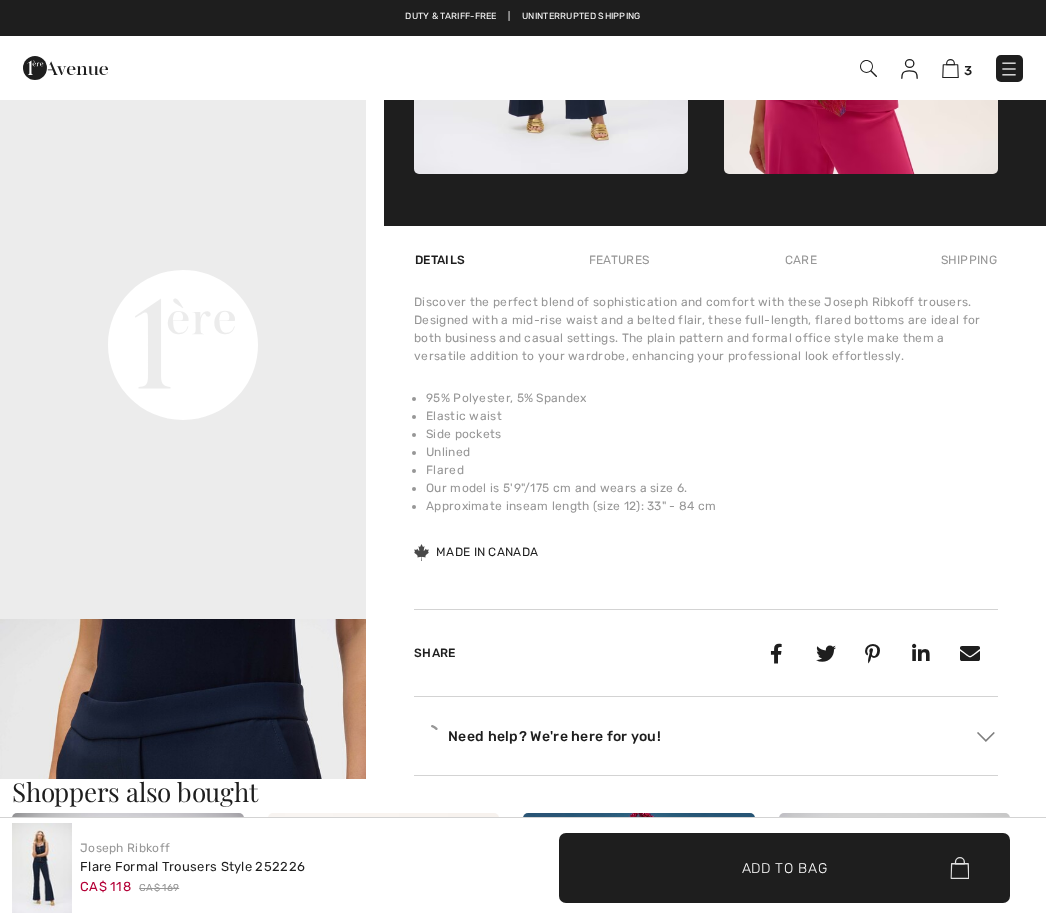 scroll, scrollTop: 0, scrollLeft: 0, axis: both 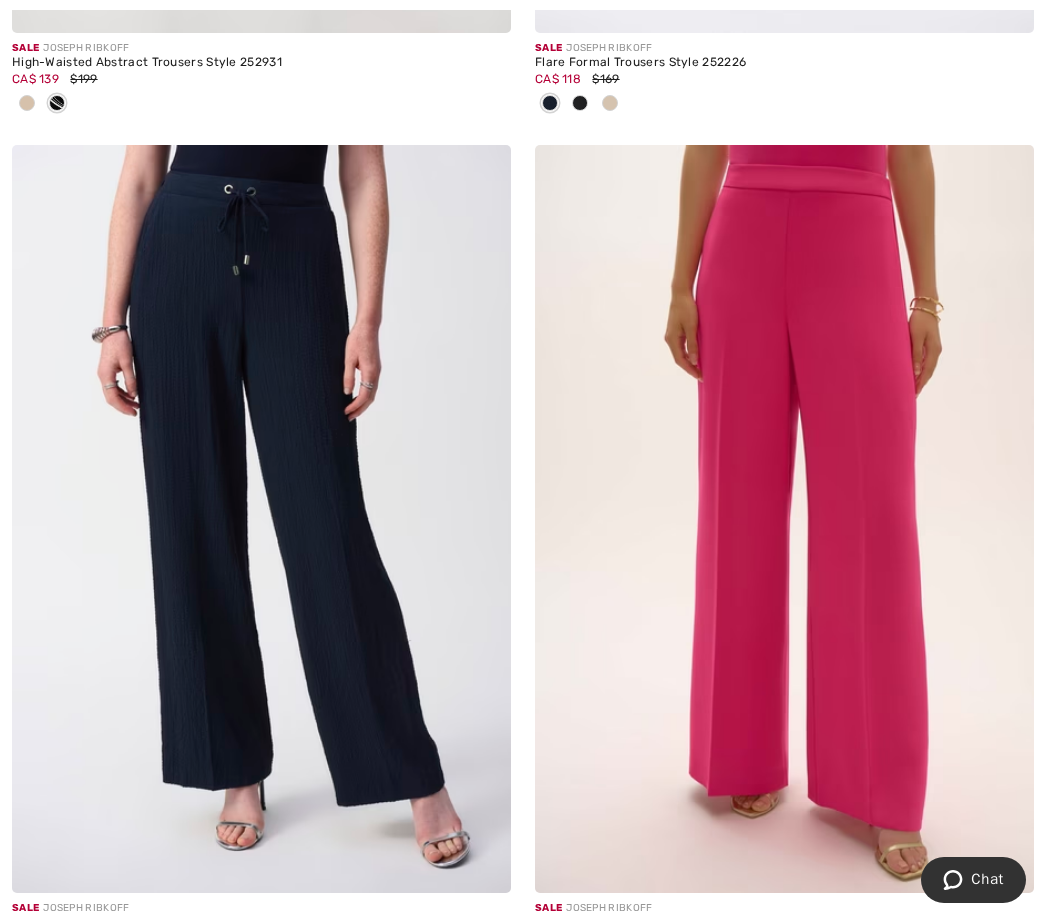 click at bounding box center [261, 519] 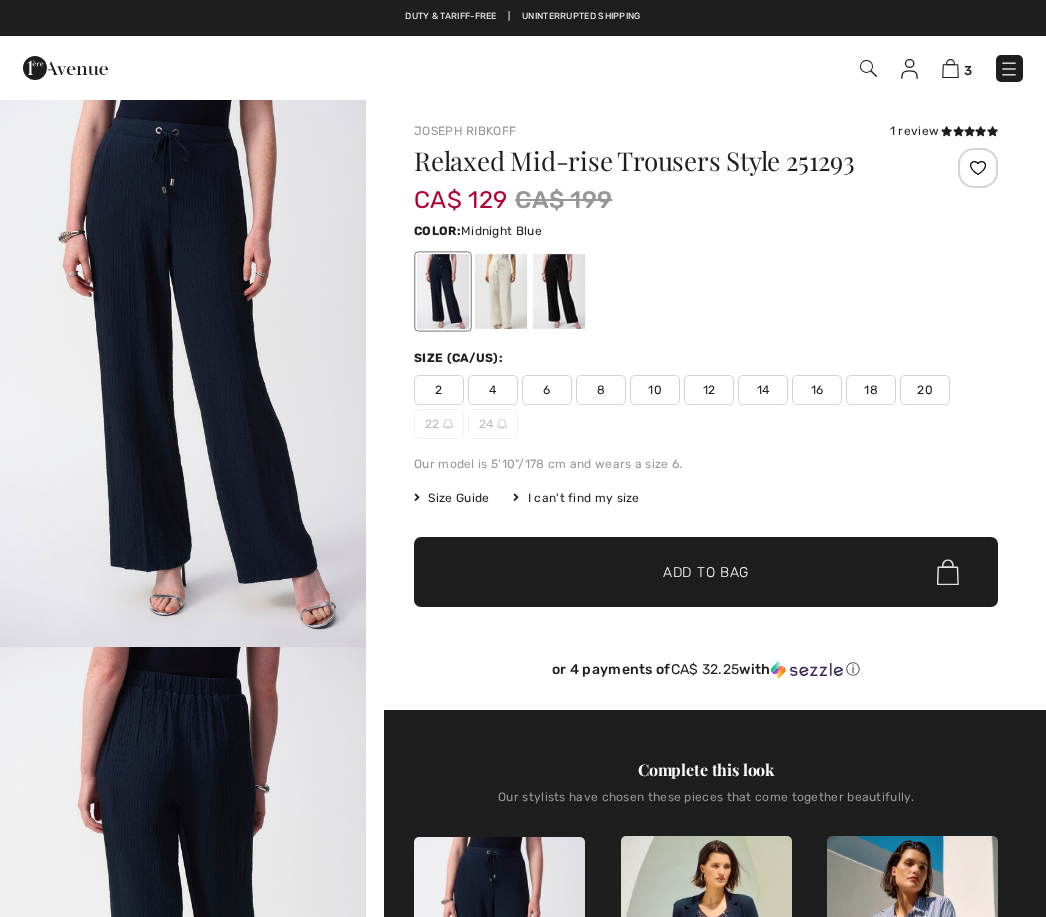 scroll, scrollTop: 0, scrollLeft: 0, axis: both 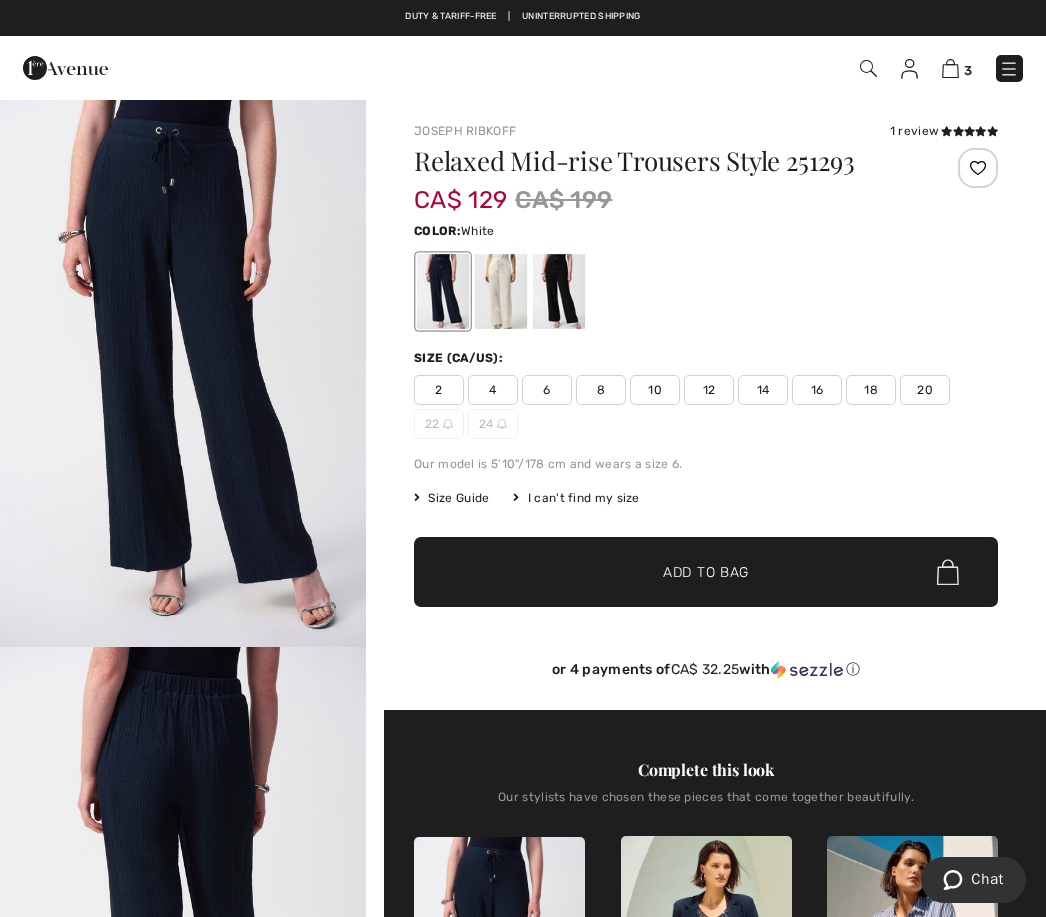 click at bounding box center (501, 291) 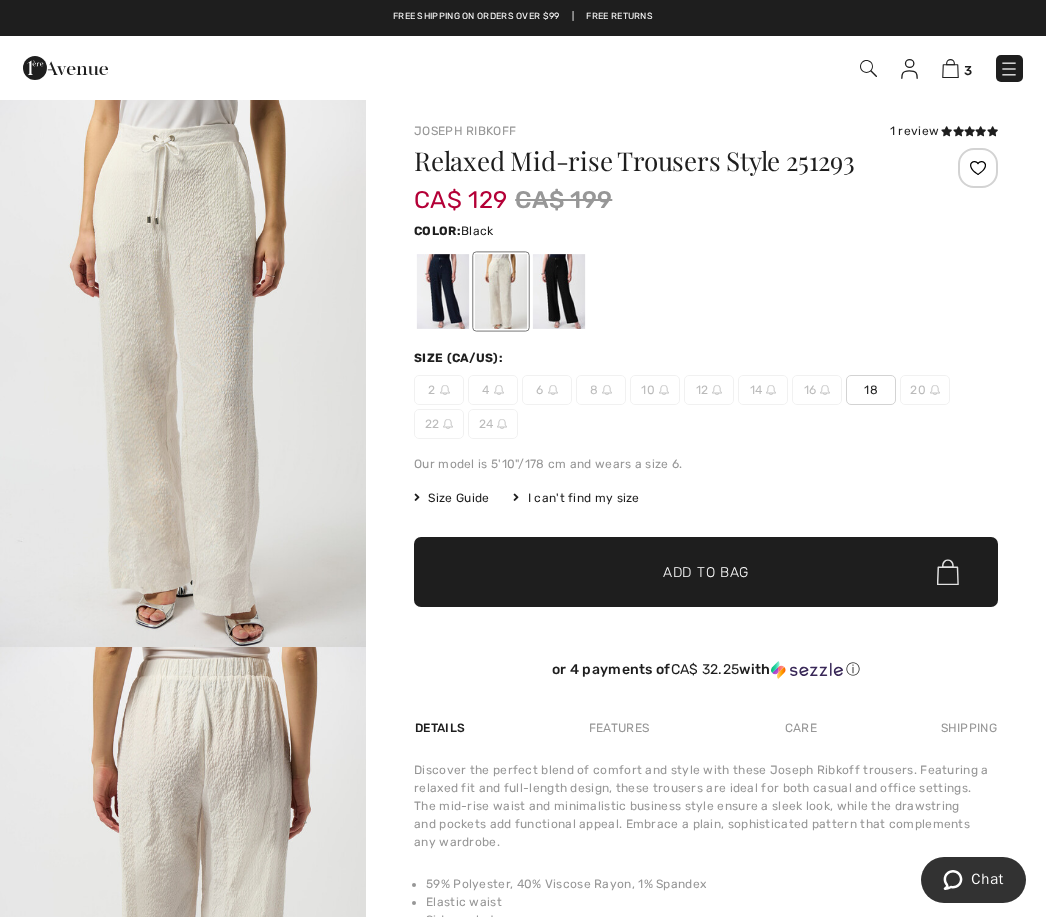 click at bounding box center [559, 291] 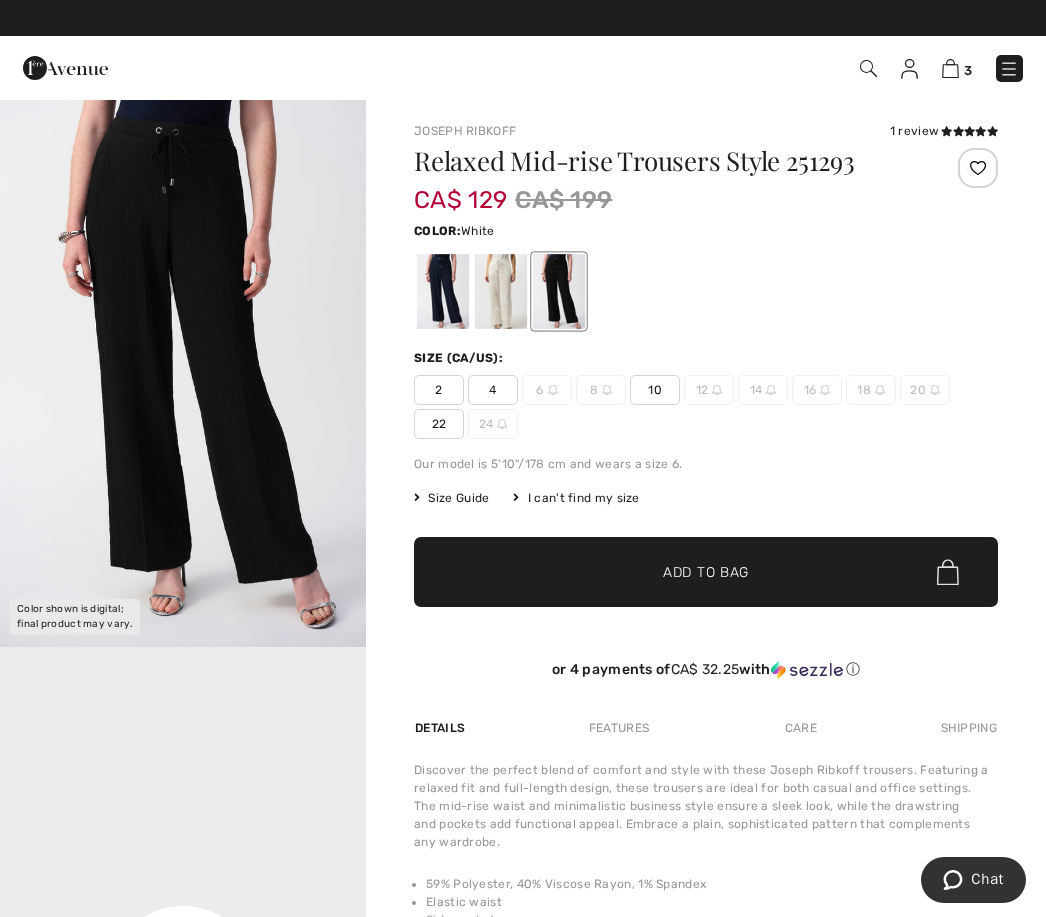 click at bounding box center [501, 291] 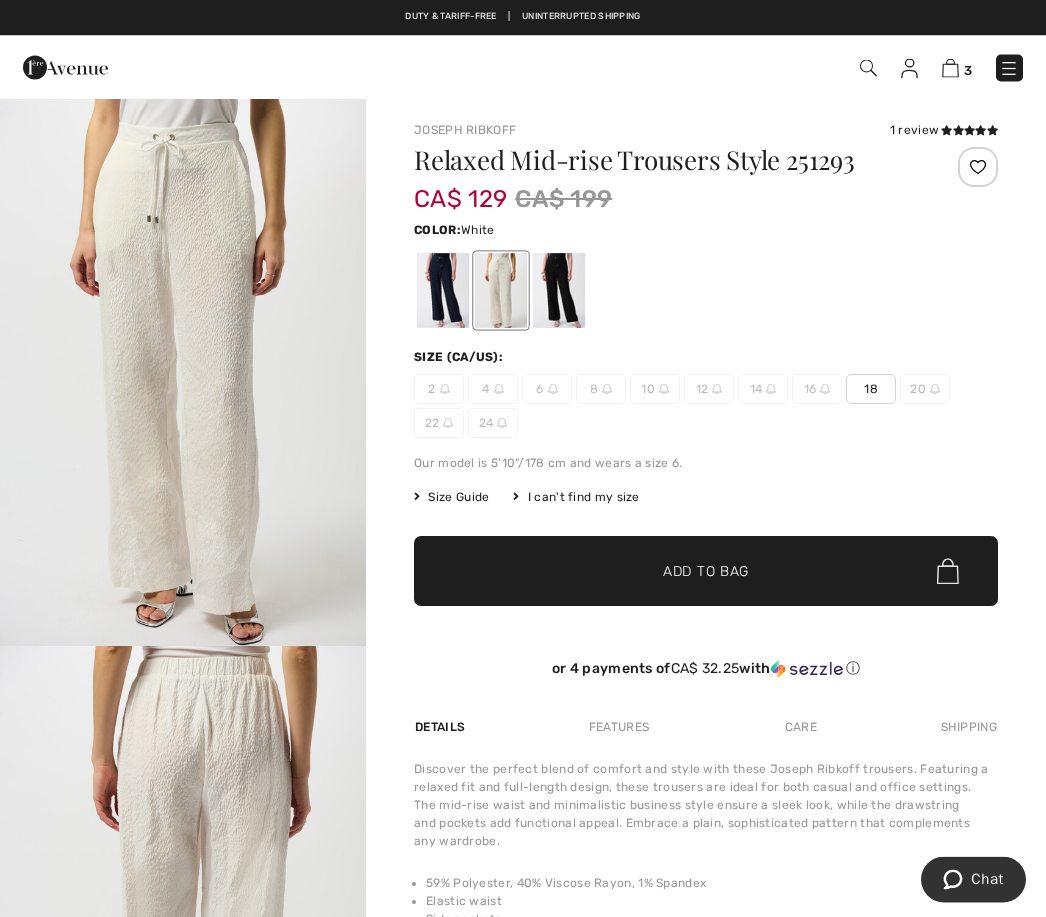 scroll, scrollTop: 0, scrollLeft: 0, axis: both 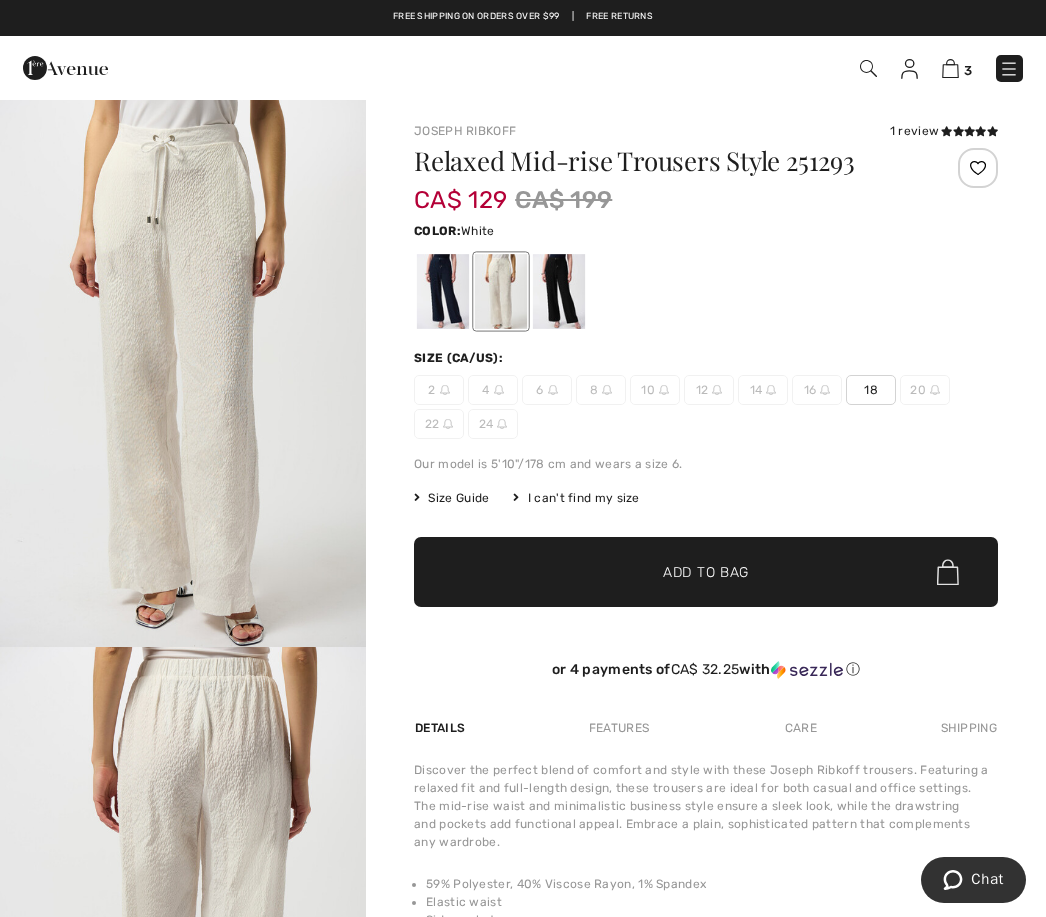 click on "18" at bounding box center [871, 390] 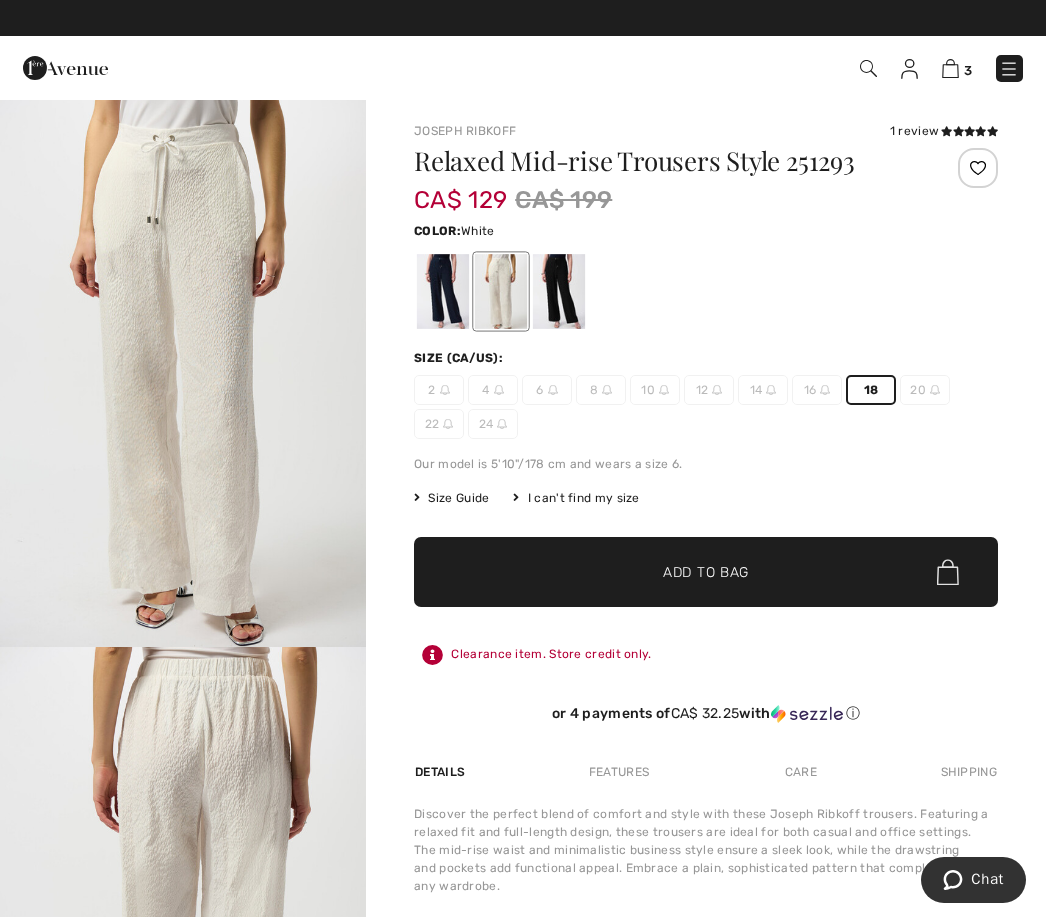 click on "Add to Bag" at bounding box center [706, 572] 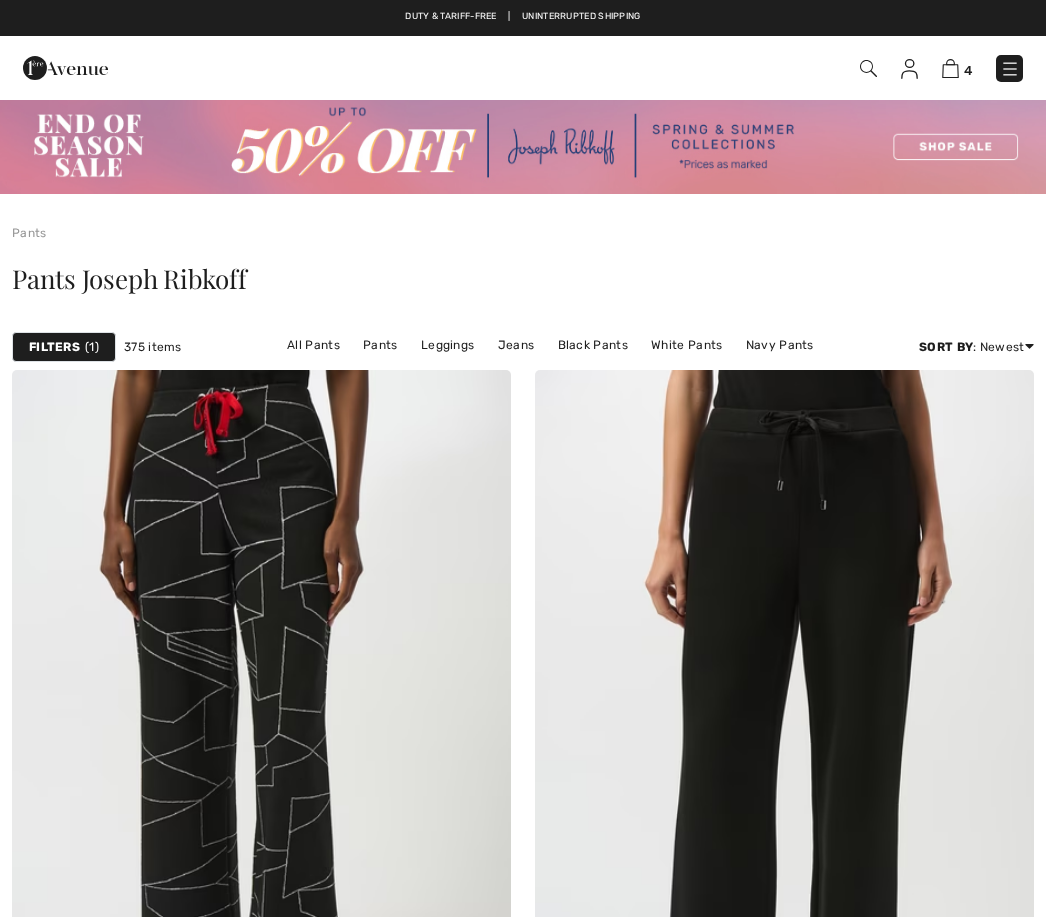 scroll, scrollTop: 13394, scrollLeft: 0, axis: vertical 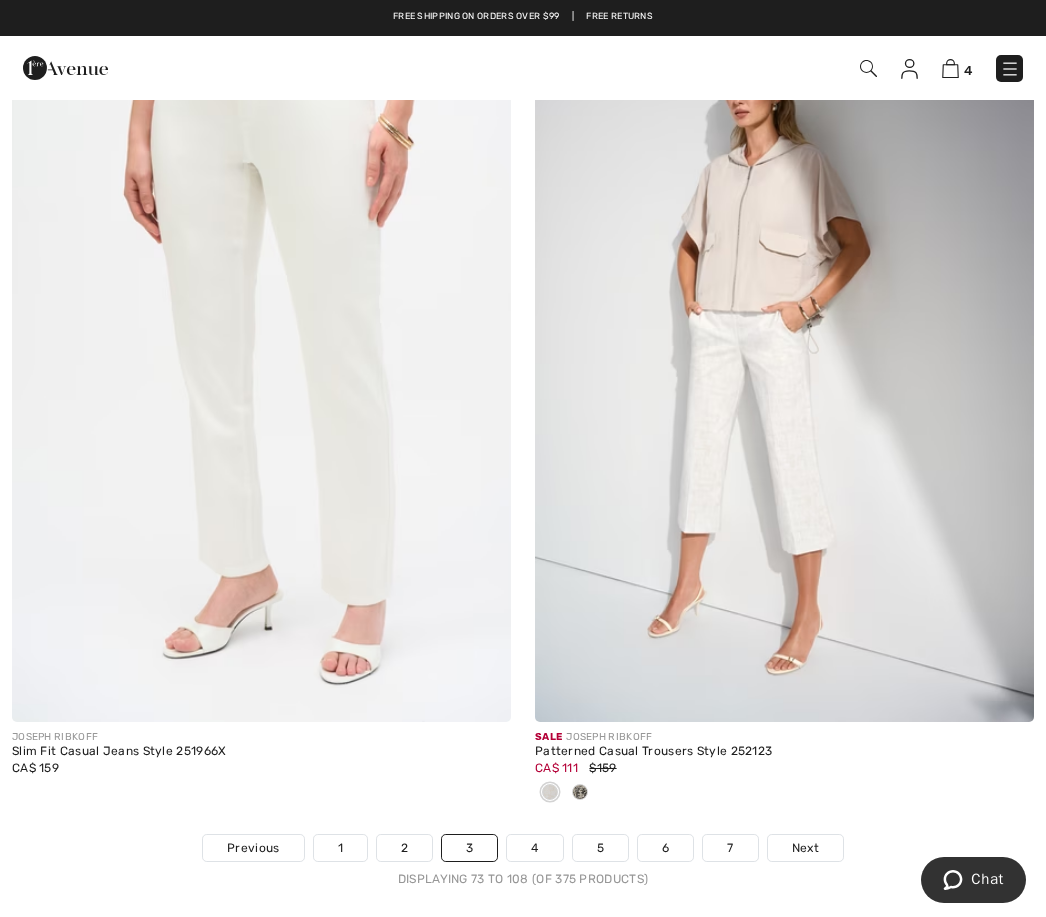 click on "4" at bounding box center [534, 848] 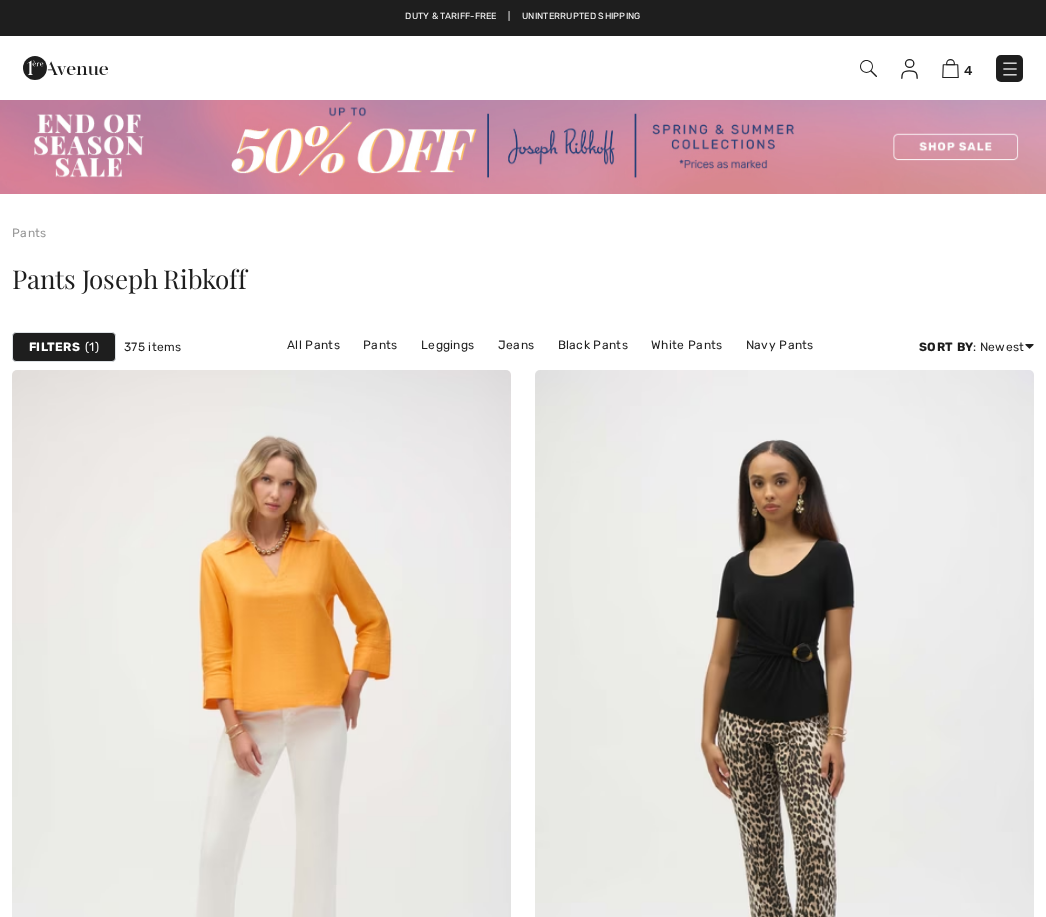 scroll, scrollTop: 0, scrollLeft: 0, axis: both 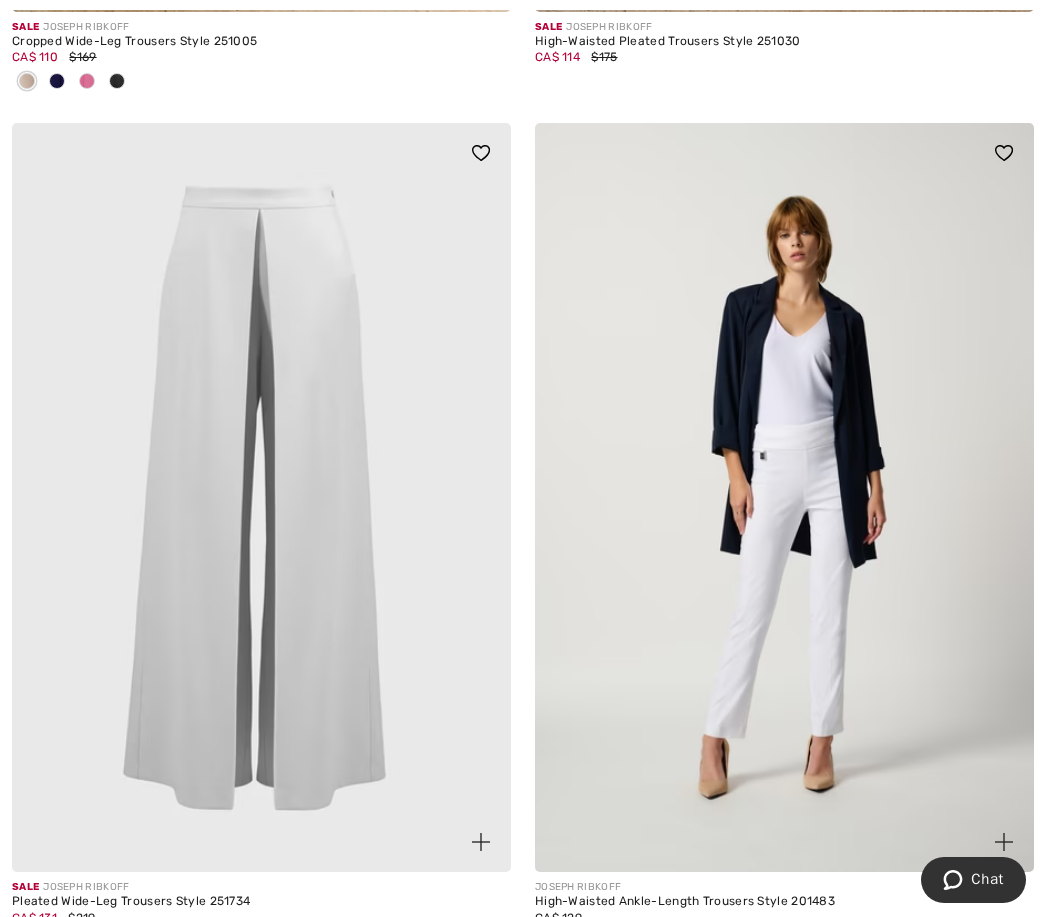 click at bounding box center [261, 497] 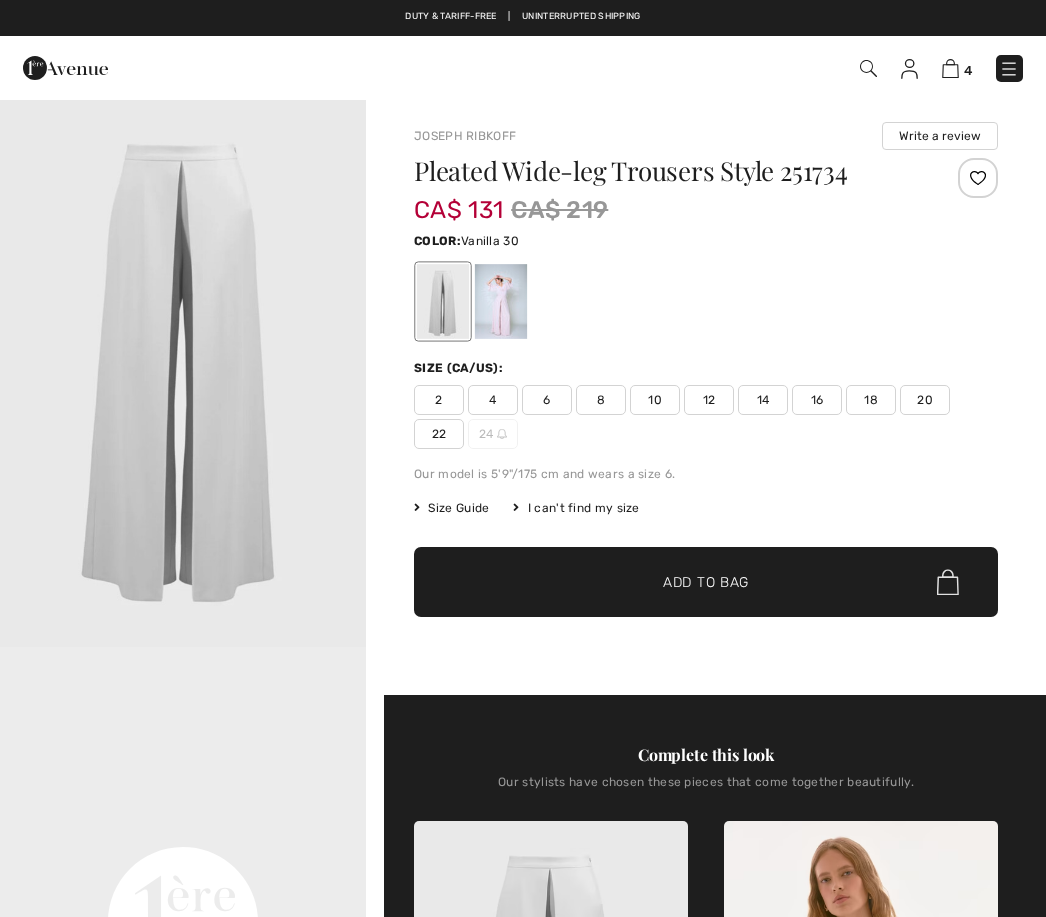 scroll, scrollTop: 0, scrollLeft: 0, axis: both 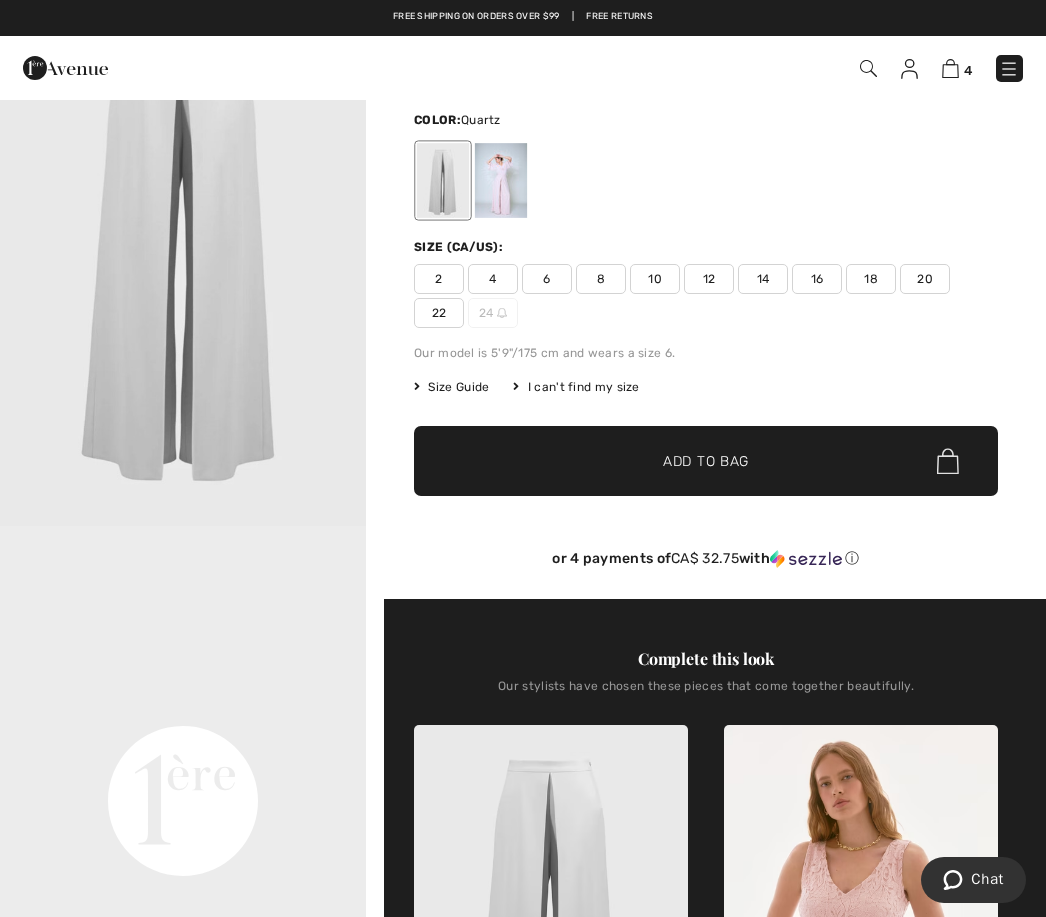 click at bounding box center (501, 180) 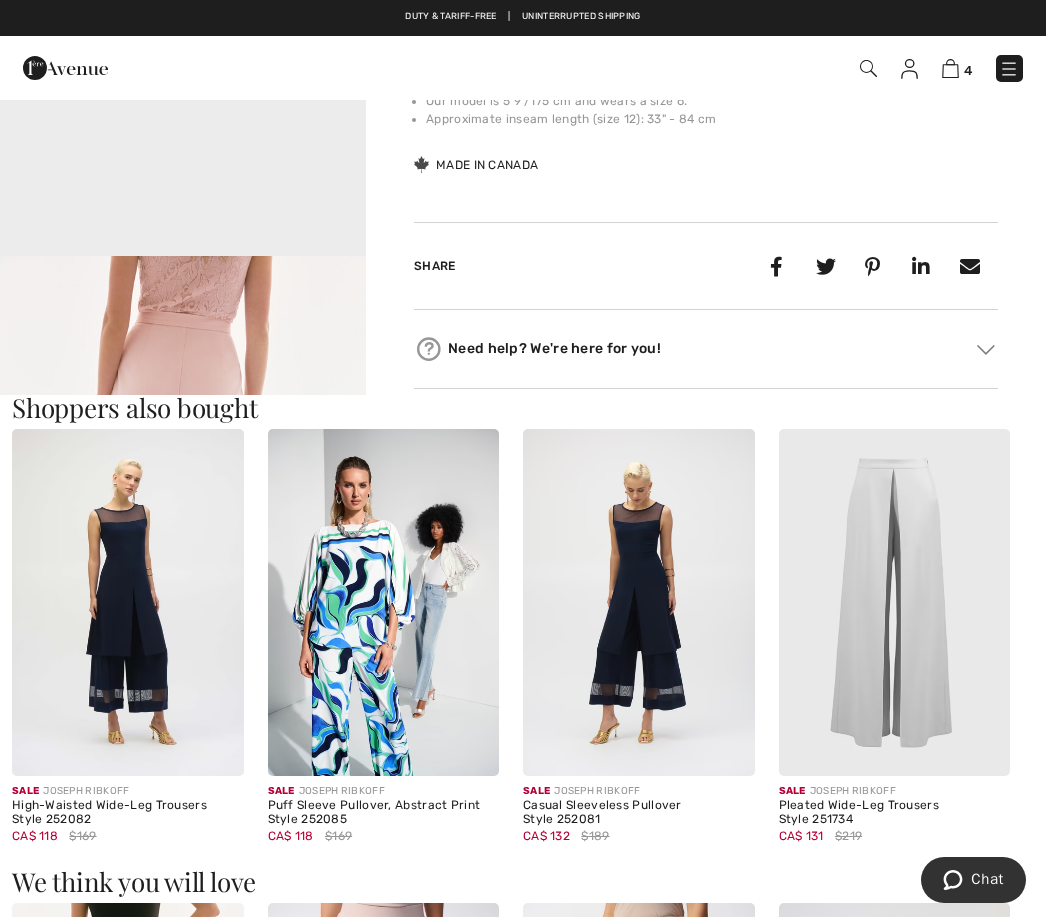 scroll, scrollTop: 1498, scrollLeft: 0, axis: vertical 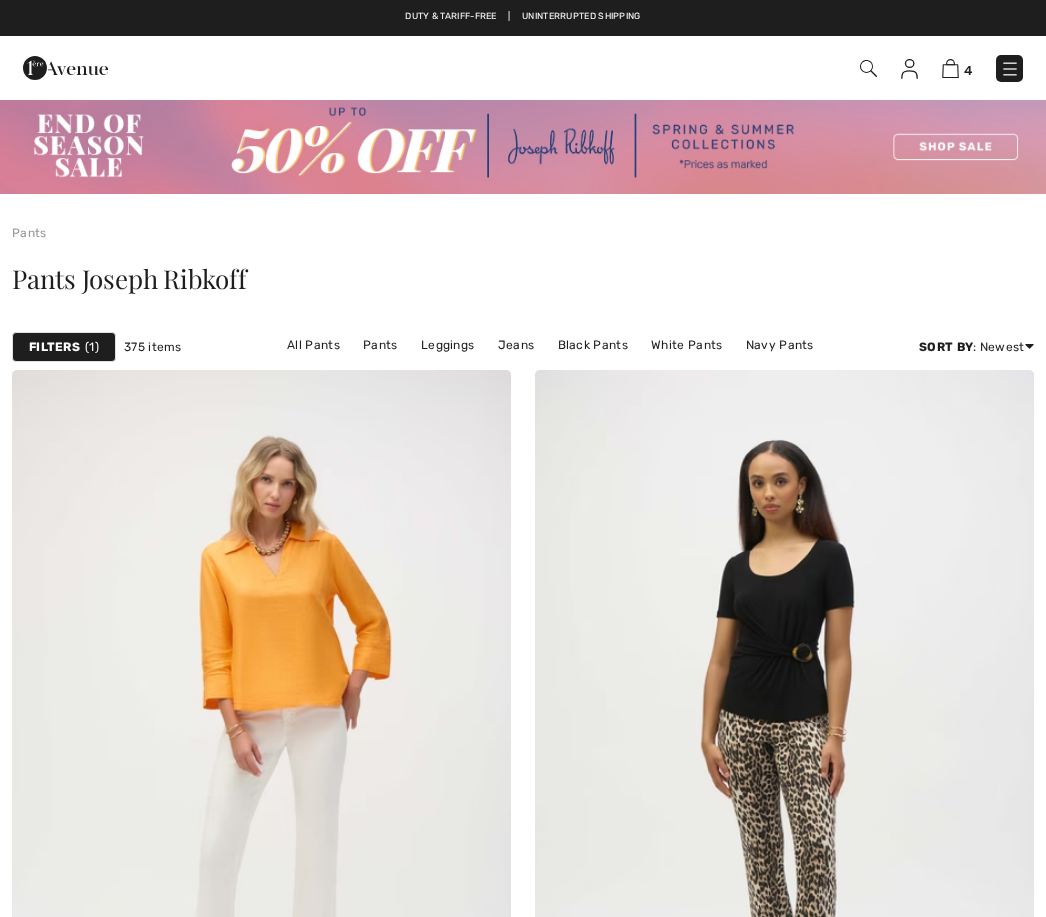 checkbox on "true" 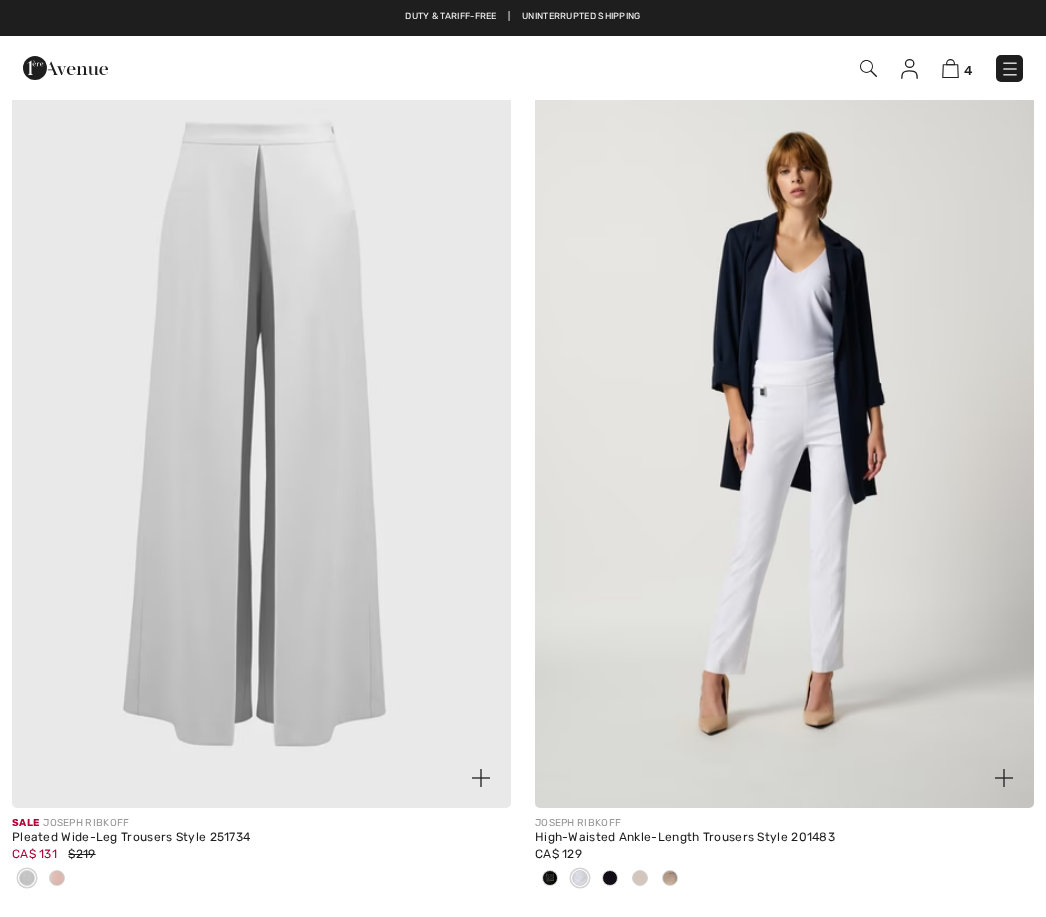 scroll, scrollTop: 0, scrollLeft: 0, axis: both 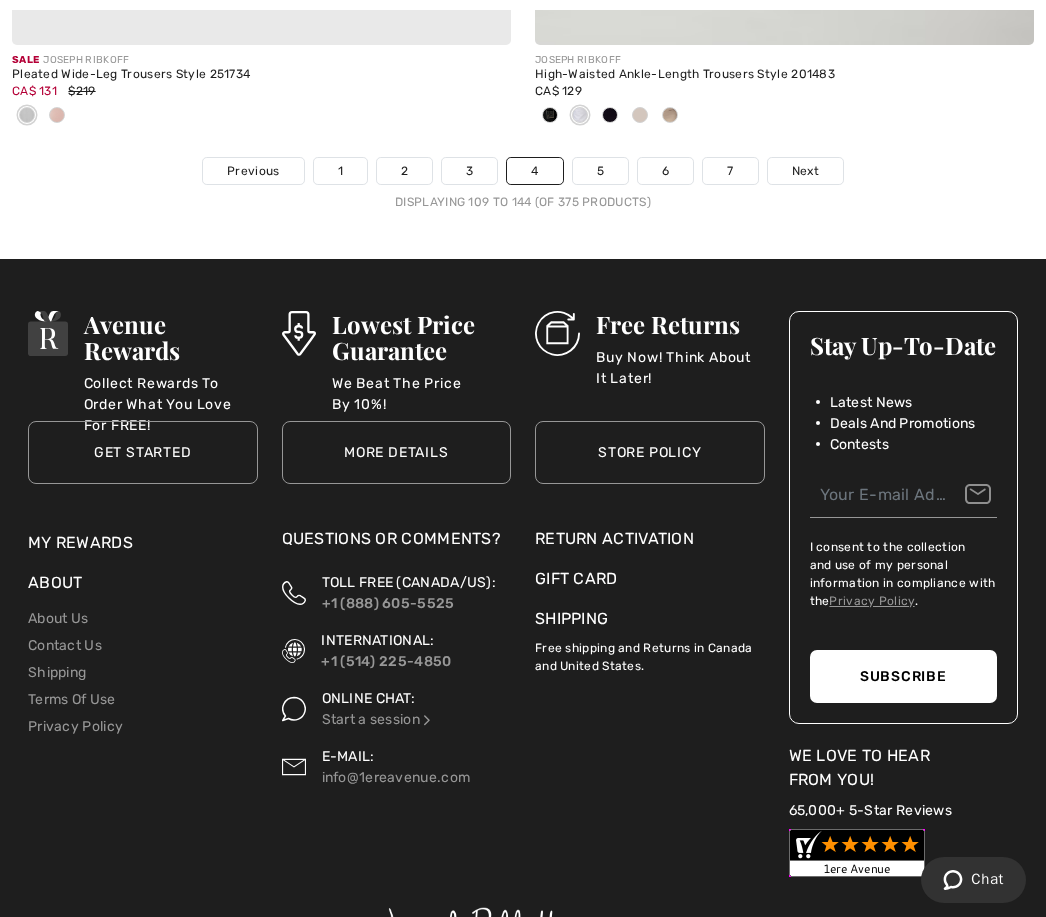 click on "5" at bounding box center (600, 171) 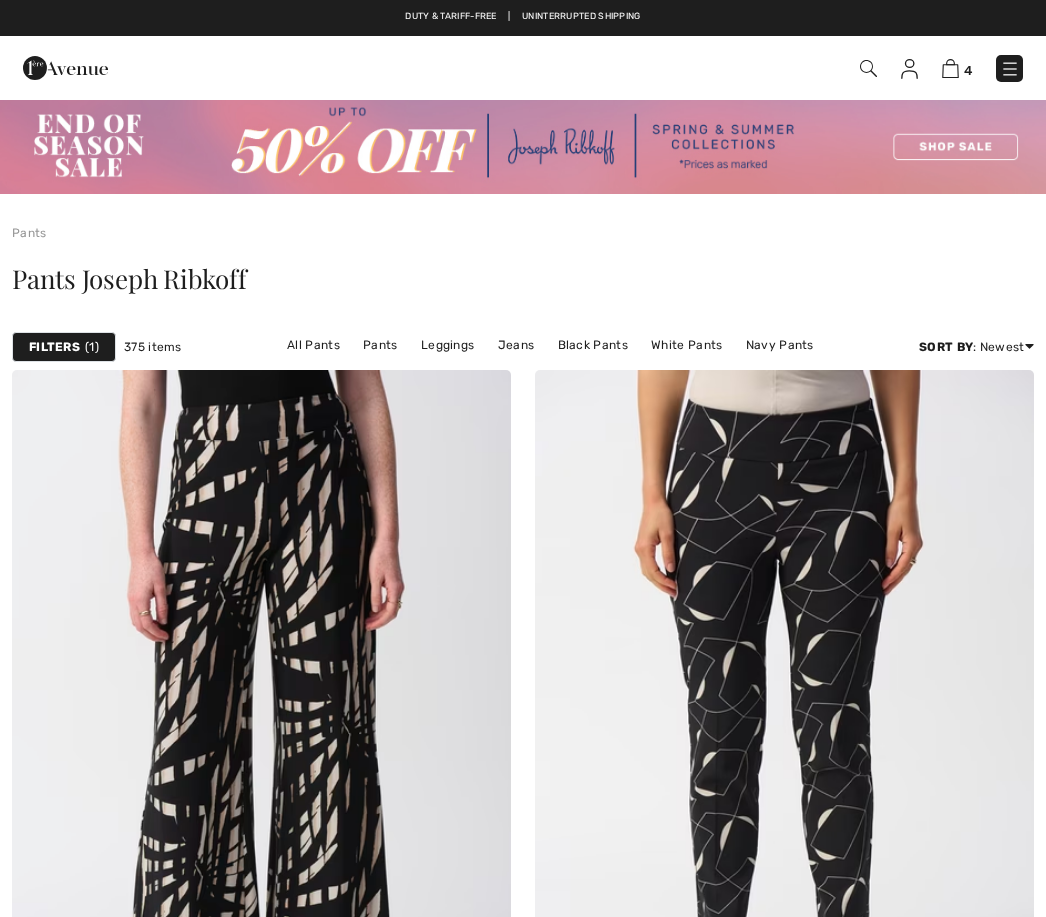 scroll, scrollTop: 0, scrollLeft: 0, axis: both 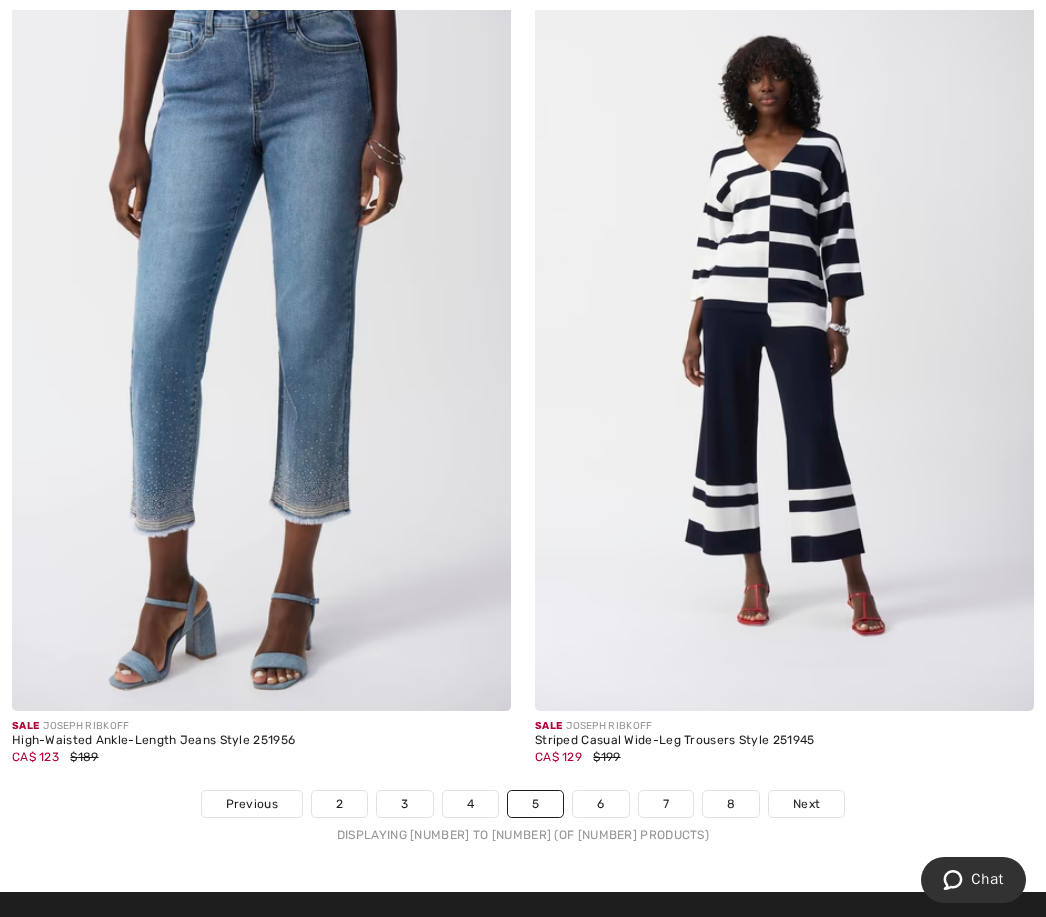click on "6" at bounding box center (600, 804) 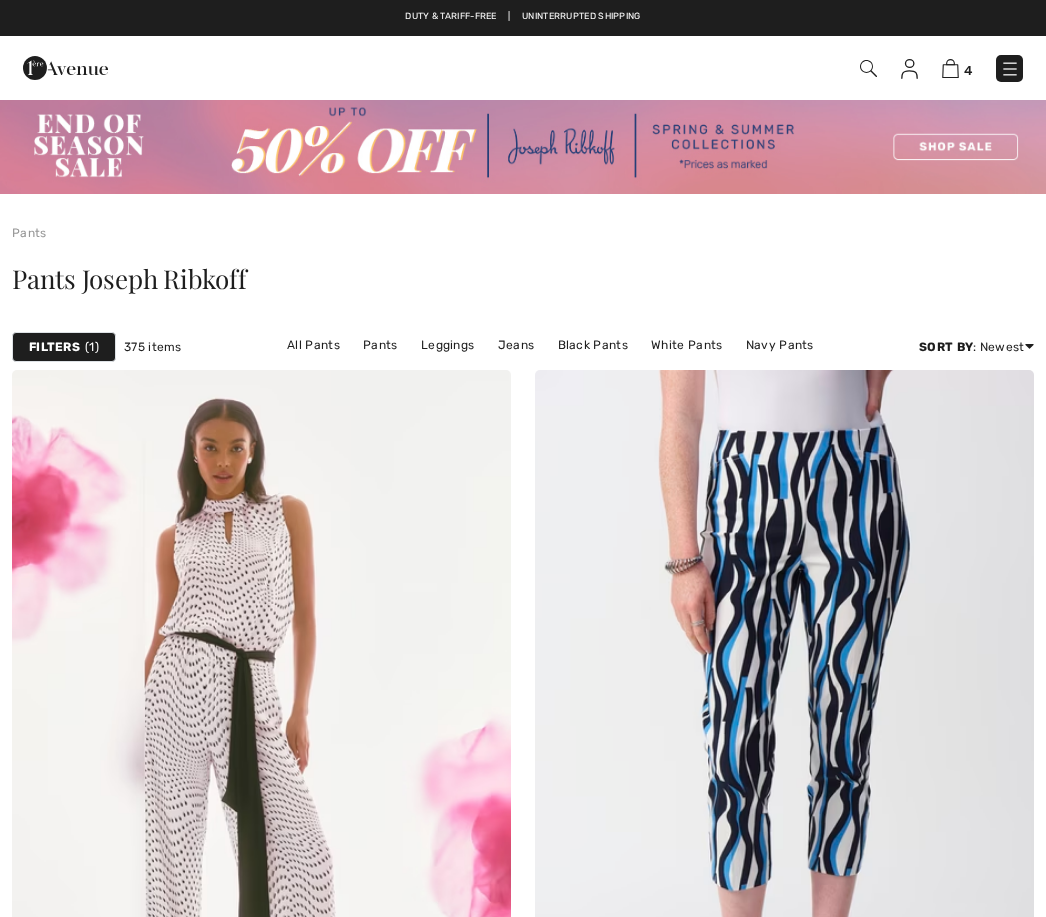 checkbox on "true" 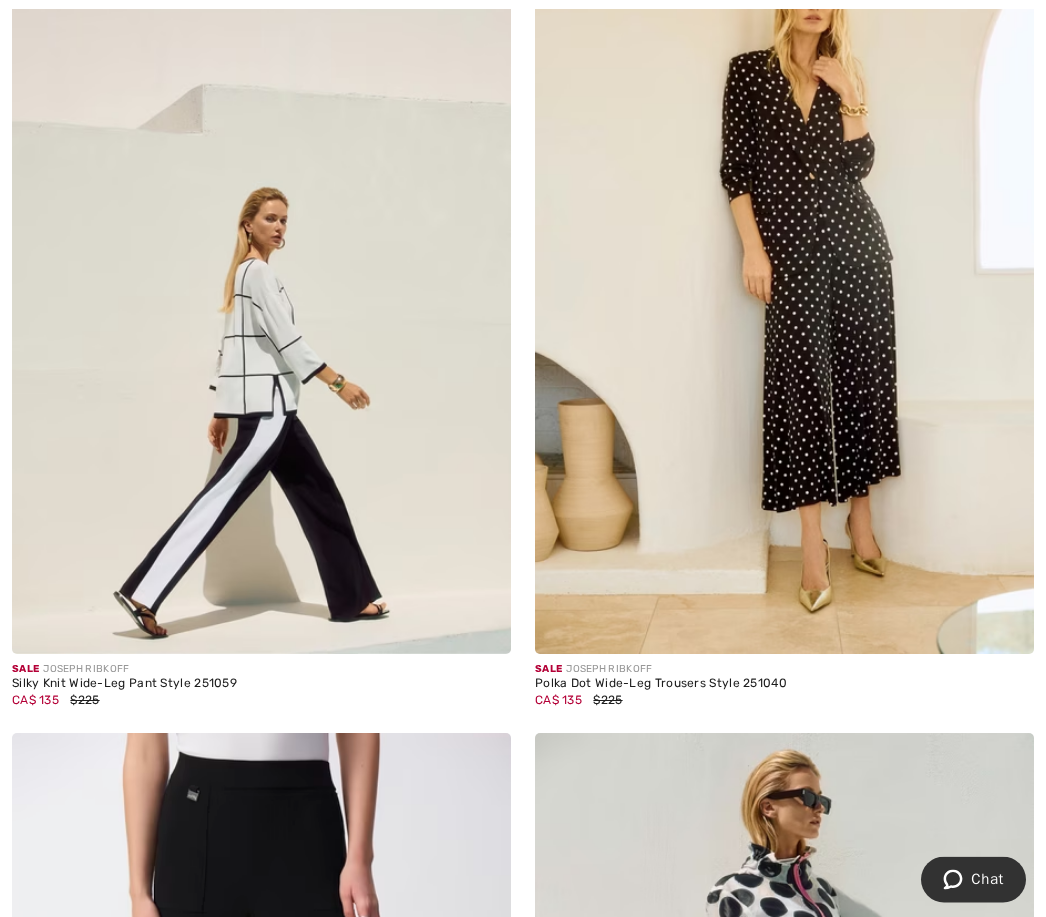 scroll, scrollTop: 5630, scrollLeft: 0, axis: vertical 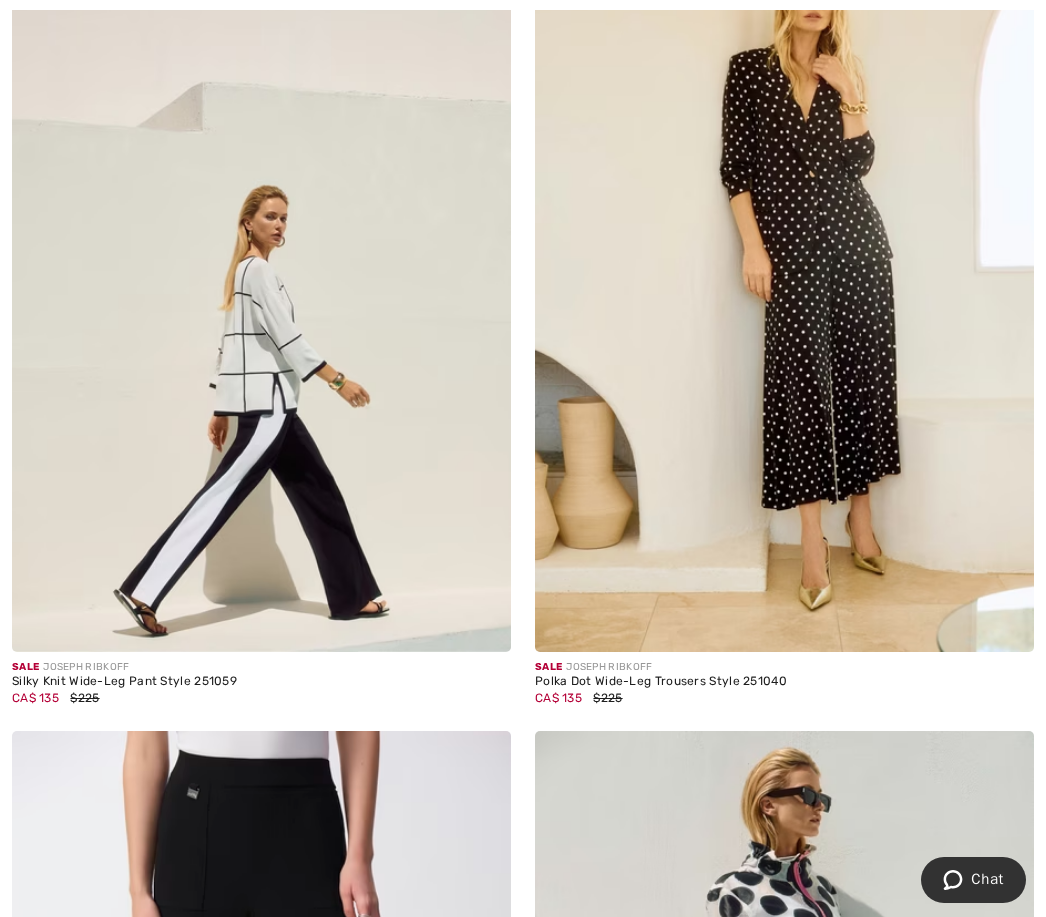 click at bounding box center [261, 278] 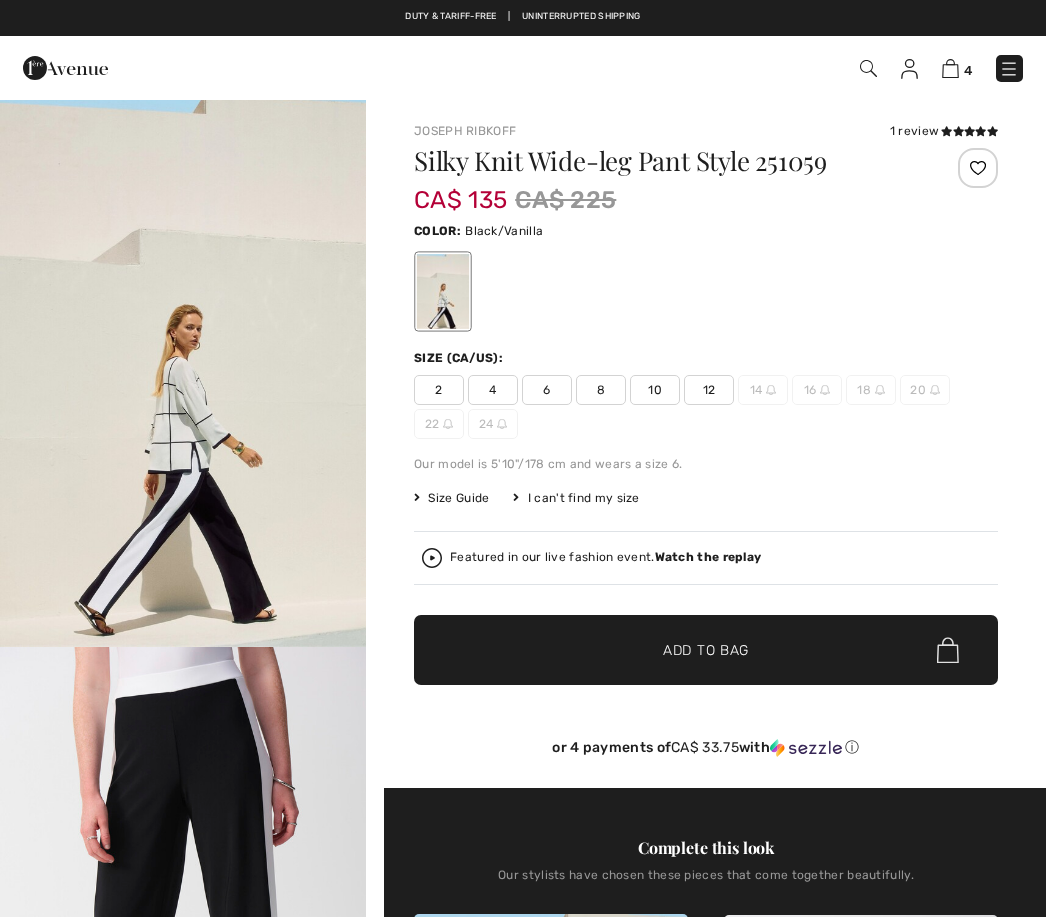 scroll, scrollTop: 0, scrollLeft: 0, axis: both 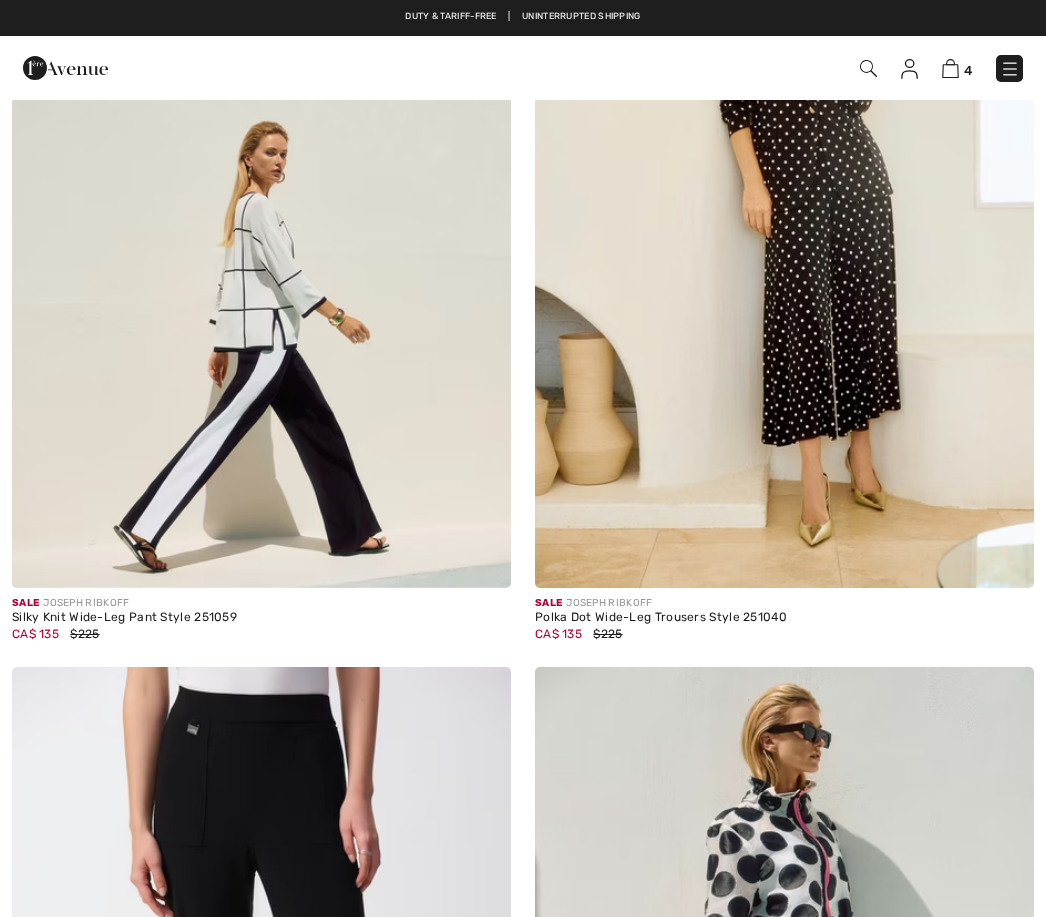 checkbox on "true" 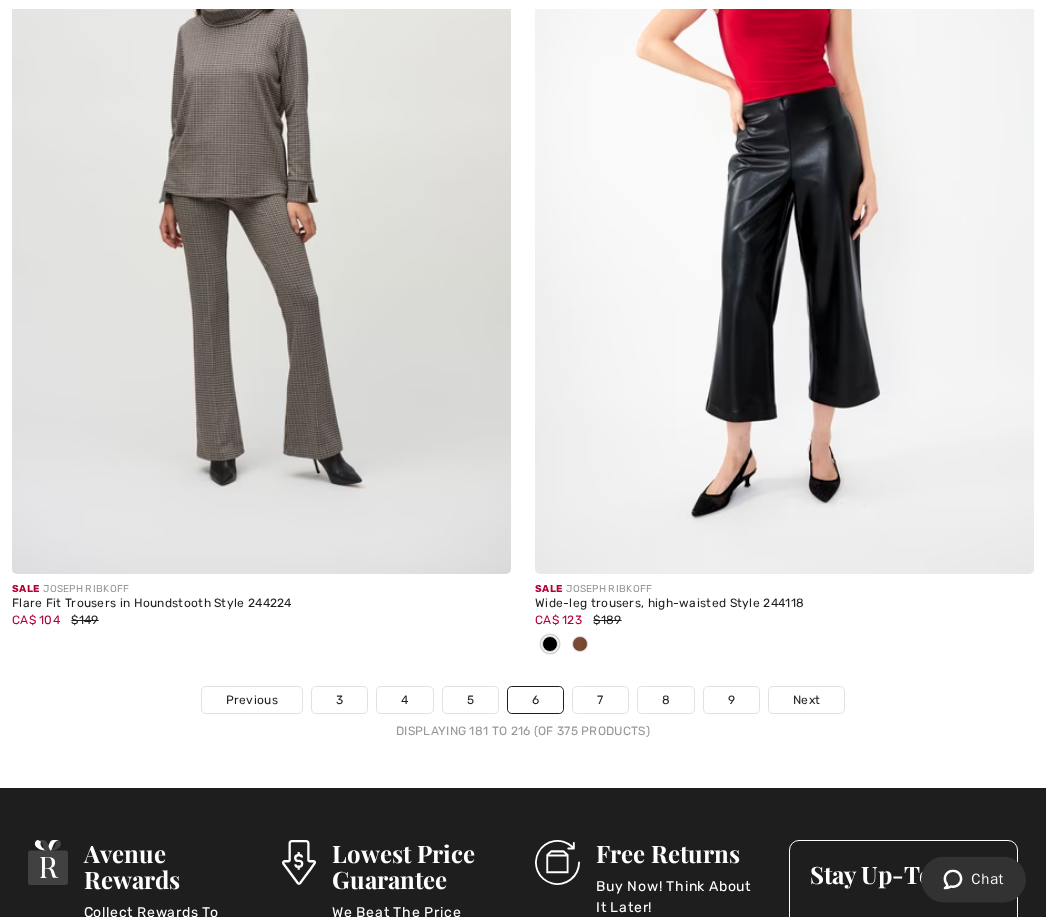 scroll, scrollTop: 15139, scrollLeft: 0, axis: vertical 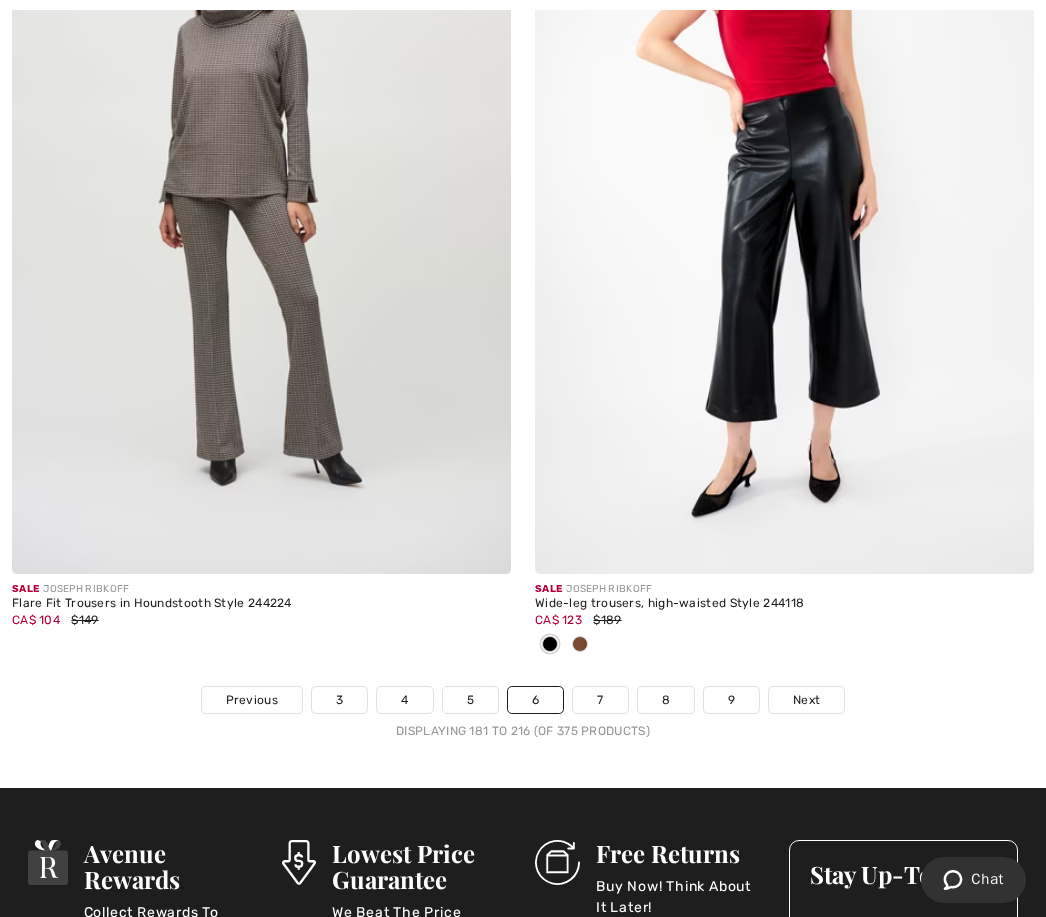 click on "7" at bounding box center [600, 700] 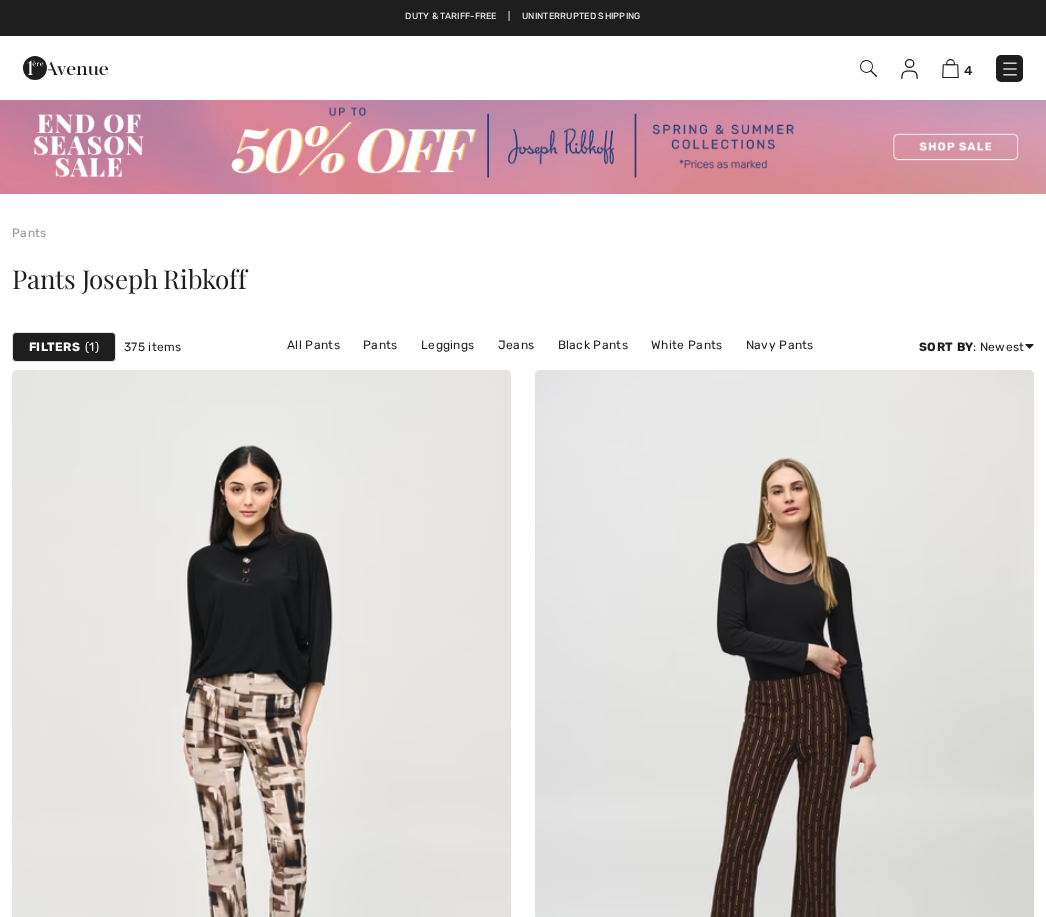 scroll, scrollTop: 0, scrollLeft: 0, axis: both 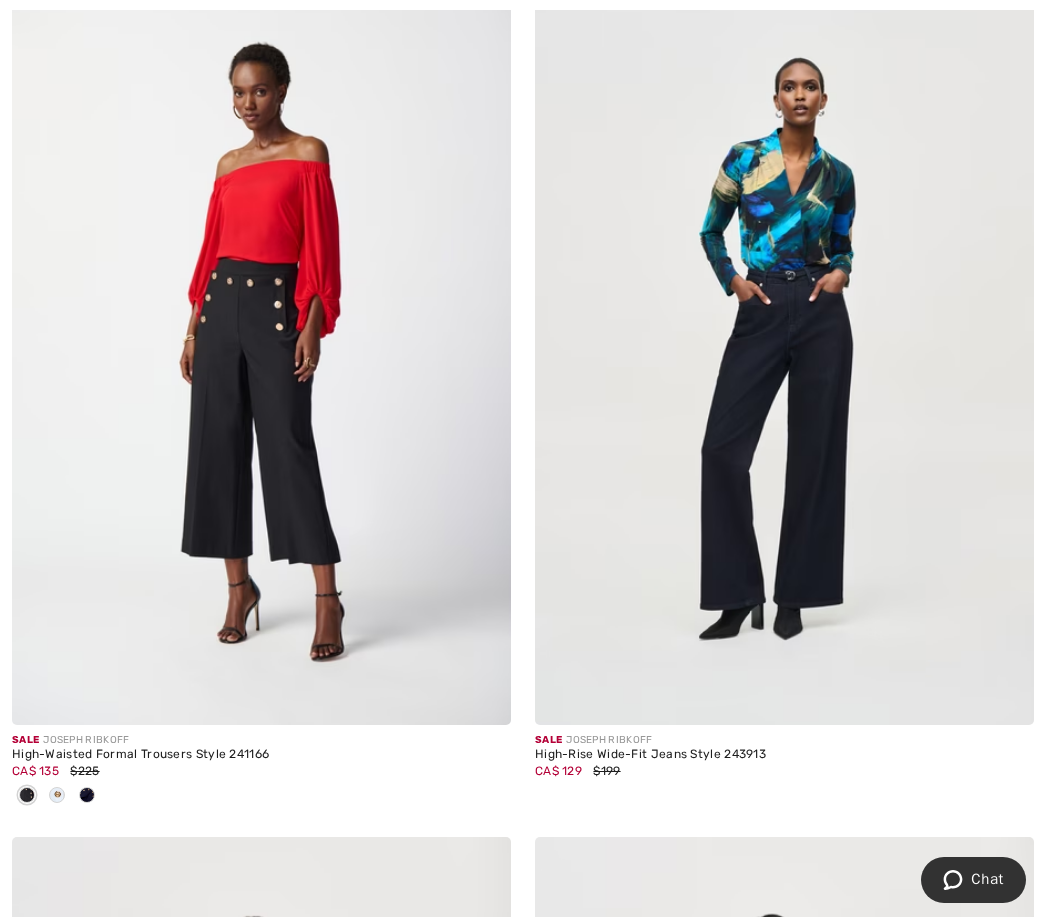 click at bounding box center [784, 351] 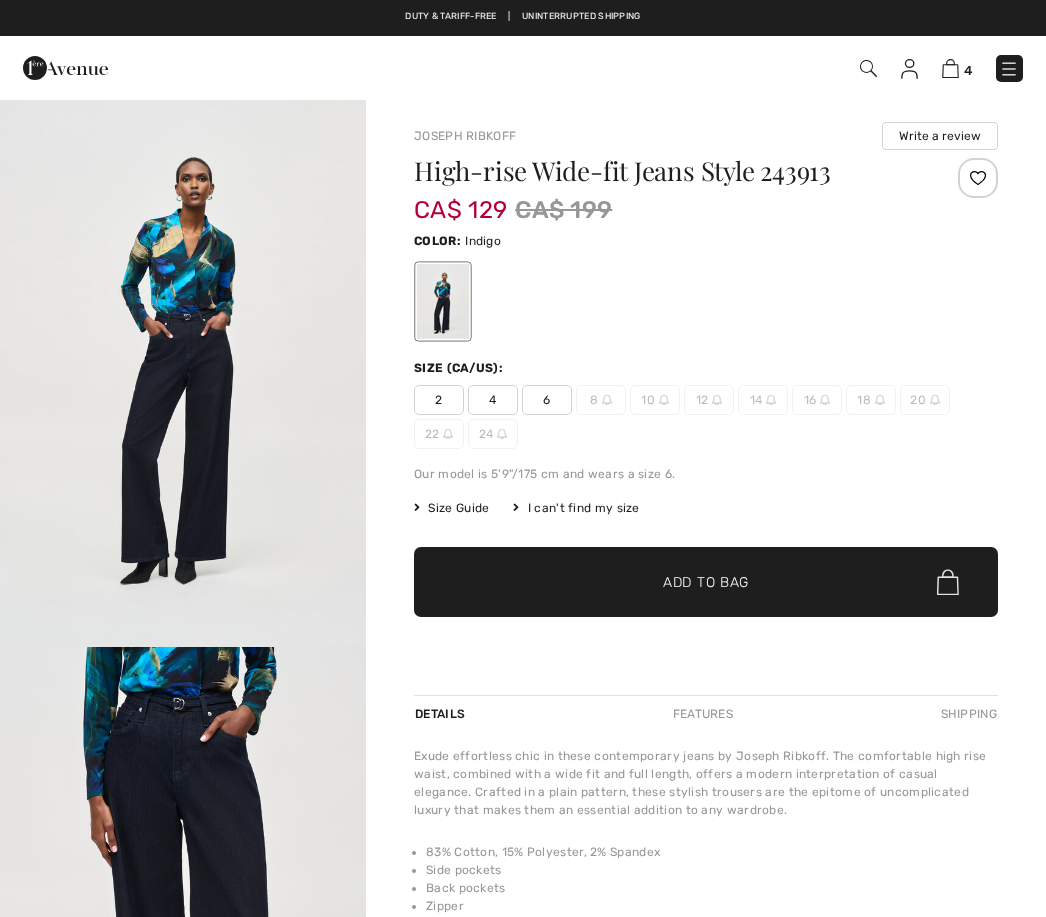 scroll, scrollTop: 0, scrollLeft: 0, axis: both 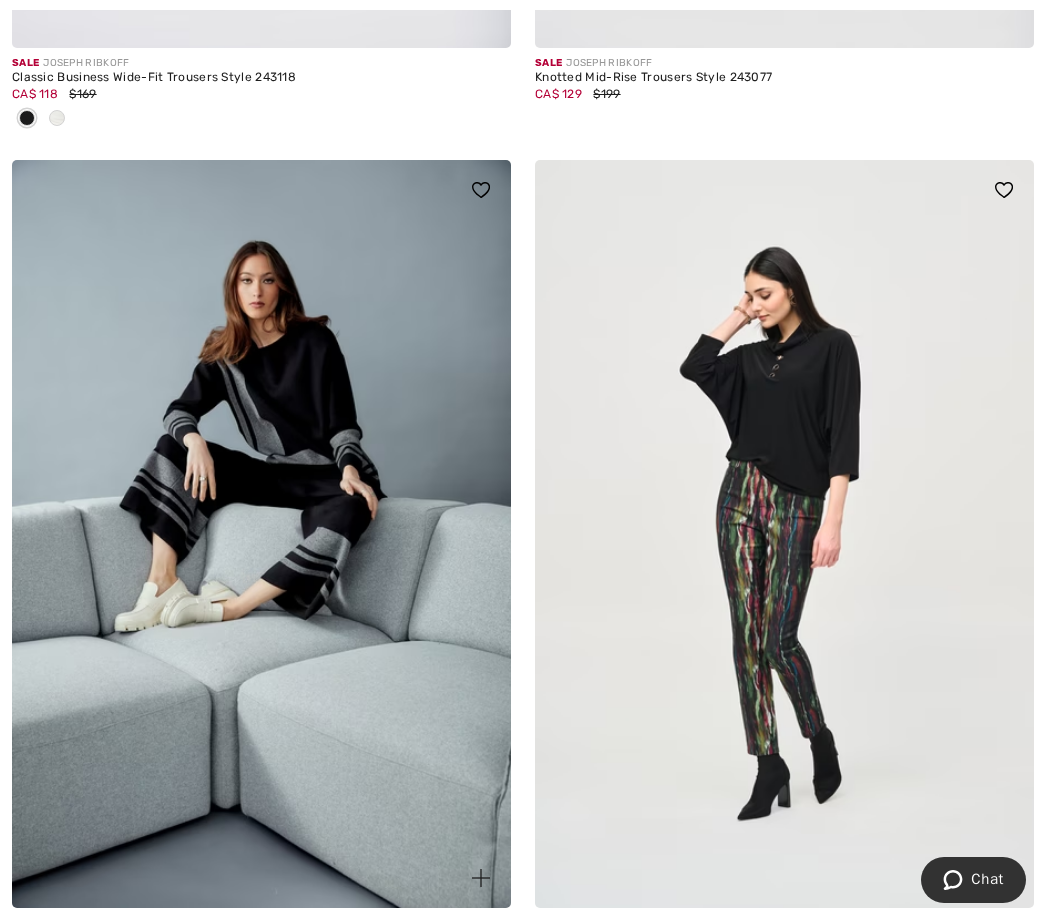 click at bounding box center (261, 534) 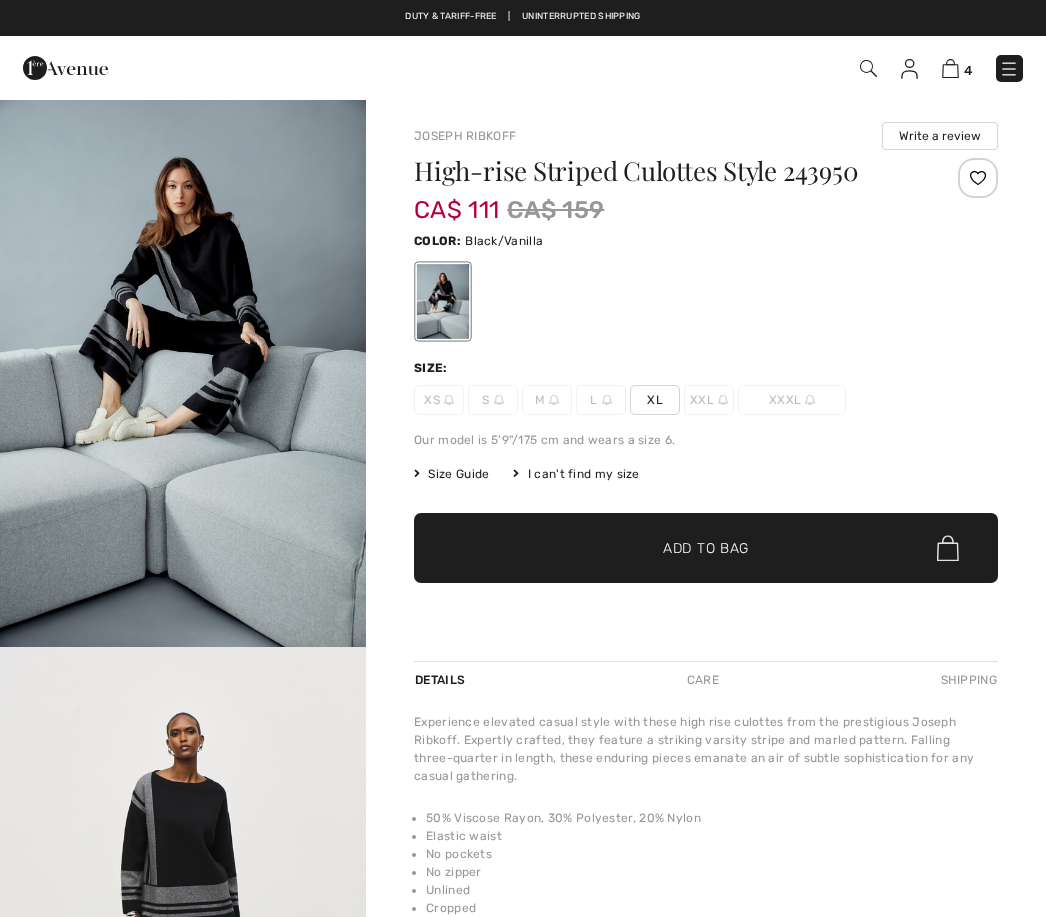 scroll, scrollTop: 0, scrollLeft: 0, axis: both 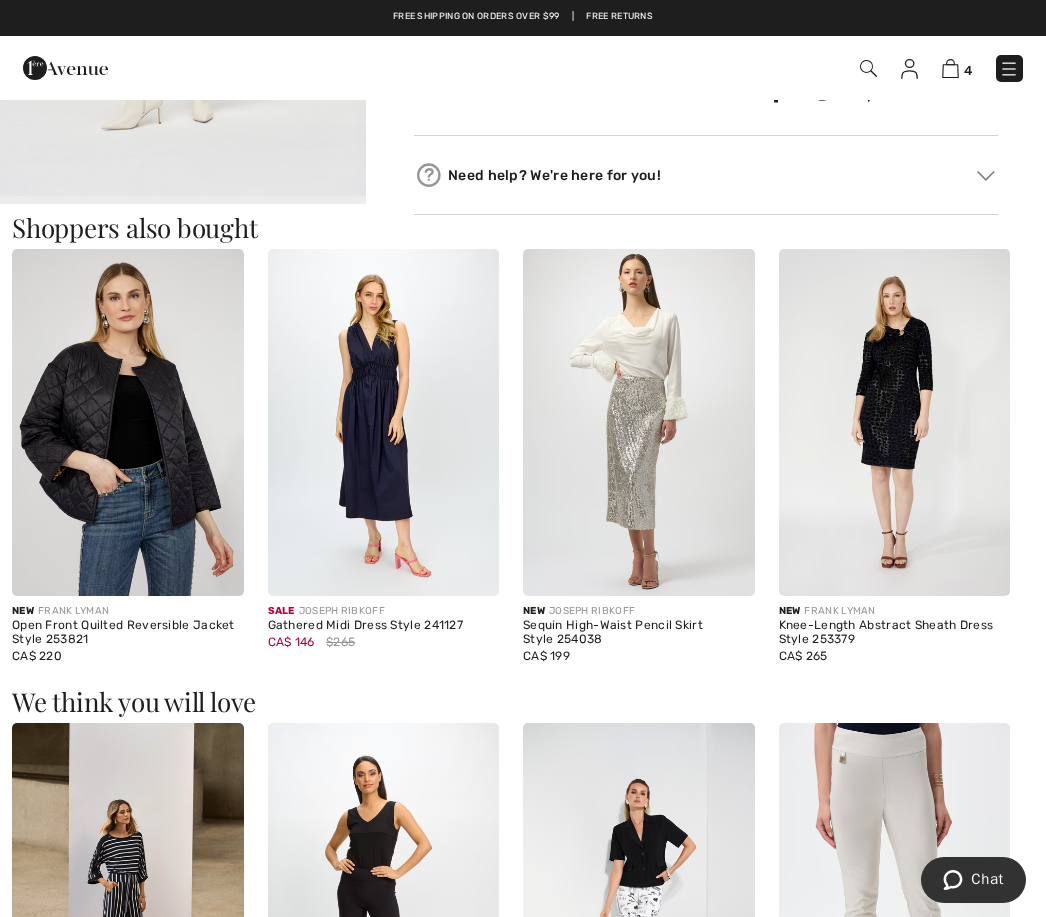 click at bounding box center [128, 422] 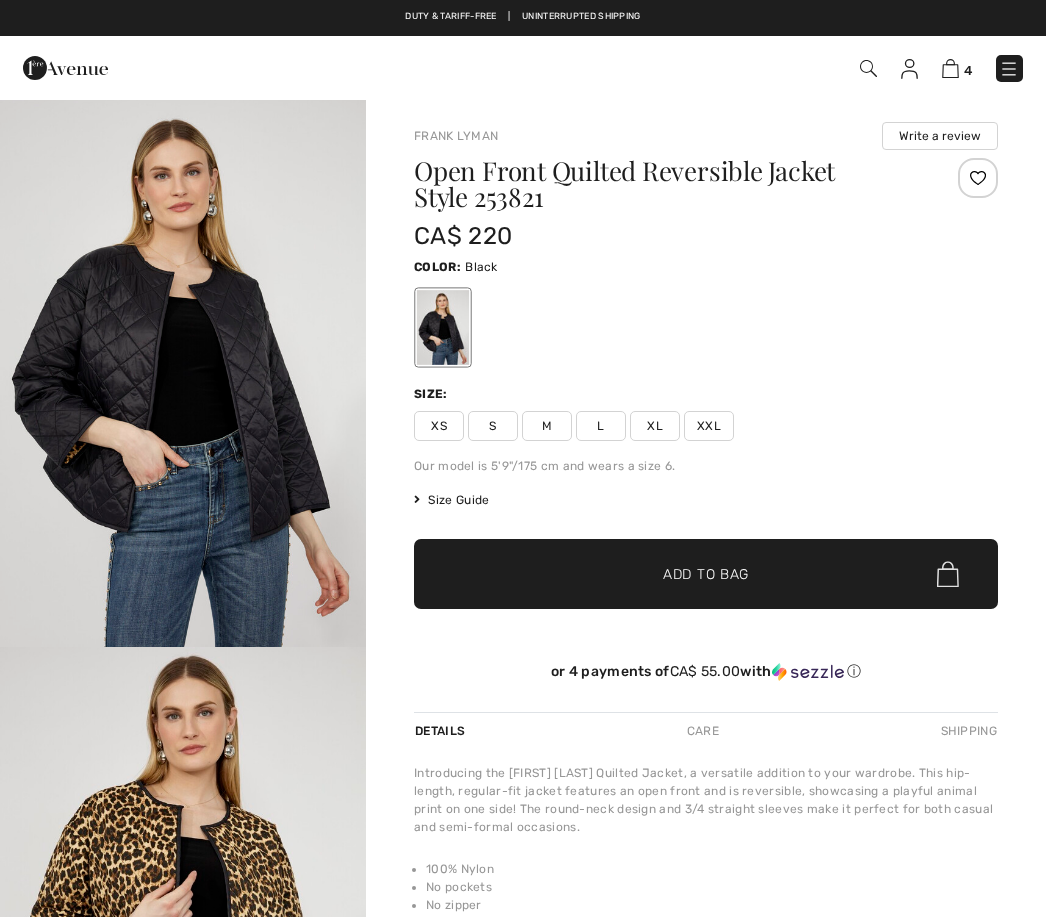 scroll, scrollTop: 0, scrollLeft: 0, axis: both 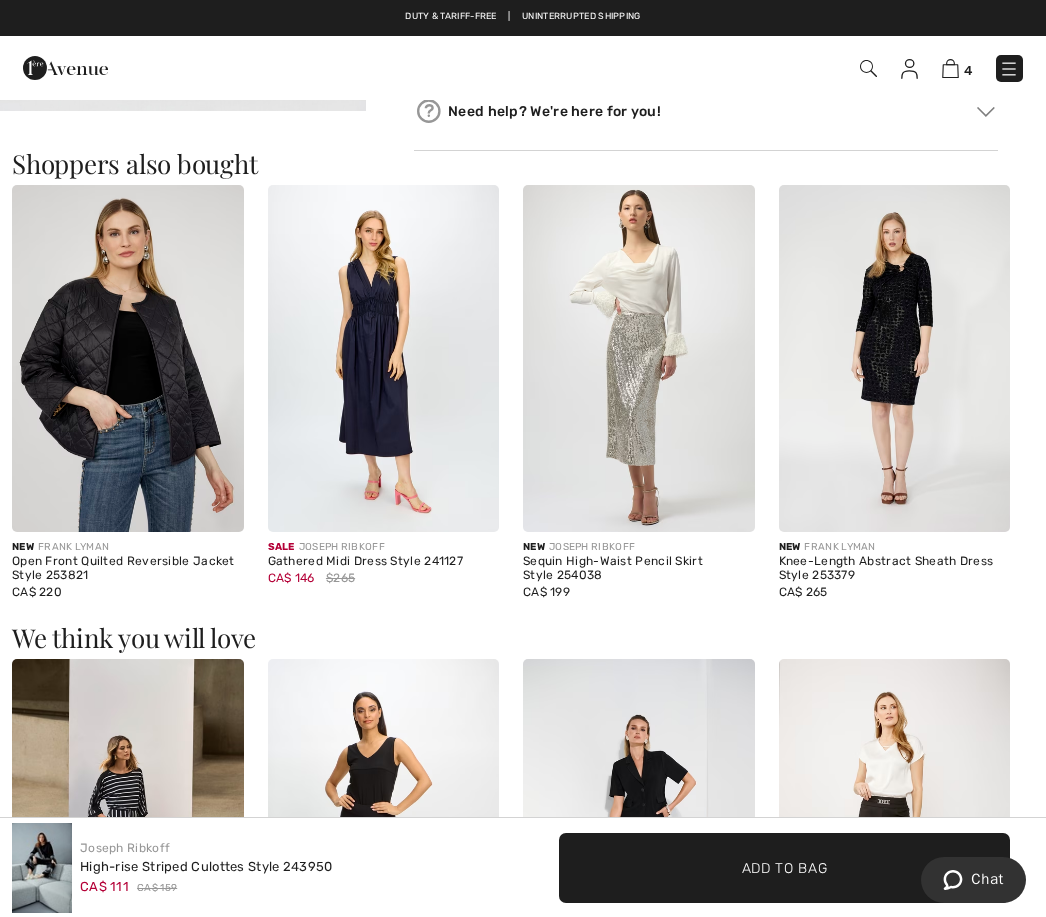 click at bounding box center (1009, 69) 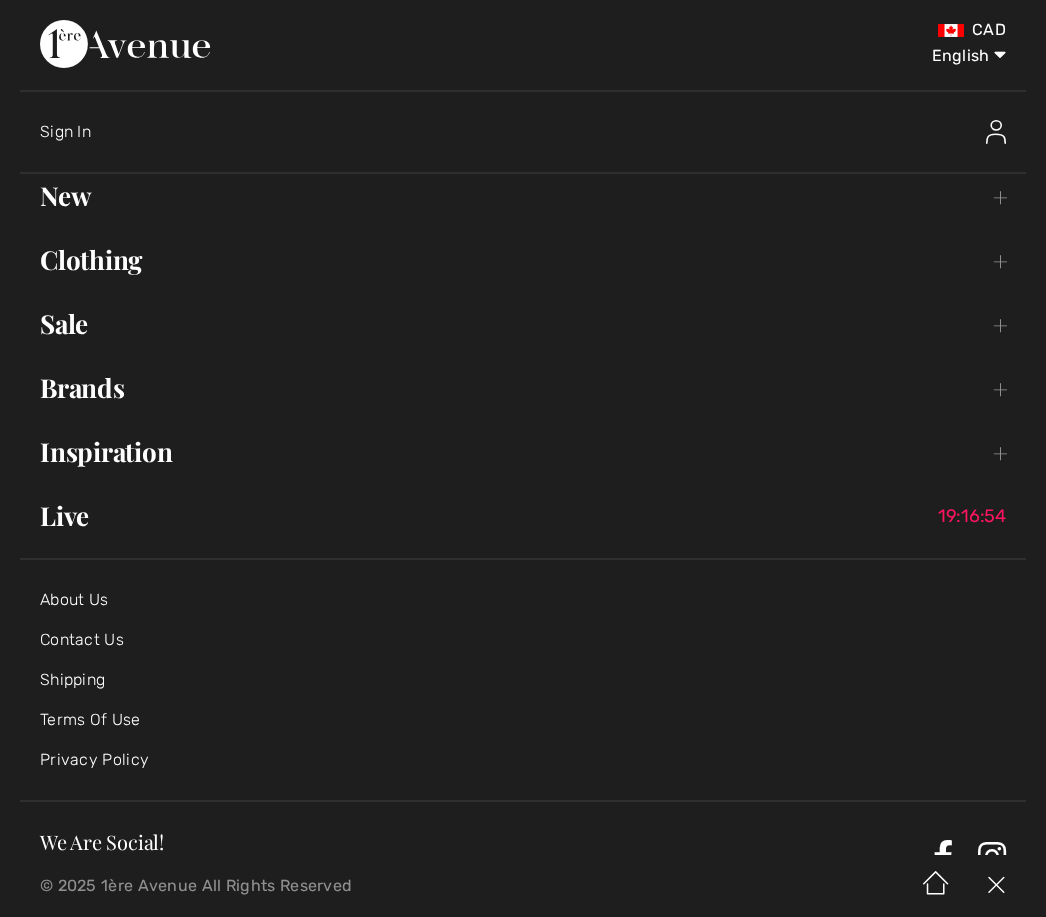 click on "Sale Toggle submenu" at bounding box center [523, 324] 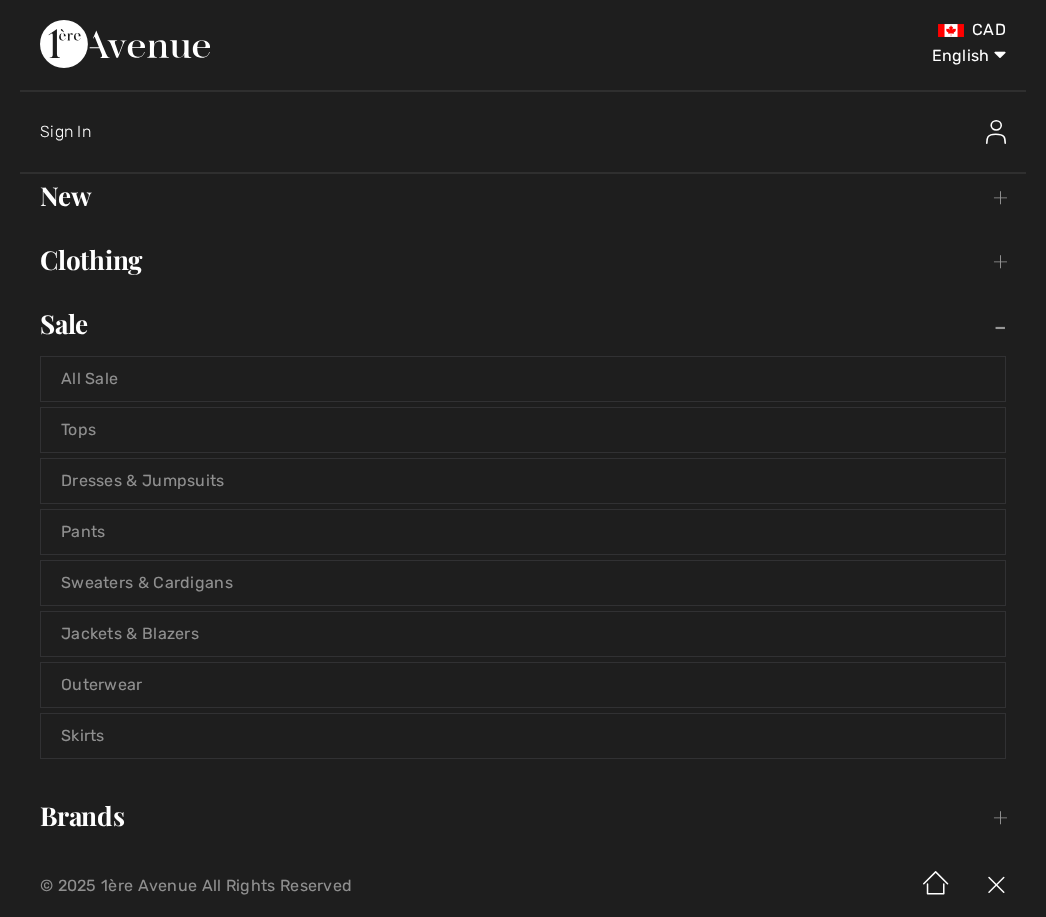 click on "Jackets & Blazers" at bounding box center [523, 634] 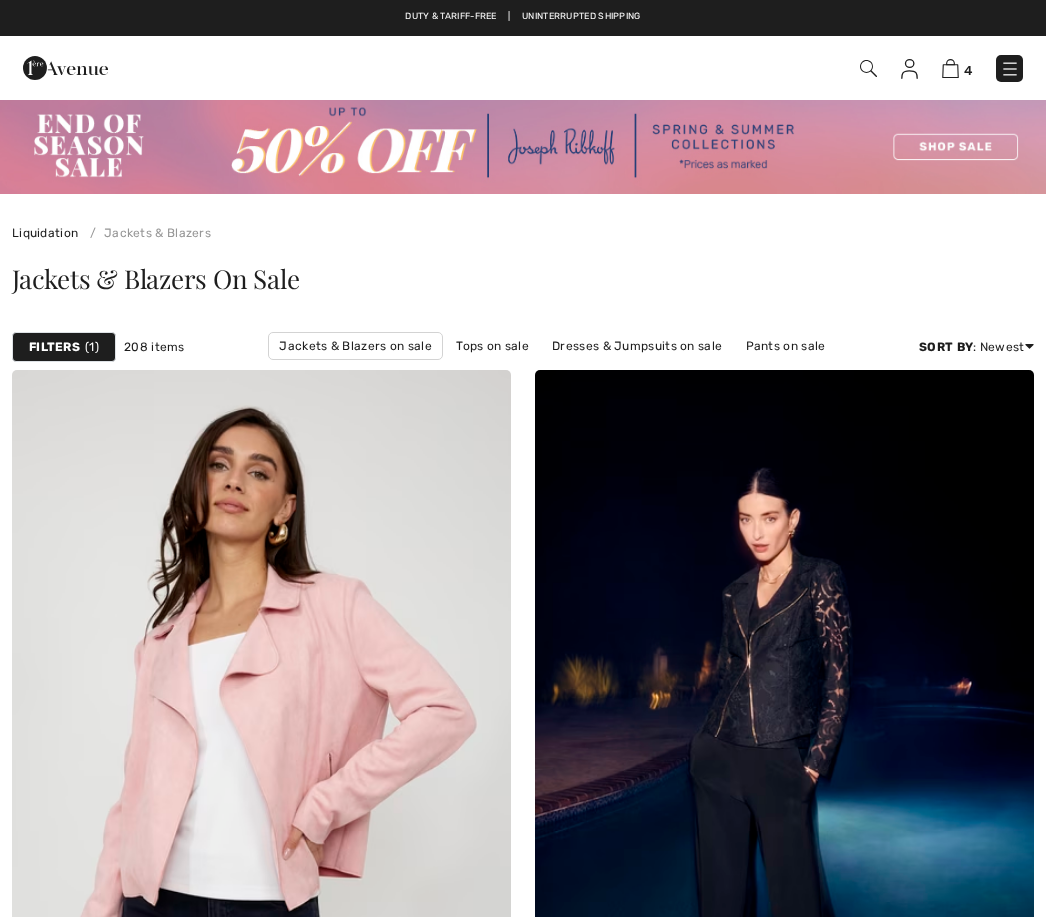 scroll, scrollTop: 0, scrollLeft: 0, axis: both 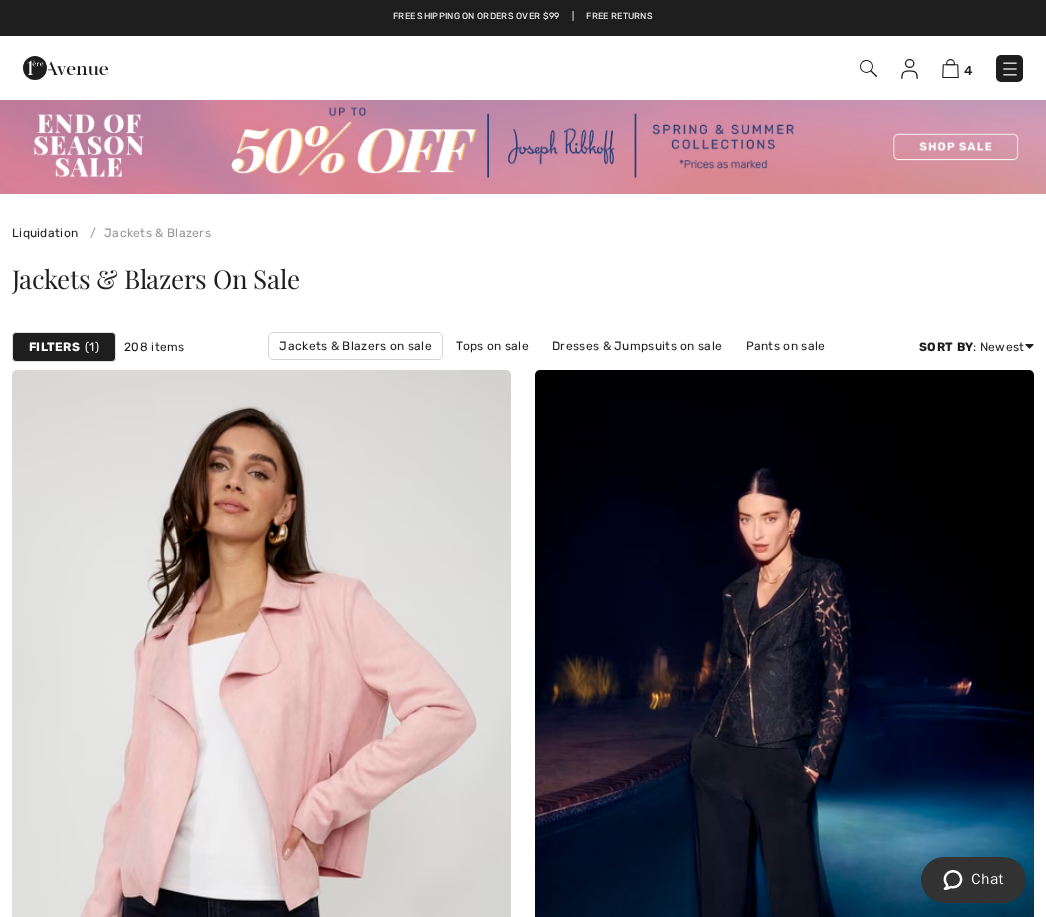 click on "Filters" at bounding box center [54, 347] 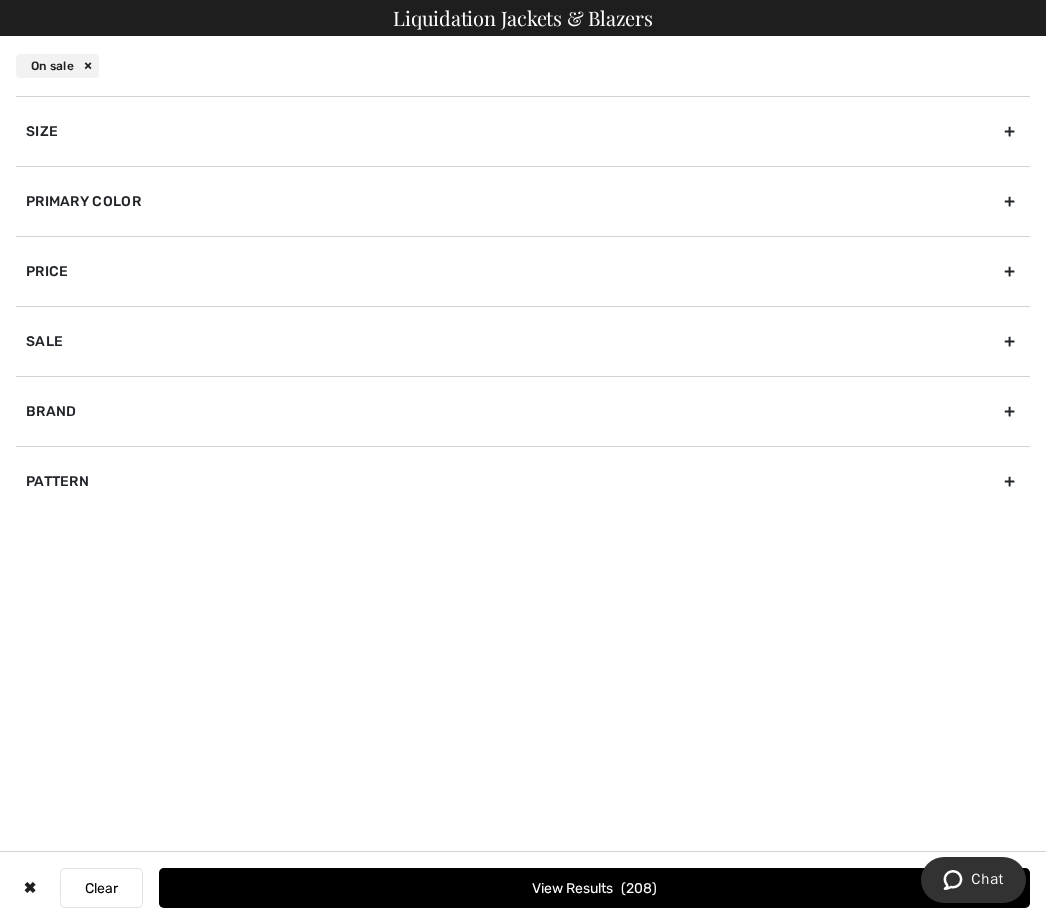 click on "Brand" at bounding box center (523, 411) 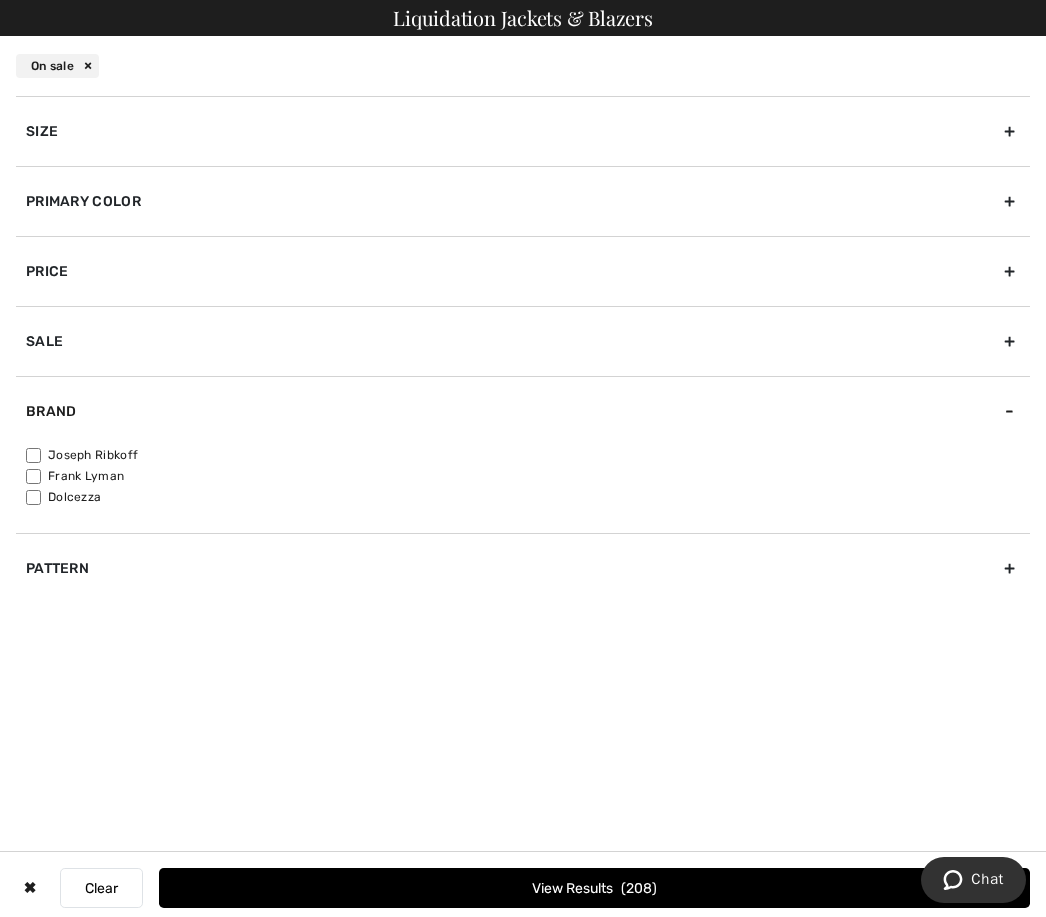 click on "Joseph Ribkoff" at bounding box center (33, 455) 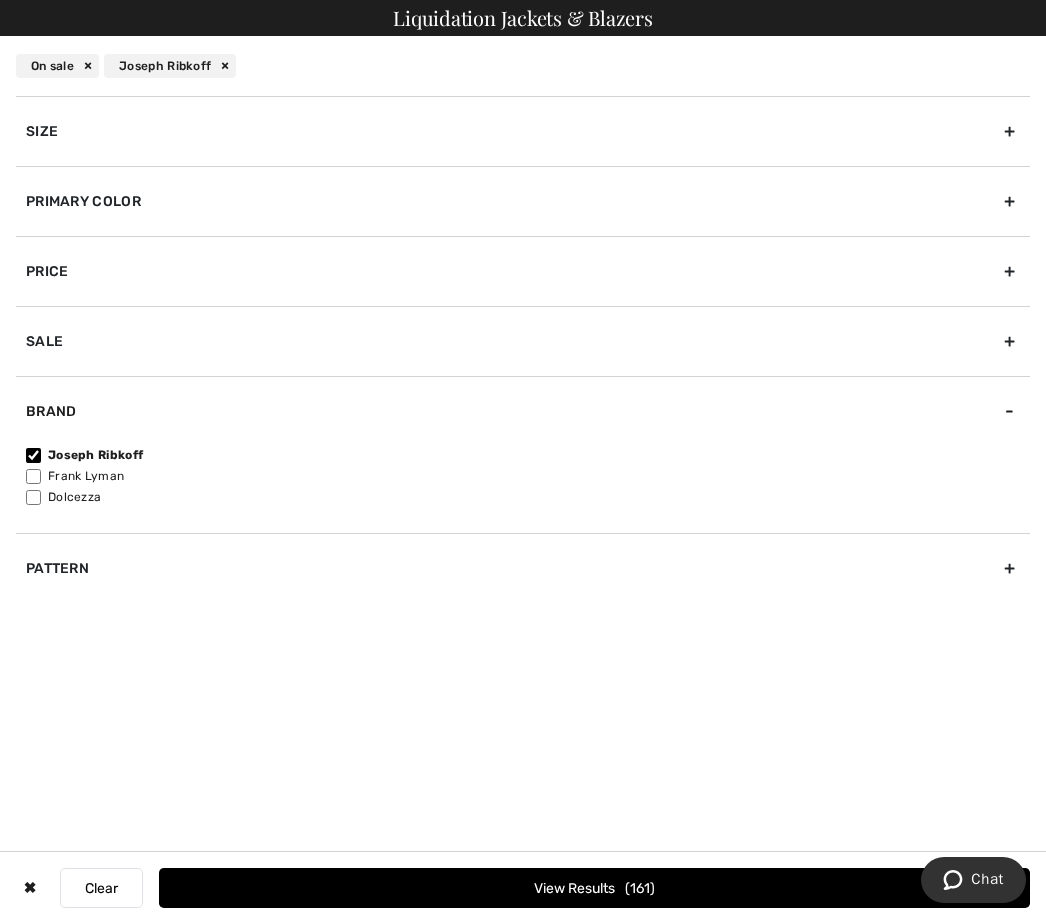 click on "View Results 161" at bounding box center (594, 888) 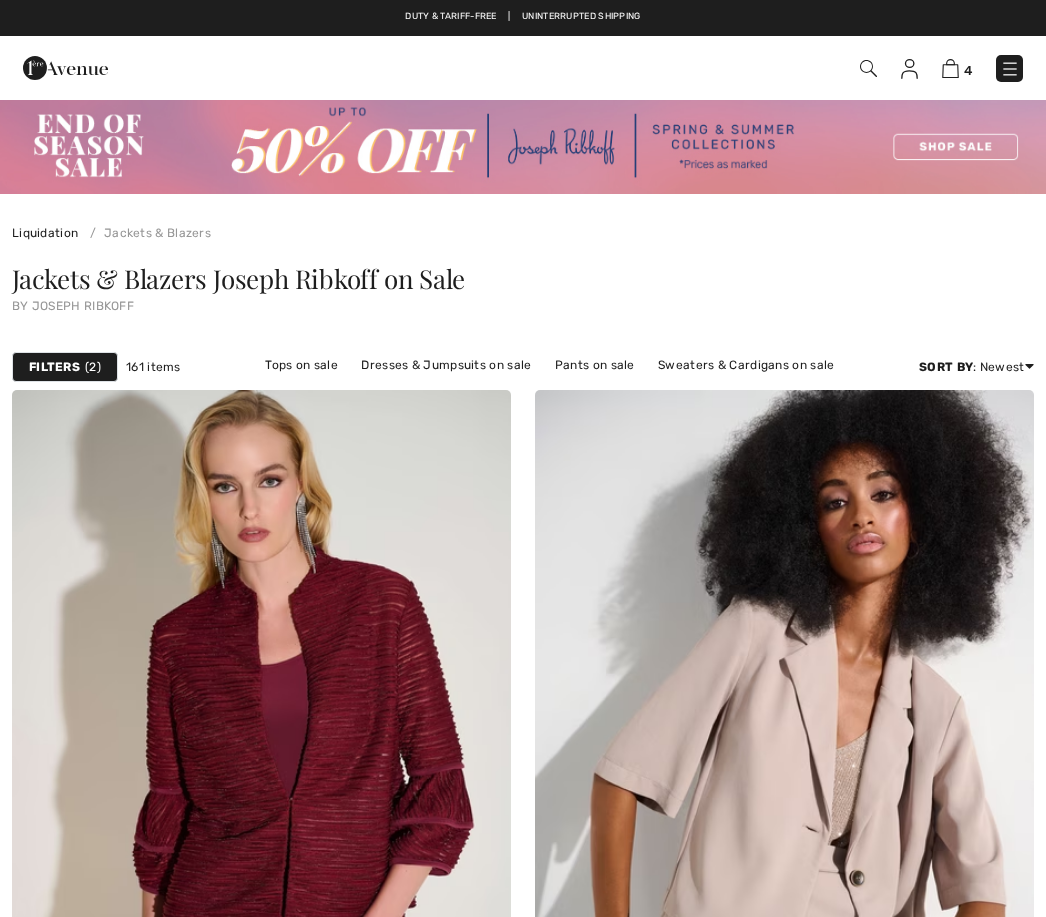 scroll, scrollTop: 0, scrollLeft: 0, axis: both 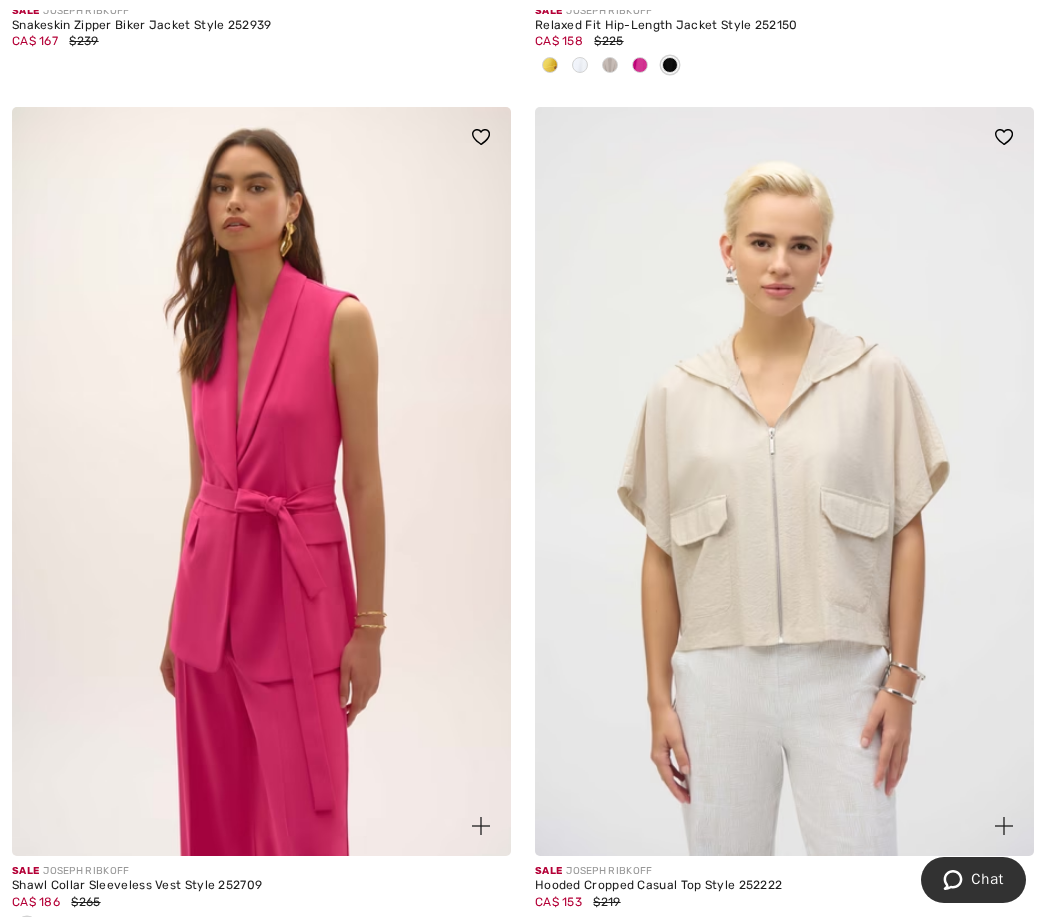 click at bounding box center (784, 481) 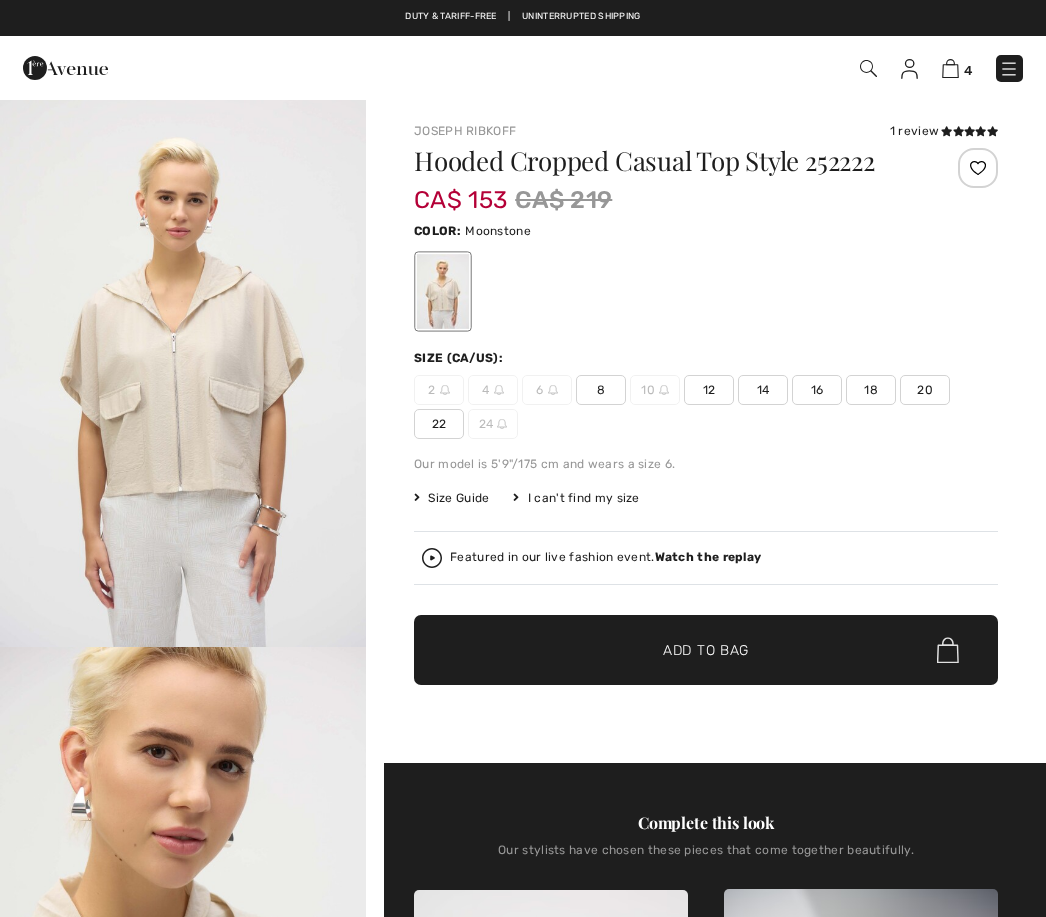 scroll, scrollTop: 0, scrollLeft: 0, axis: both 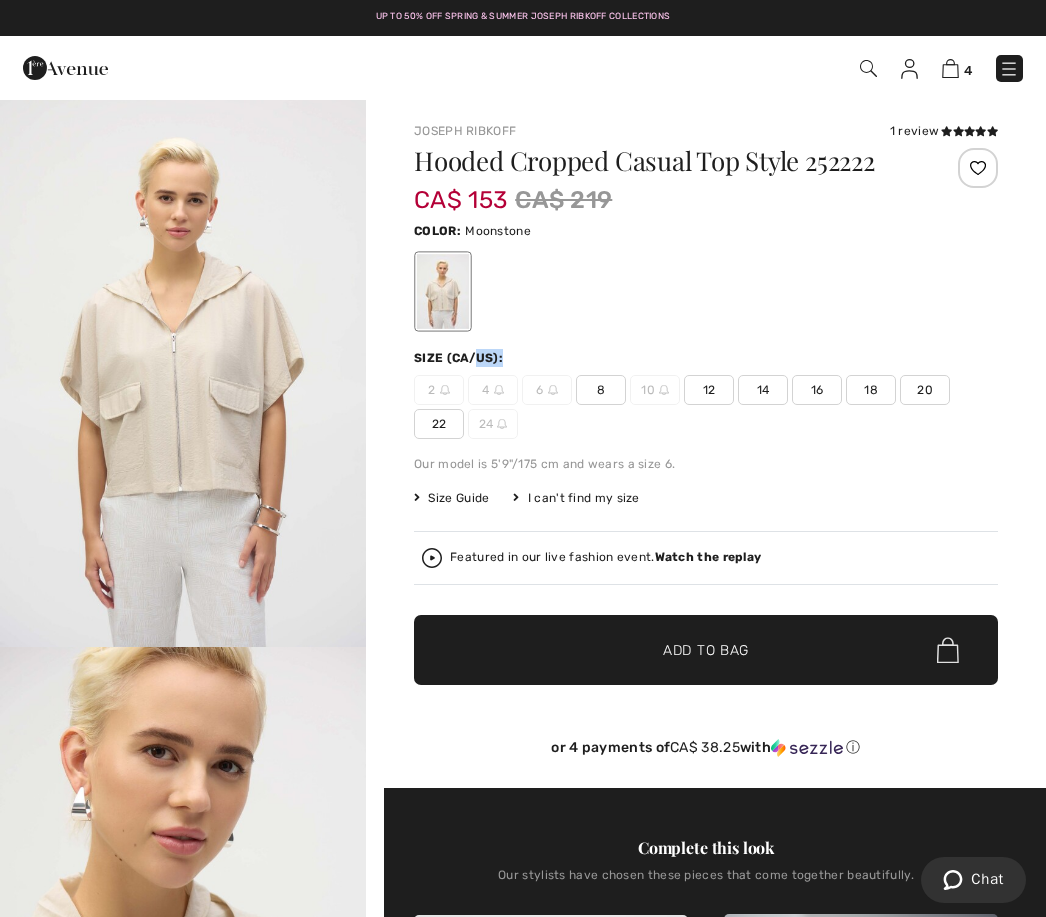 click at bounding box center (706, 291) 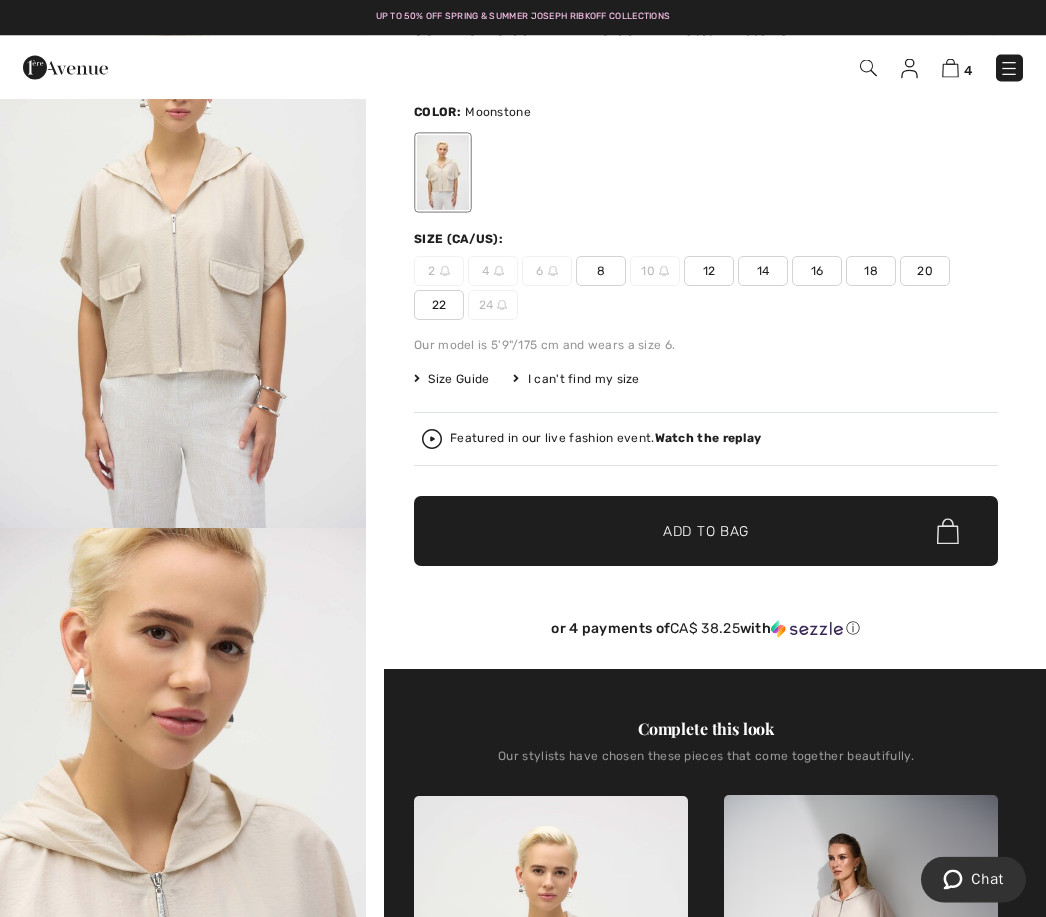 scroll, scrollTop: 0, scrollLeft: 0, axis: both 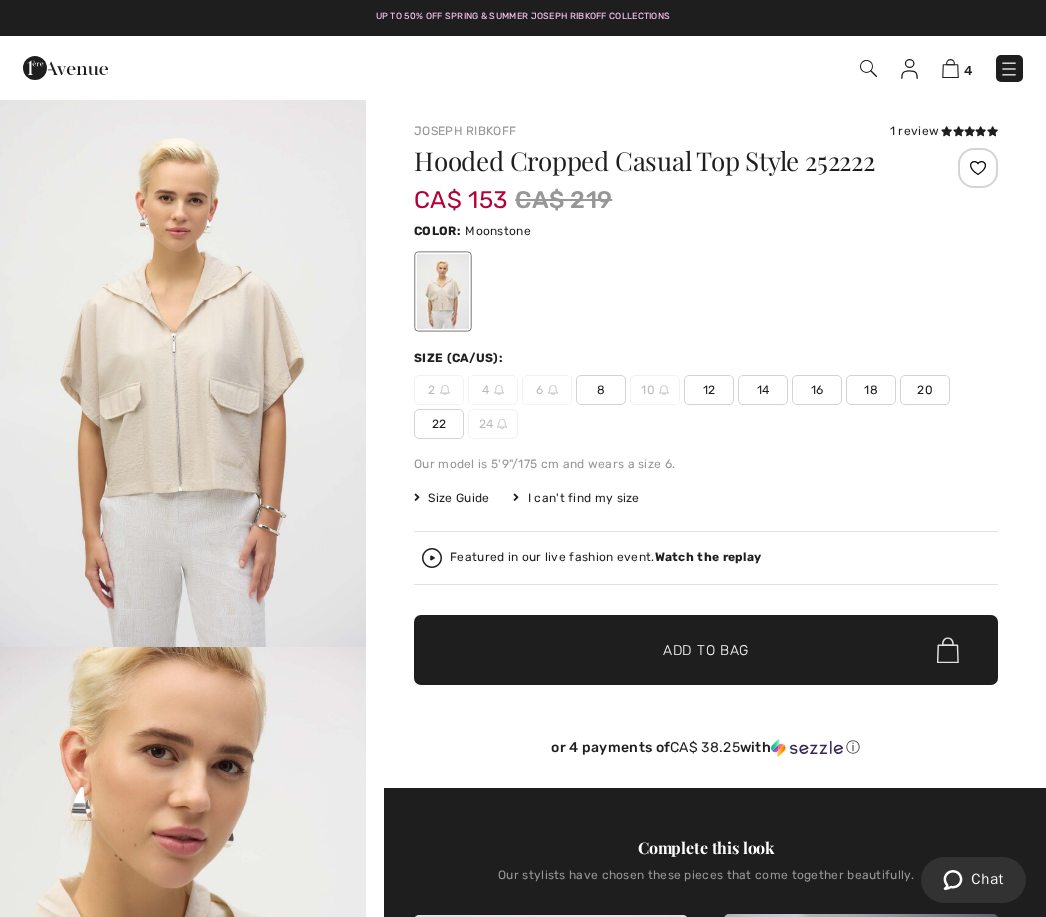 click on "16" at bounding box center (817, 390) 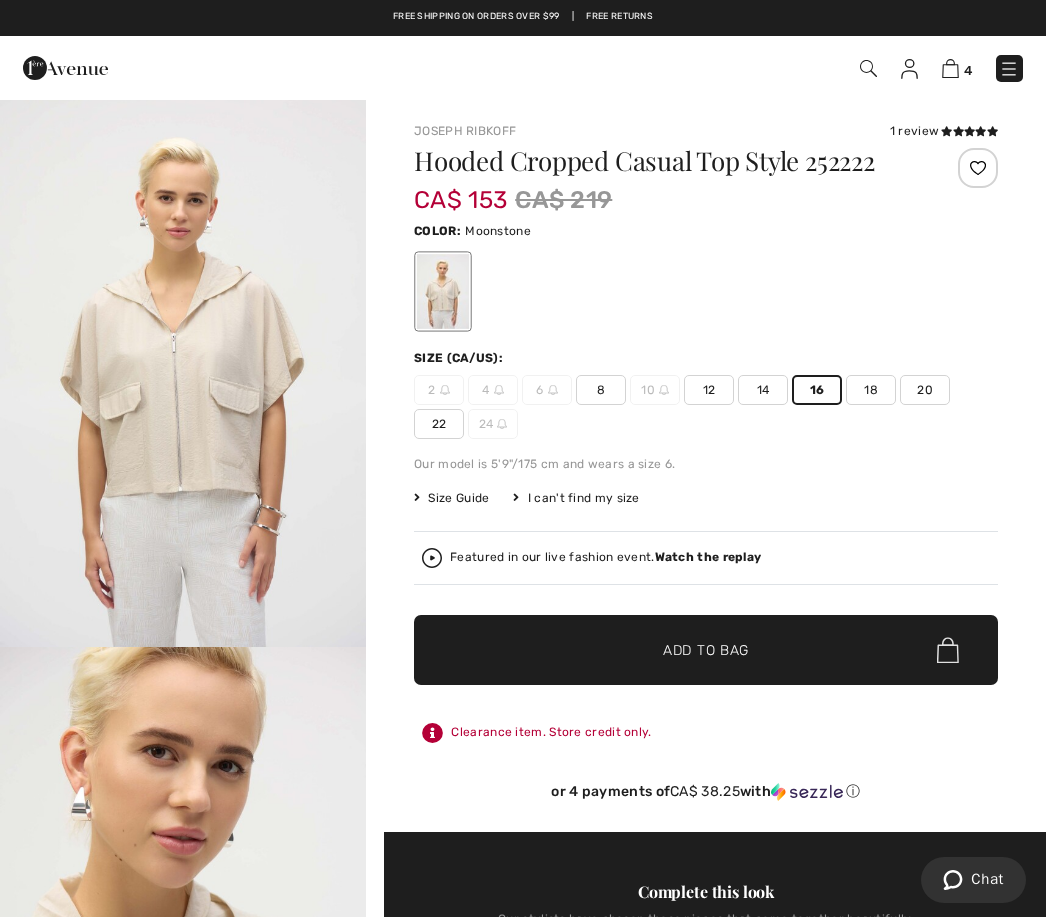 click at bounding box center [958, 131] 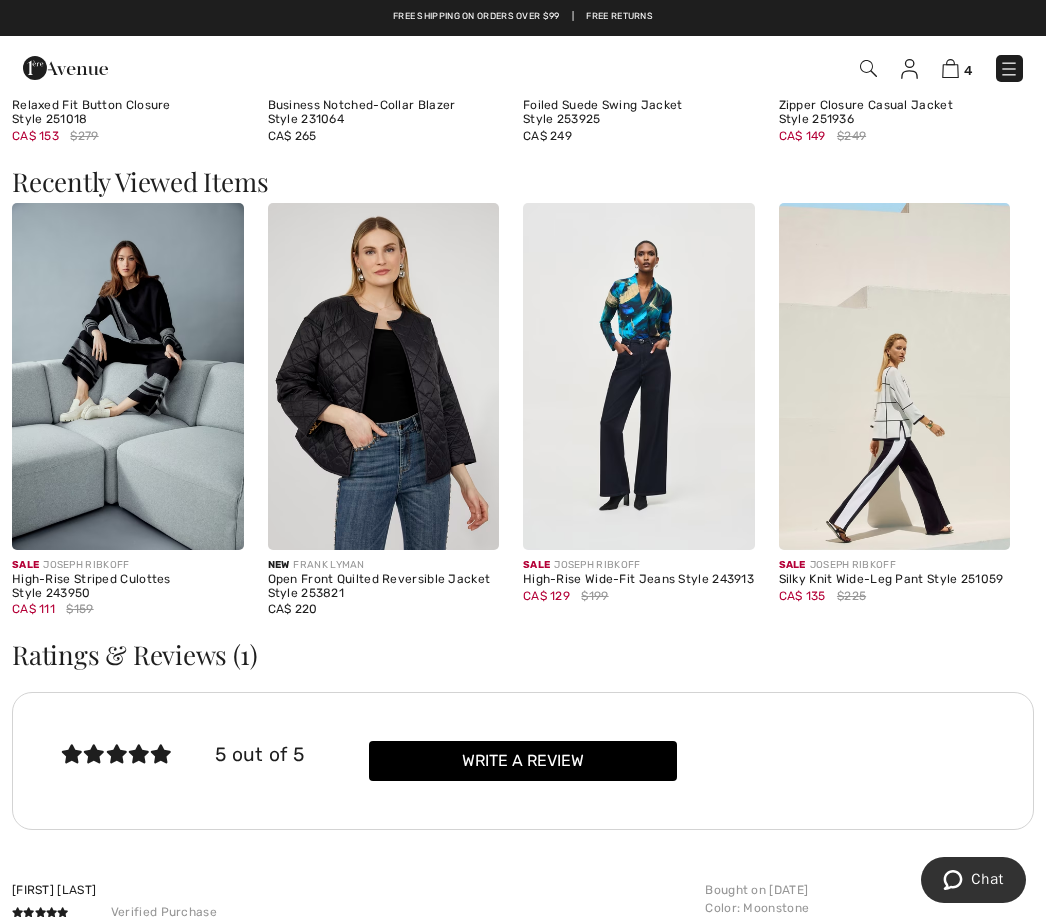 scroll, scrollTop: 3289, scrollLeft: 0, axis: vertical 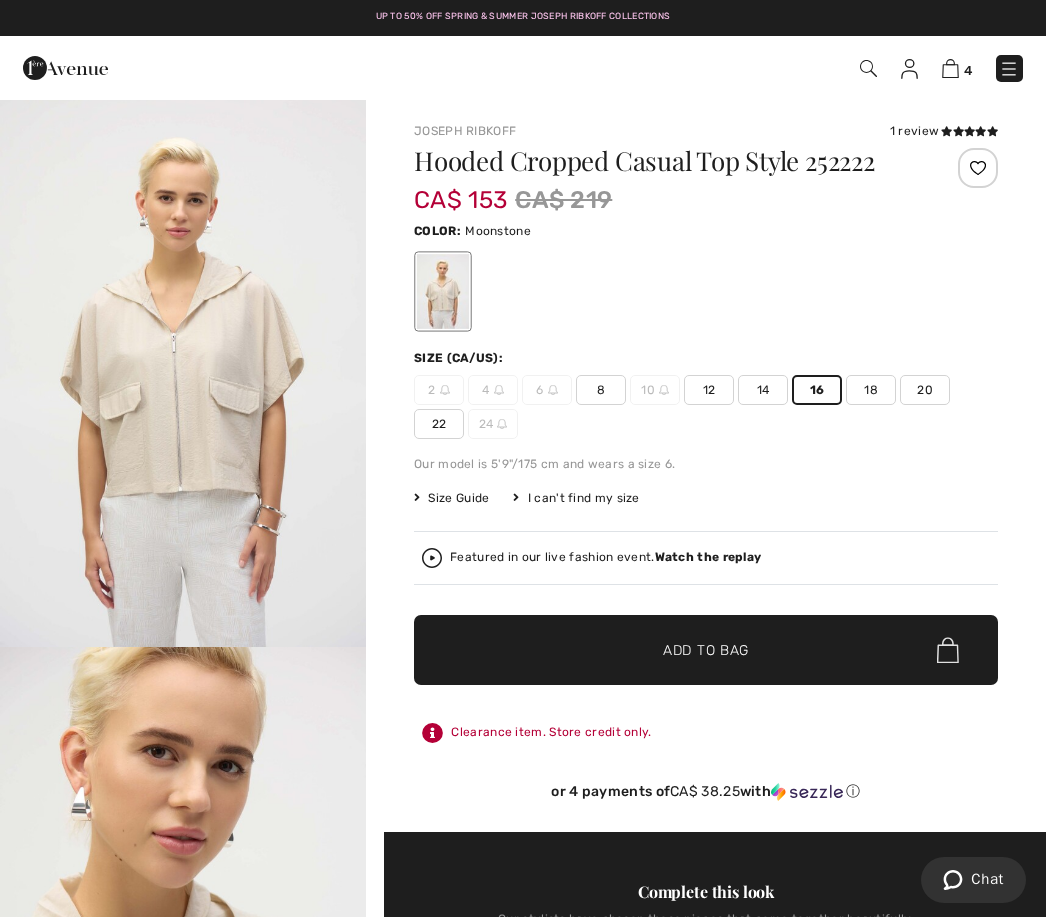 click on "✔ Added to Bag
Add to Bag" at bounding box center [706, 650] 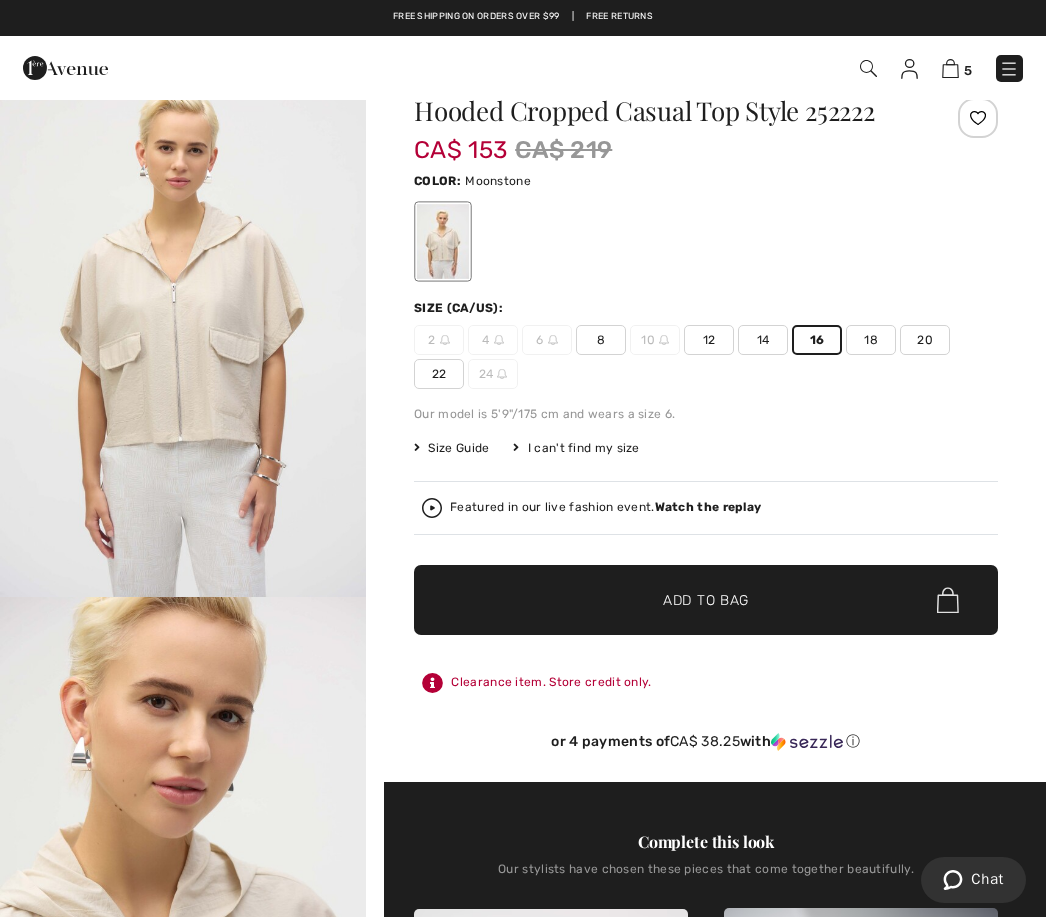 scroll, scrollTop: 0, scrollLeft: 0, axis: both 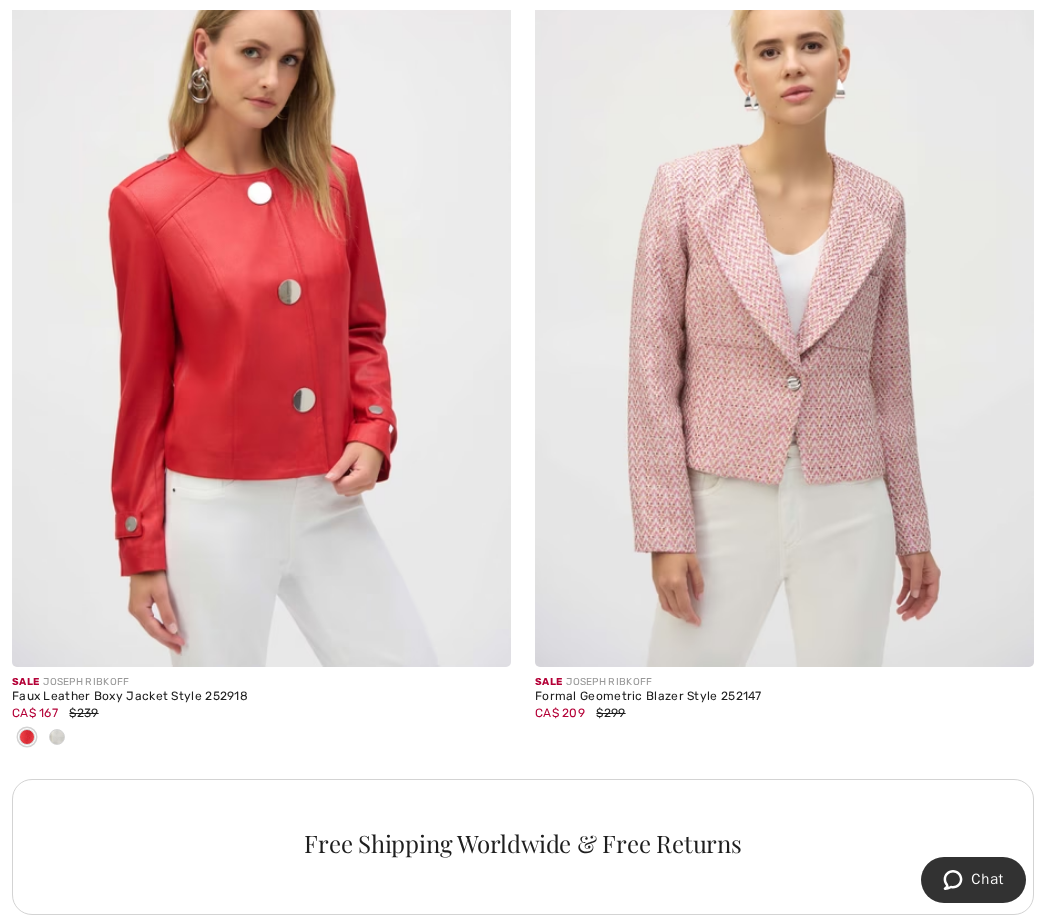 click at bounding box center [261, 292] 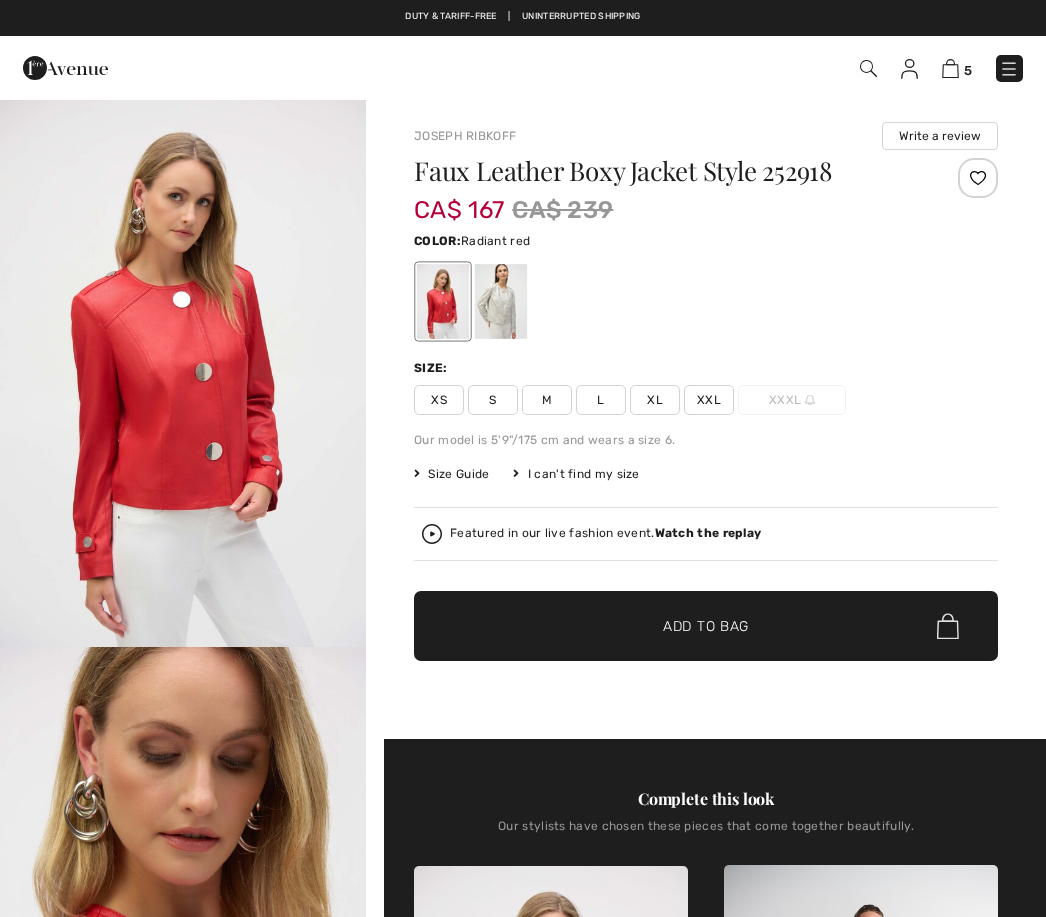 scroll, scrollTop: 0, scrollLeft: 0, axis: both 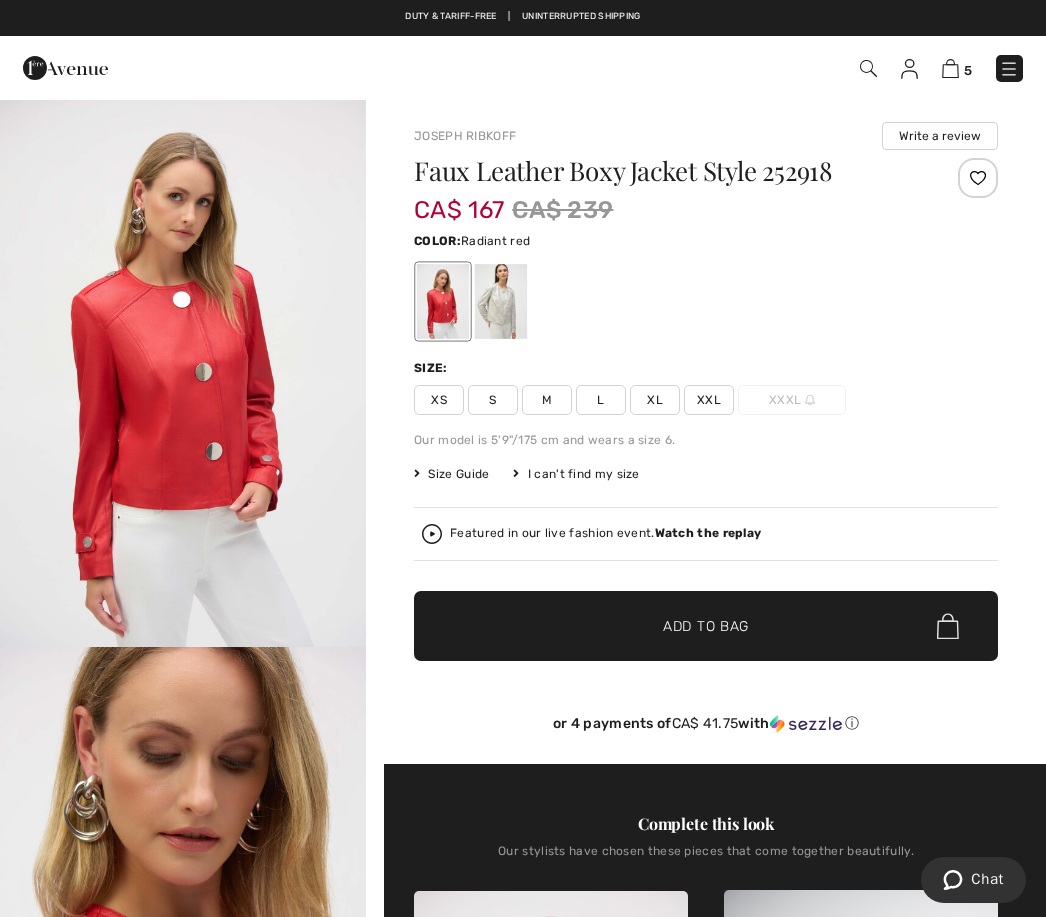 click at bounding box center [501, 301] 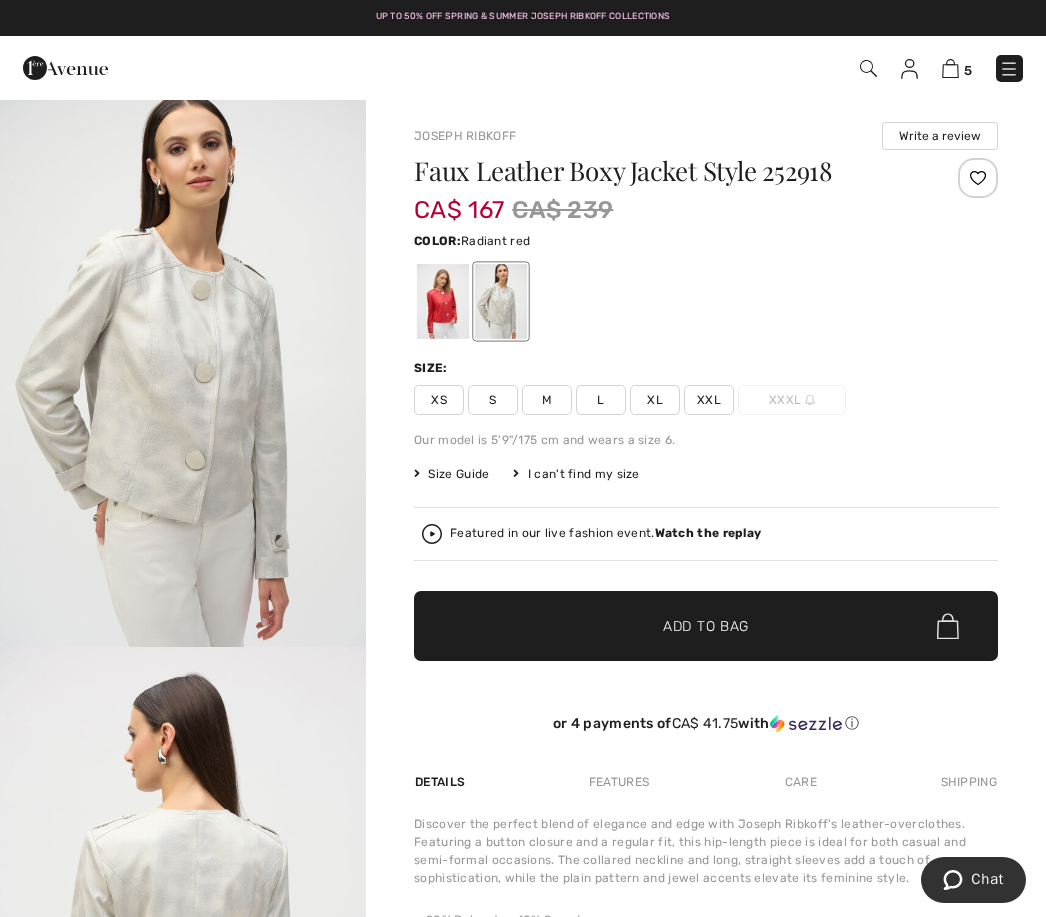 click at bounding box center (443, 301) 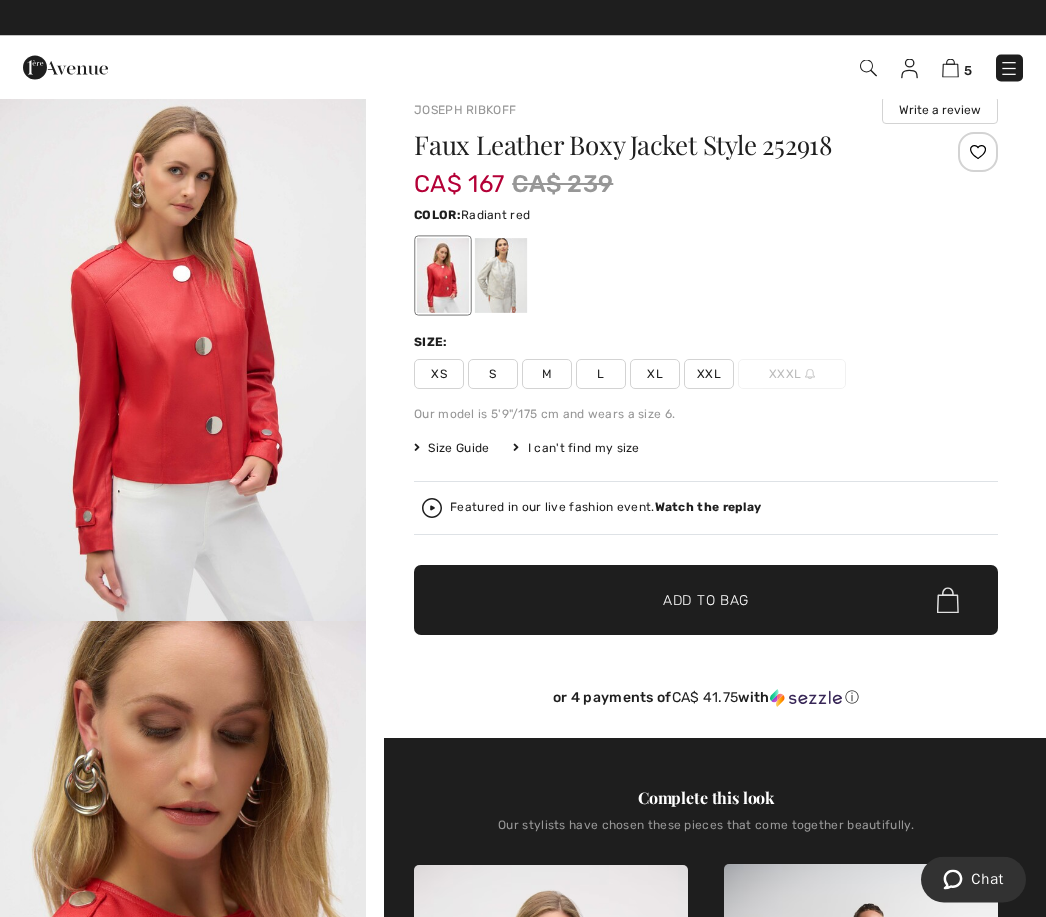 scroll, scrollTop: 26, scrollLeft: 0, axis: vertical 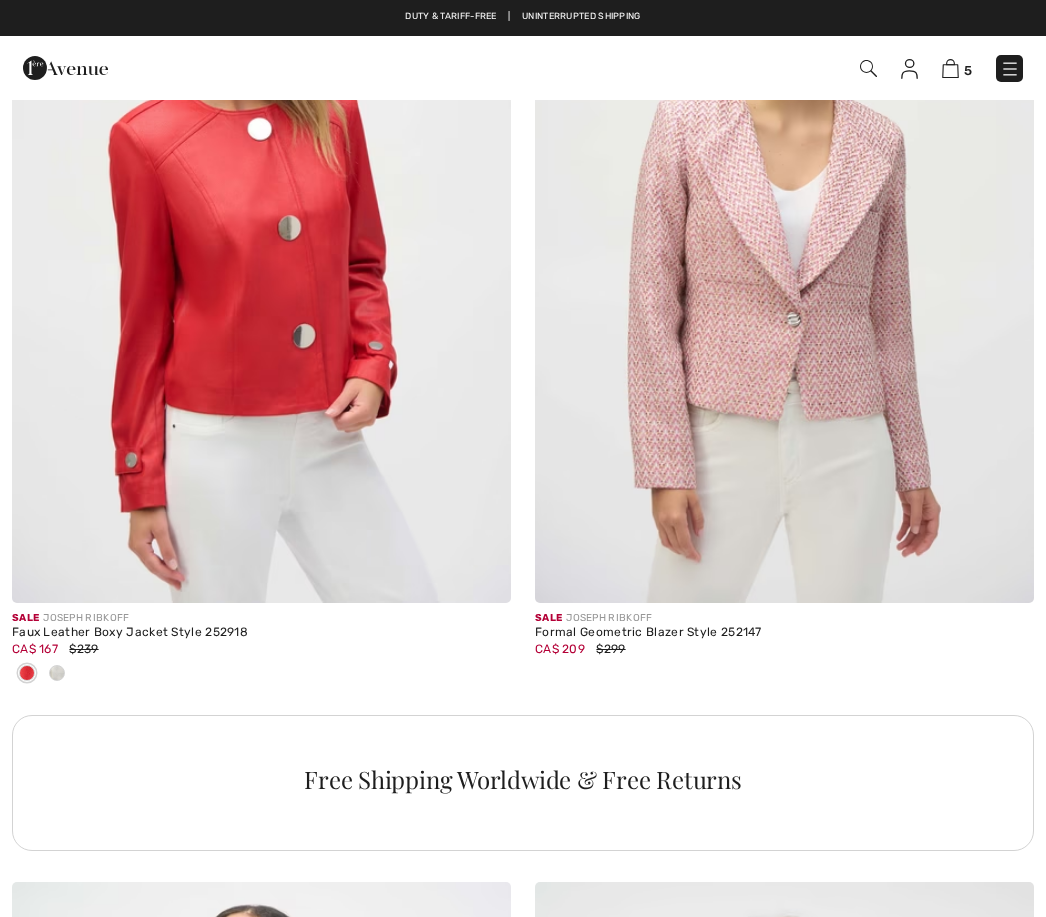 checkbox on "true" 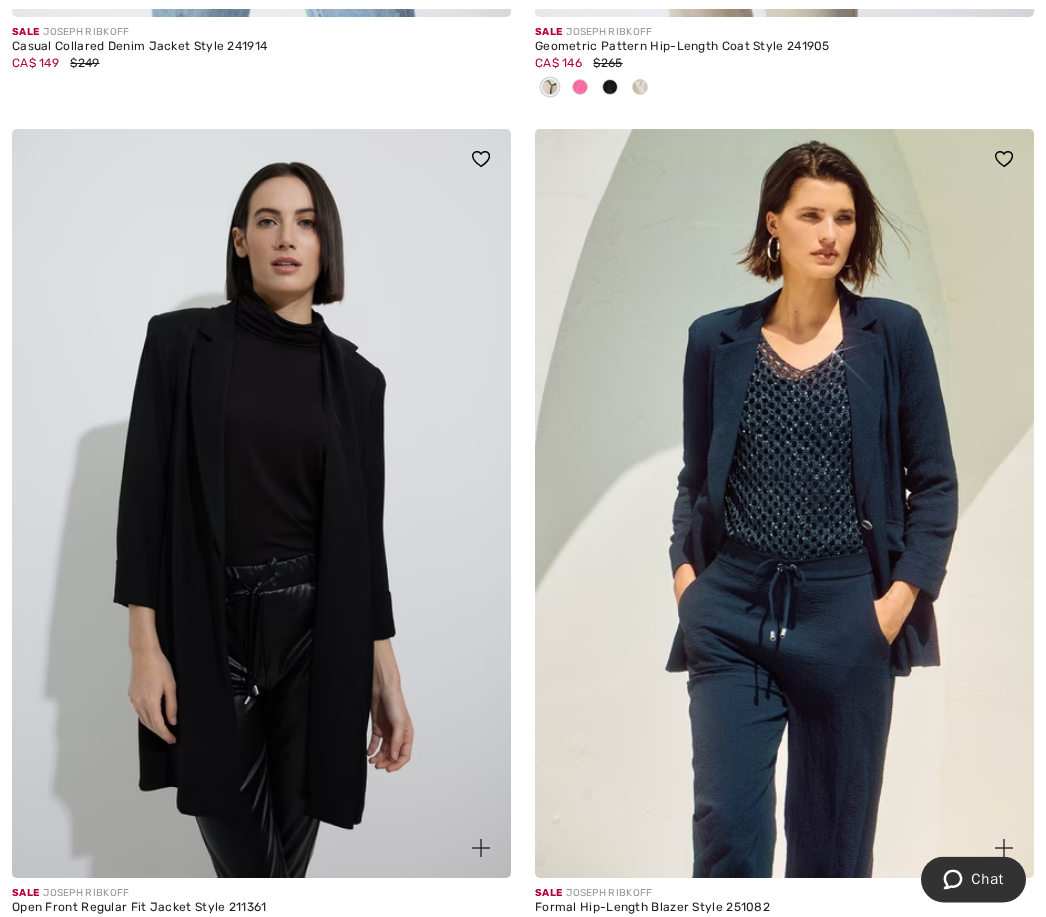 scroll, scrollTop: 11679, scrollLeft: 0, axis: vertical 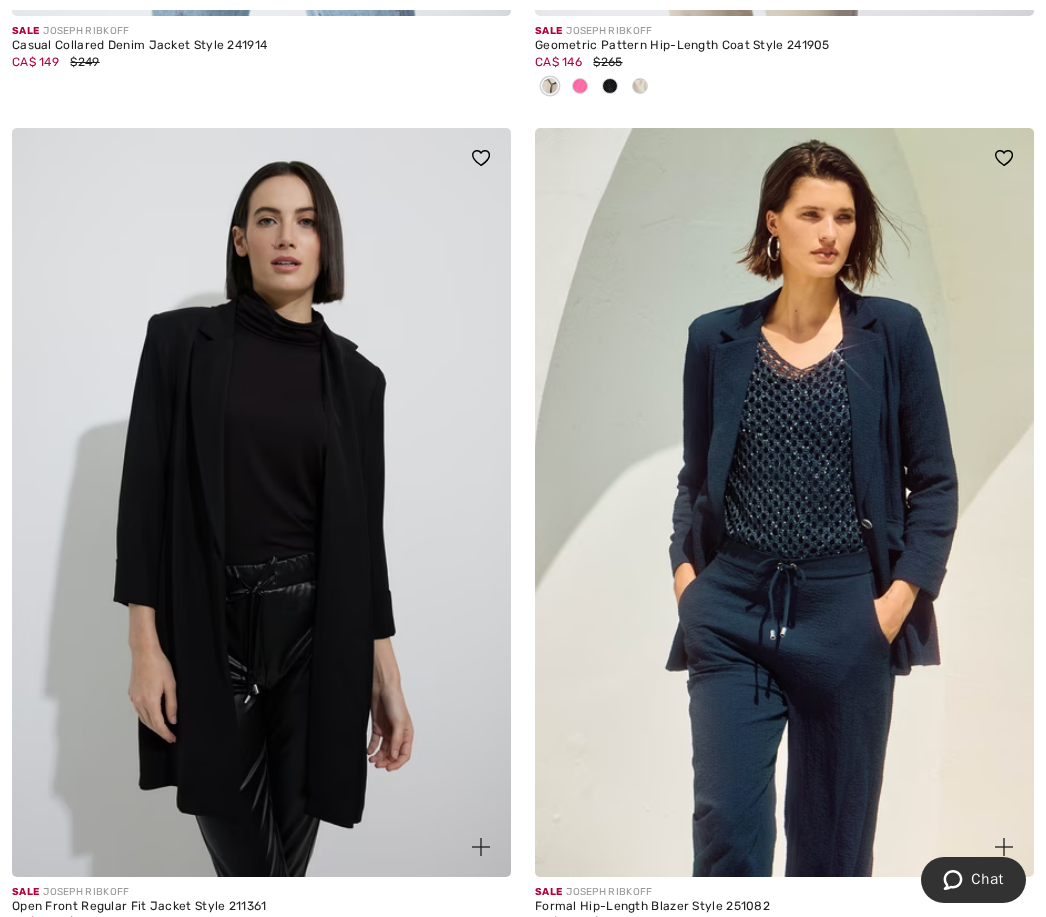 click at bounding box center [784, 502] 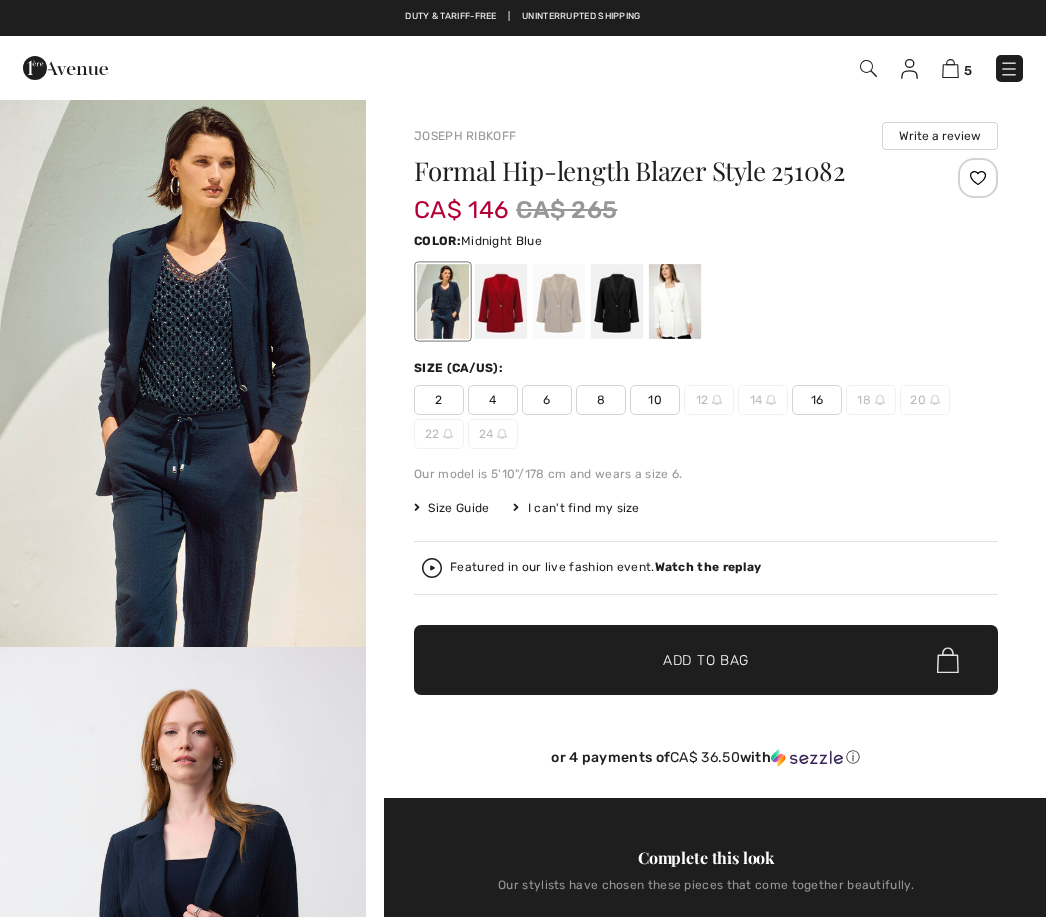 checkbox on "true" 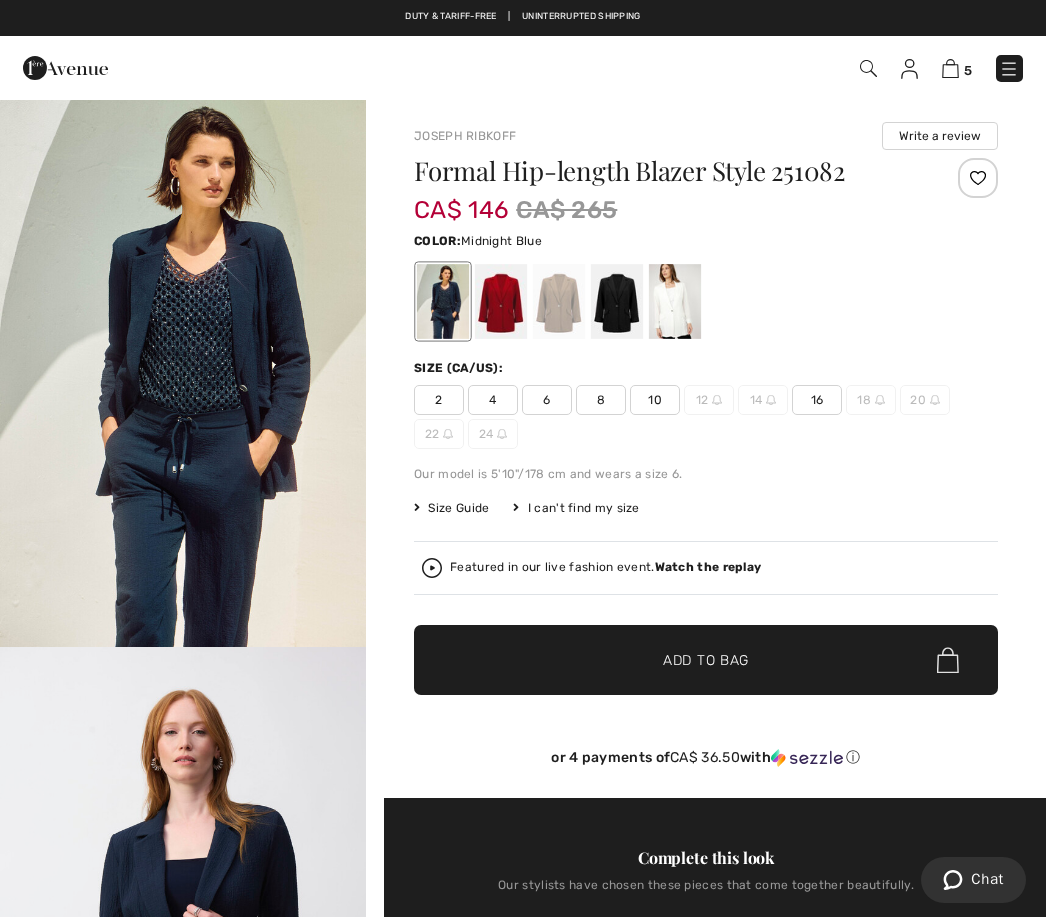 click at bounding box center (675, 301) 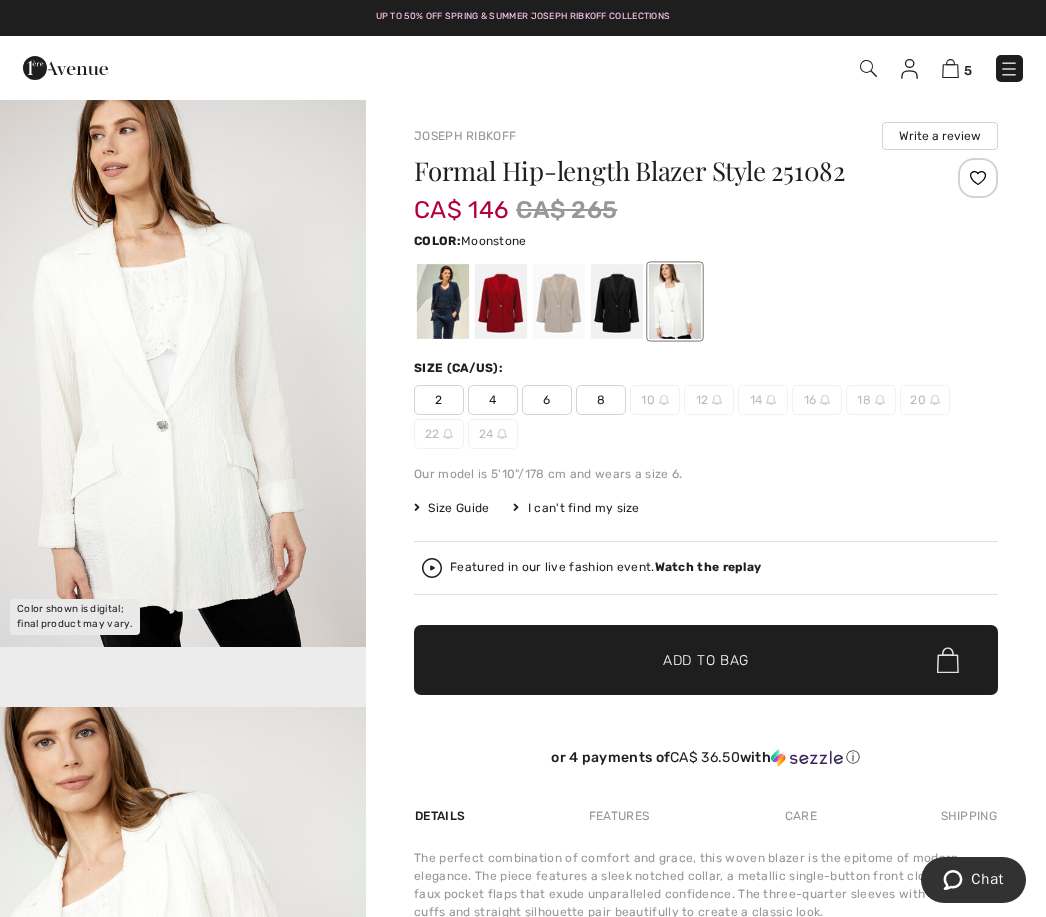 click at bounding box center (559, 301) 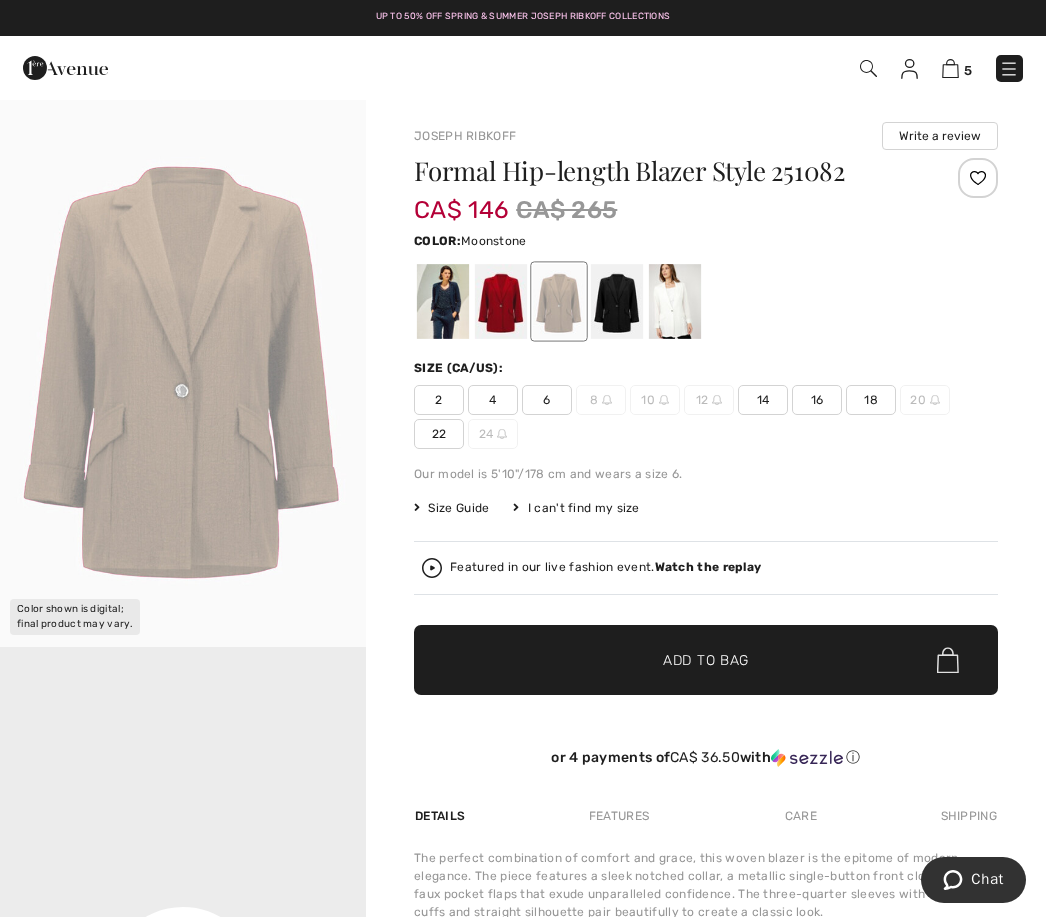 click at bounding box center (501, 301) 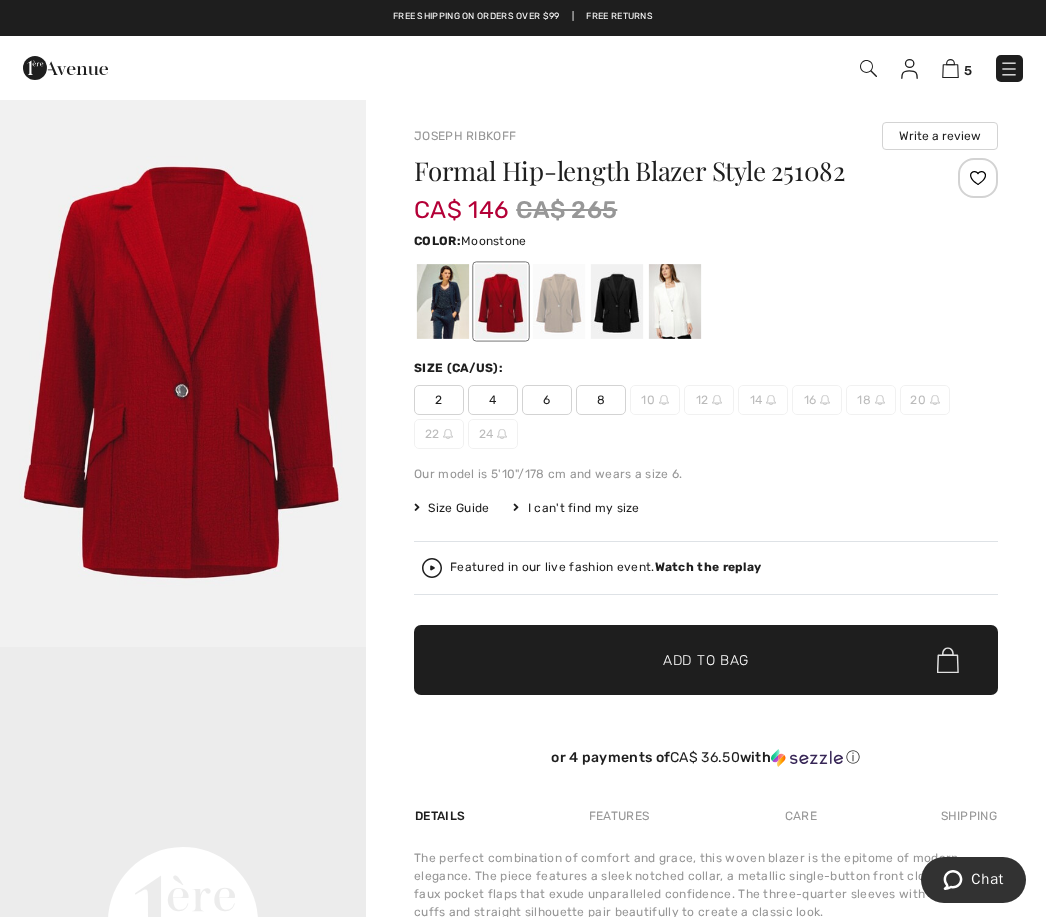 click at bounding box center (559, 301) 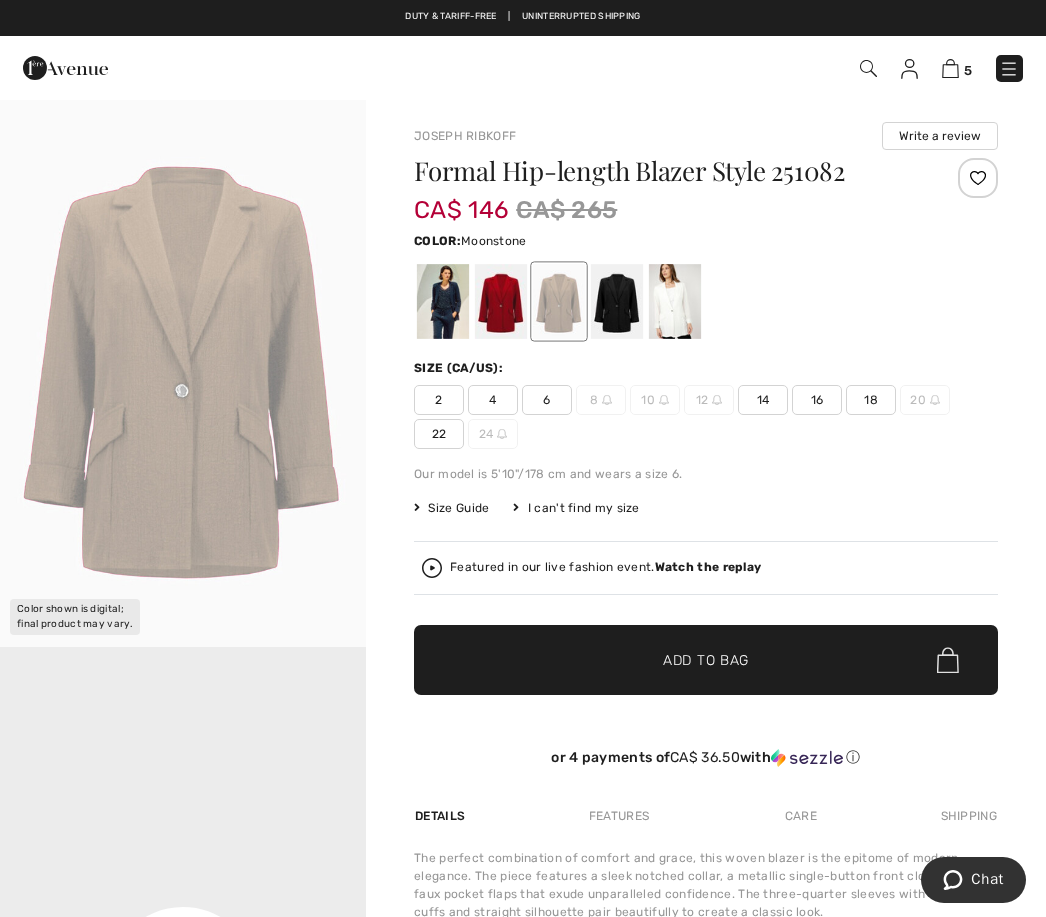 click at bounding box center (617, 301) 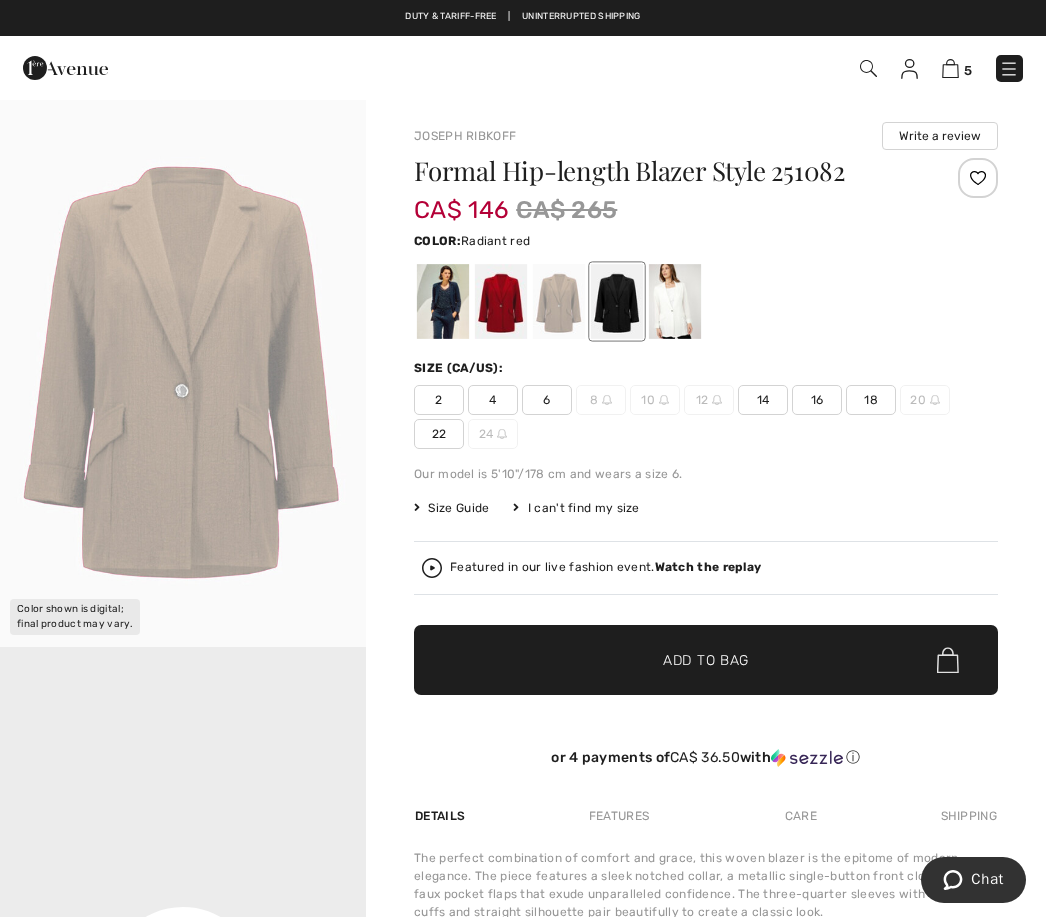 click at bounding box center [501, 301] 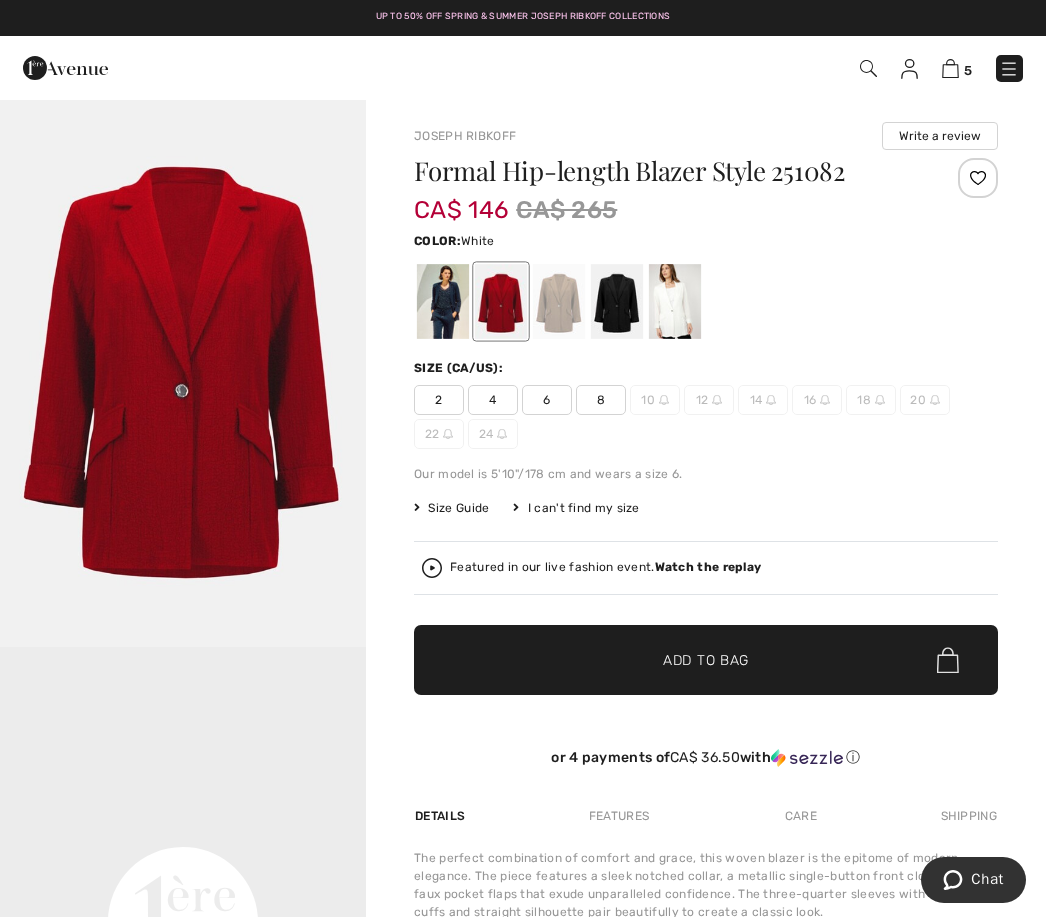 click at bounding box center [675, 301] 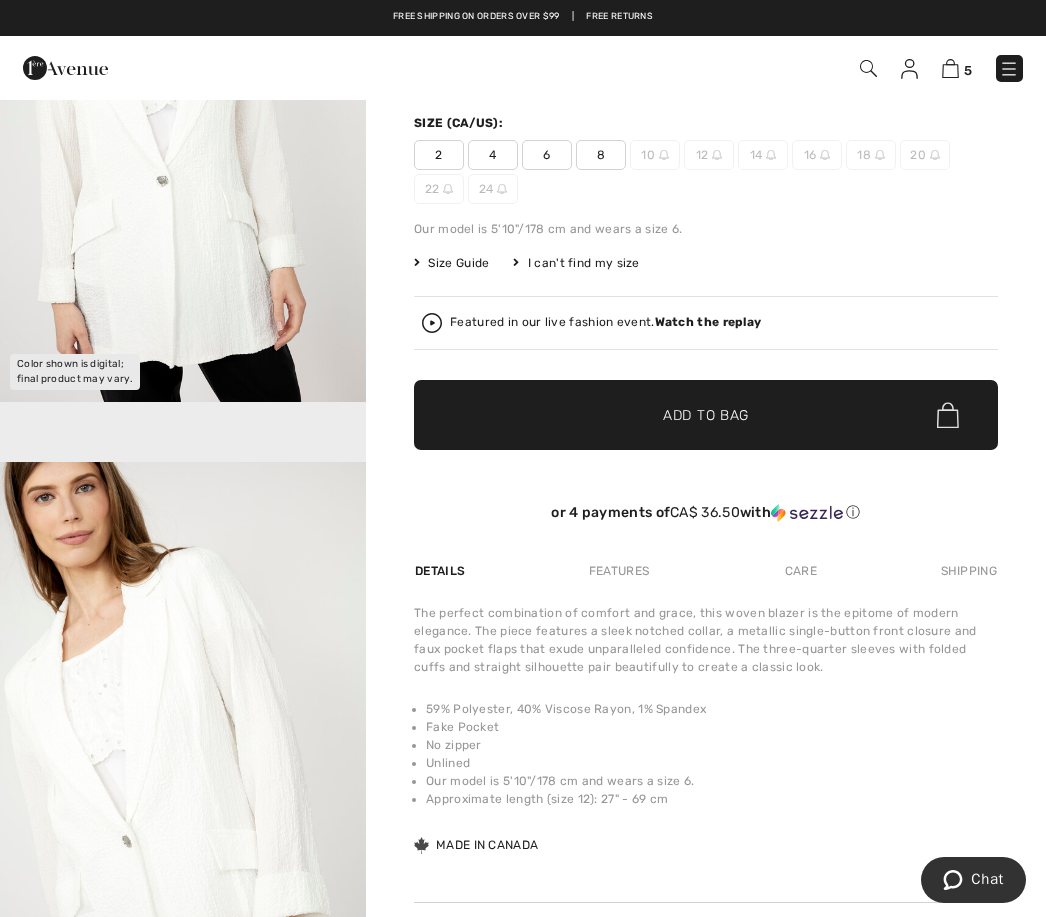 scroll, scrollTop: 0, scrollLeft: 0, axis: both 